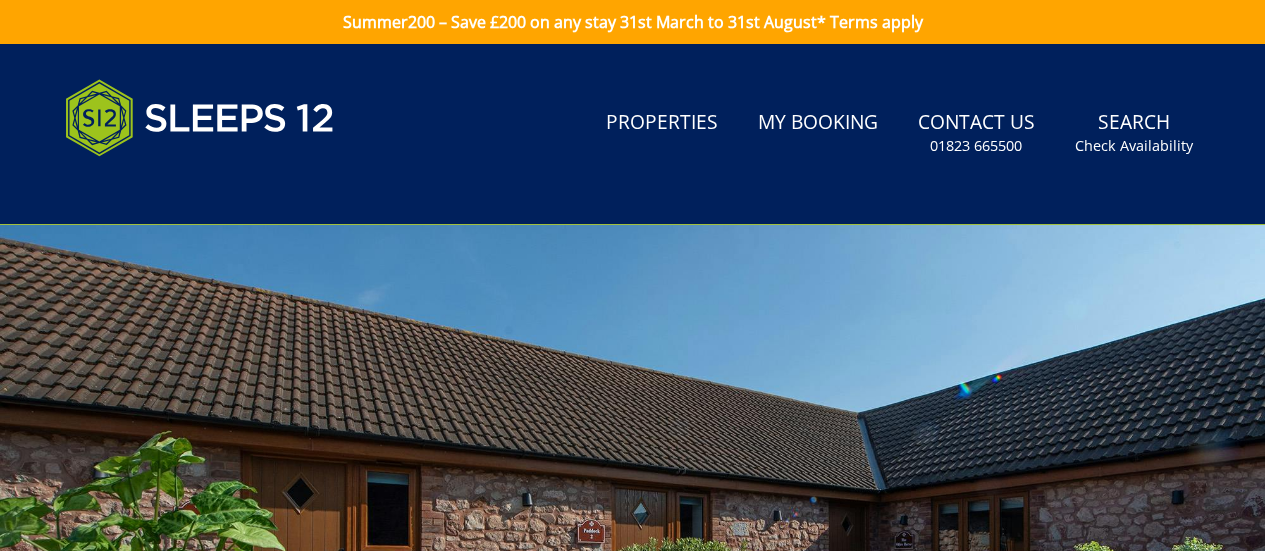 scroll, scrollTop: 0, scrollLeft: 0, axis: both 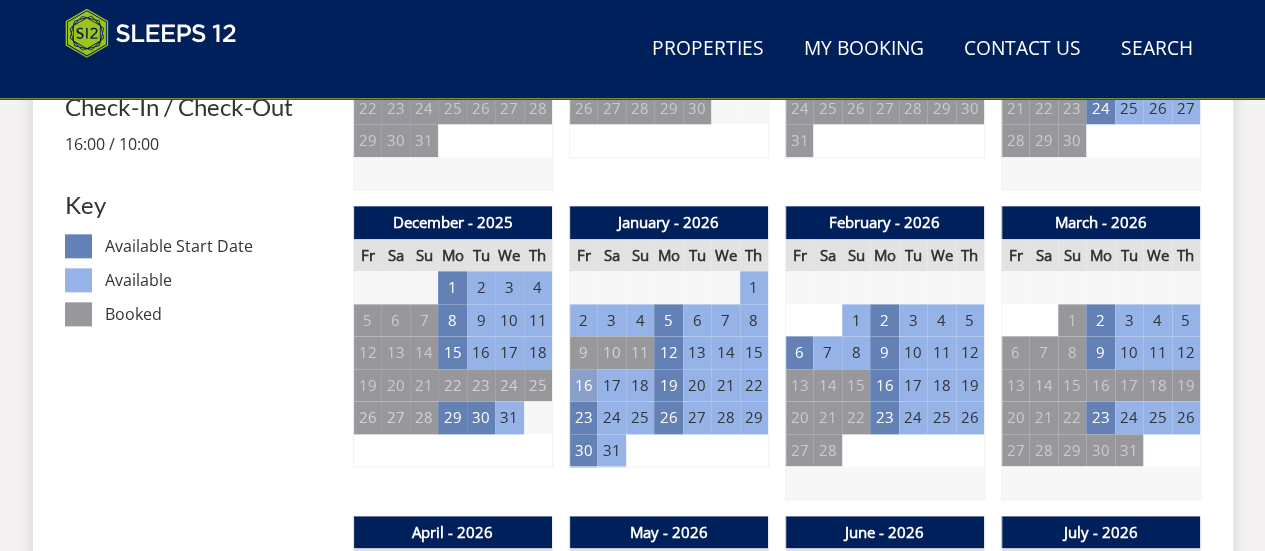 click on "16" at bounding box center (583, 385) 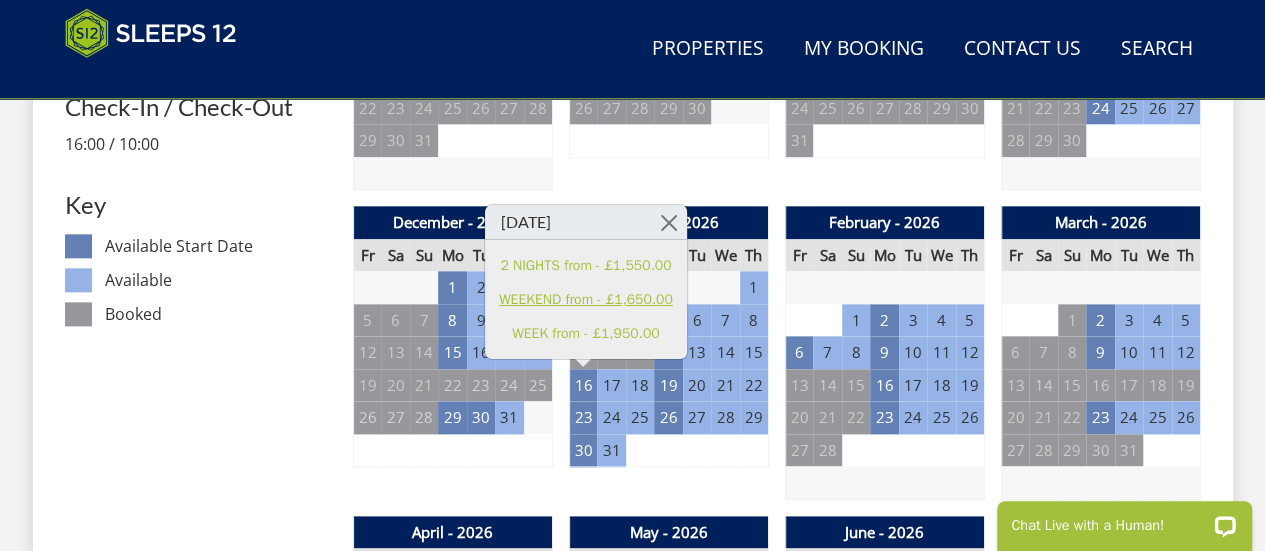 click on "WEEKEND from  - £1,650.00" at bounding box center (586, 299) 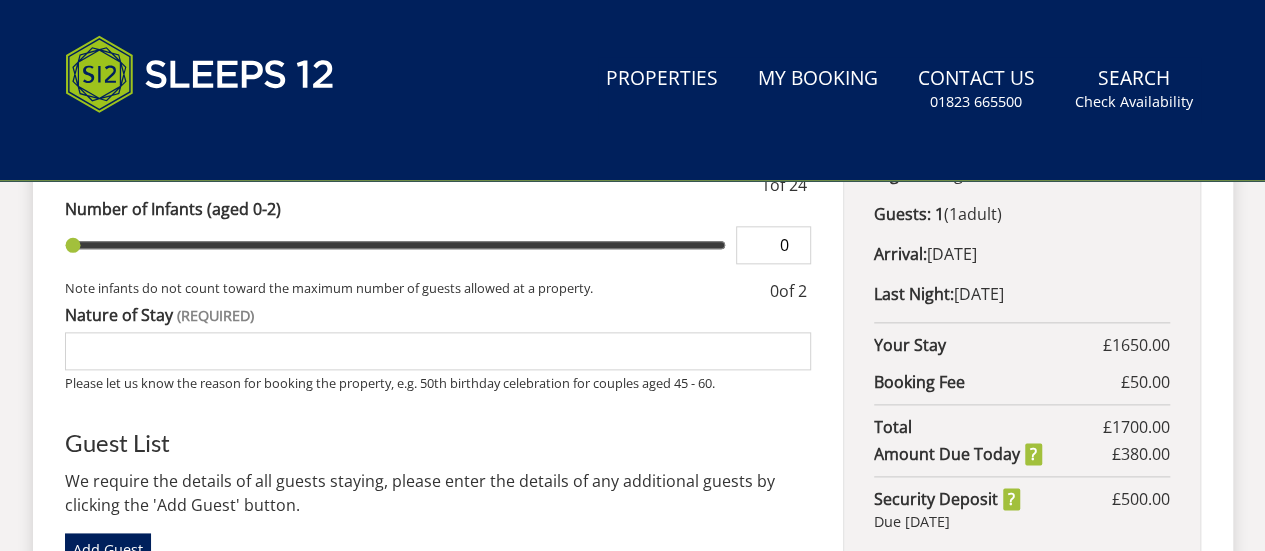 scroll, scrollTop: 0, scrollLeft: 0, axis: both 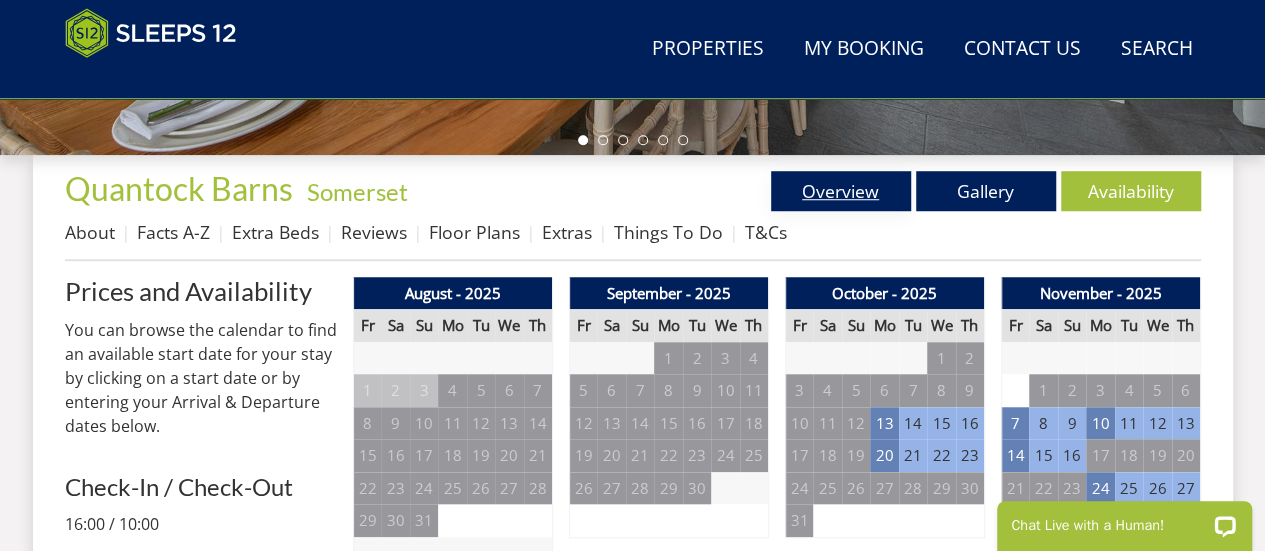 click on "Overview" at bounding box center [841, 191] 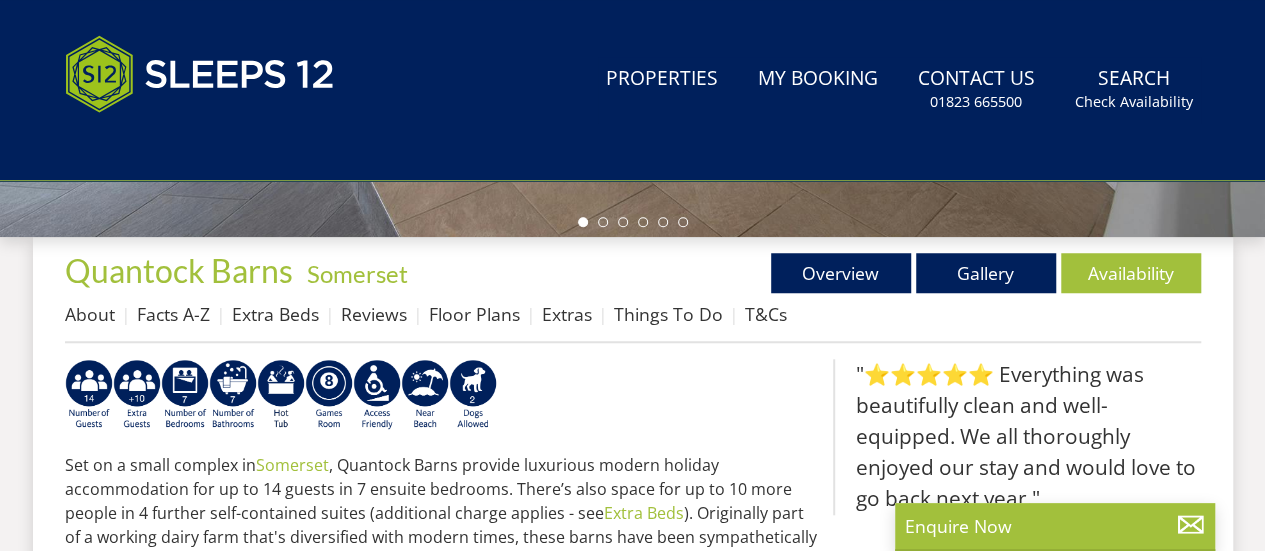 scroll, scrollTop: 0, scrollLeft: 0, axis: both 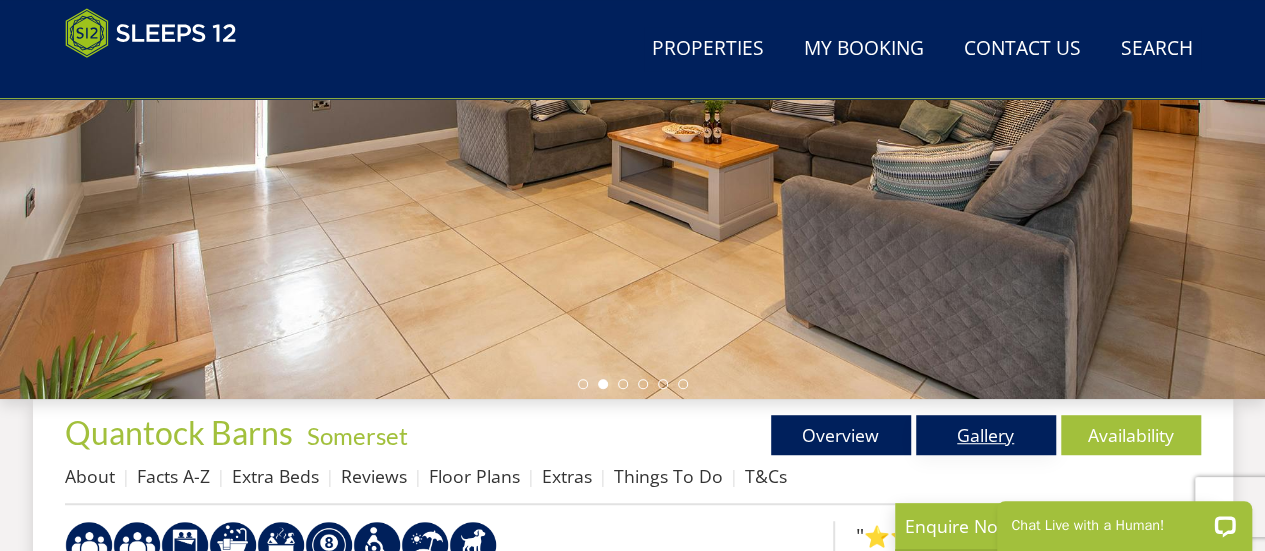 click on "Gallery" at bounding box center [986, 435] 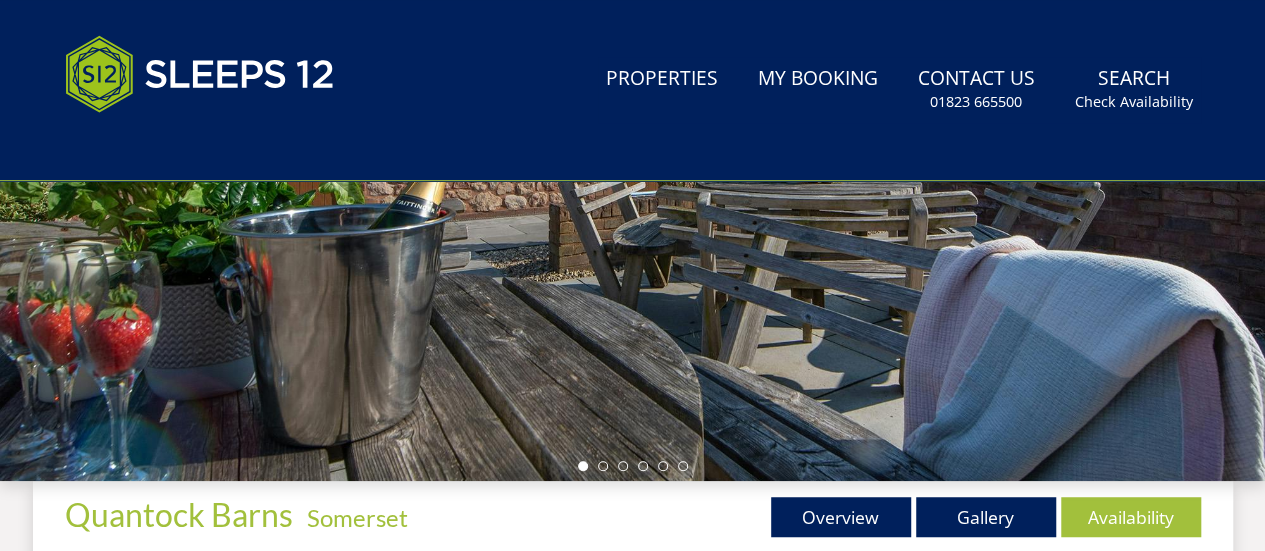 scroll, scrollTop: 0, scrollLeft: 0, axis: both 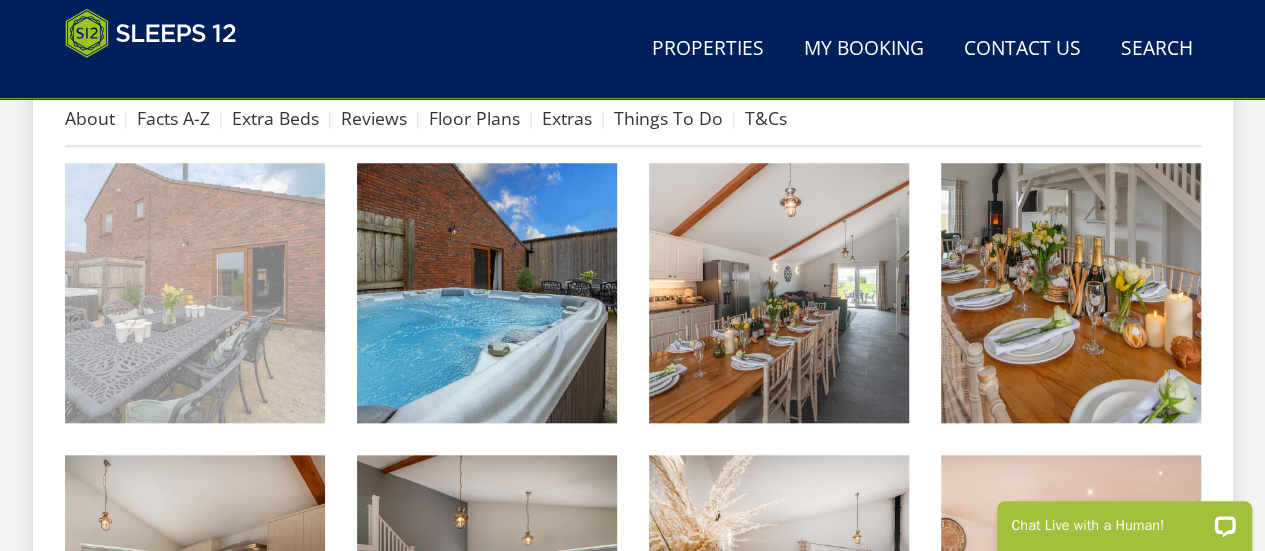 click at bounding box center (195, 293) 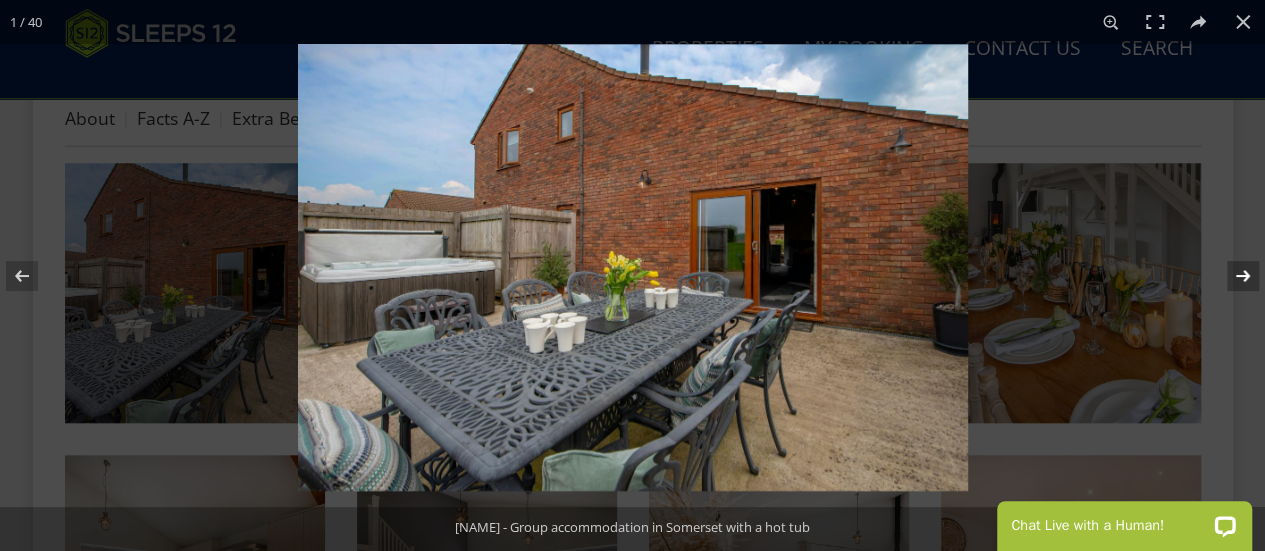 click at bounding box center [1230, 276] 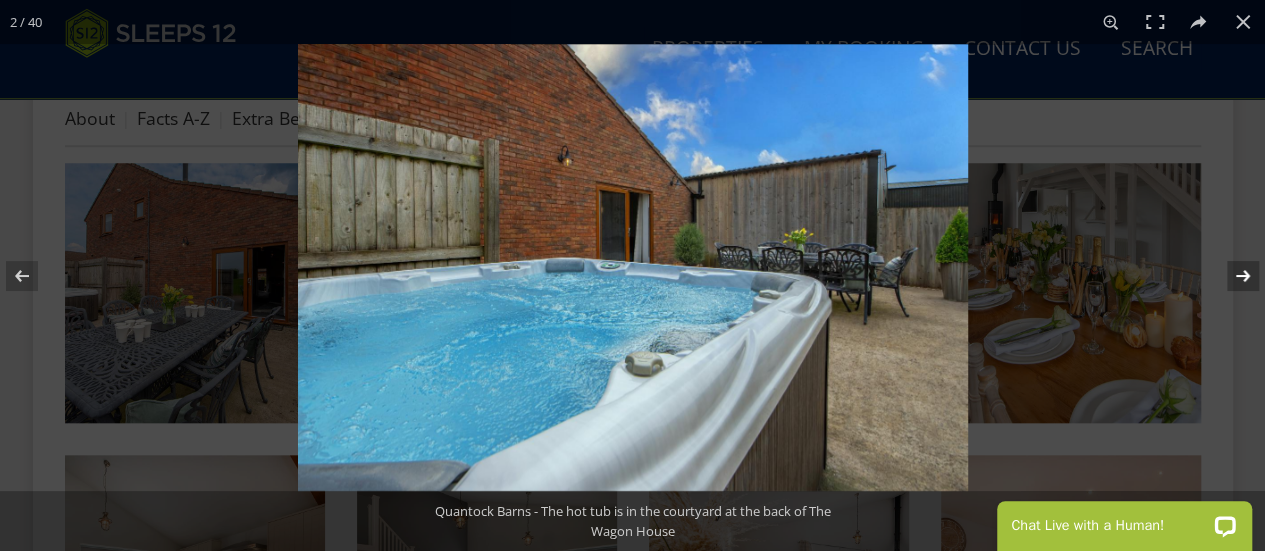 click at bounding box center [1230, 276] 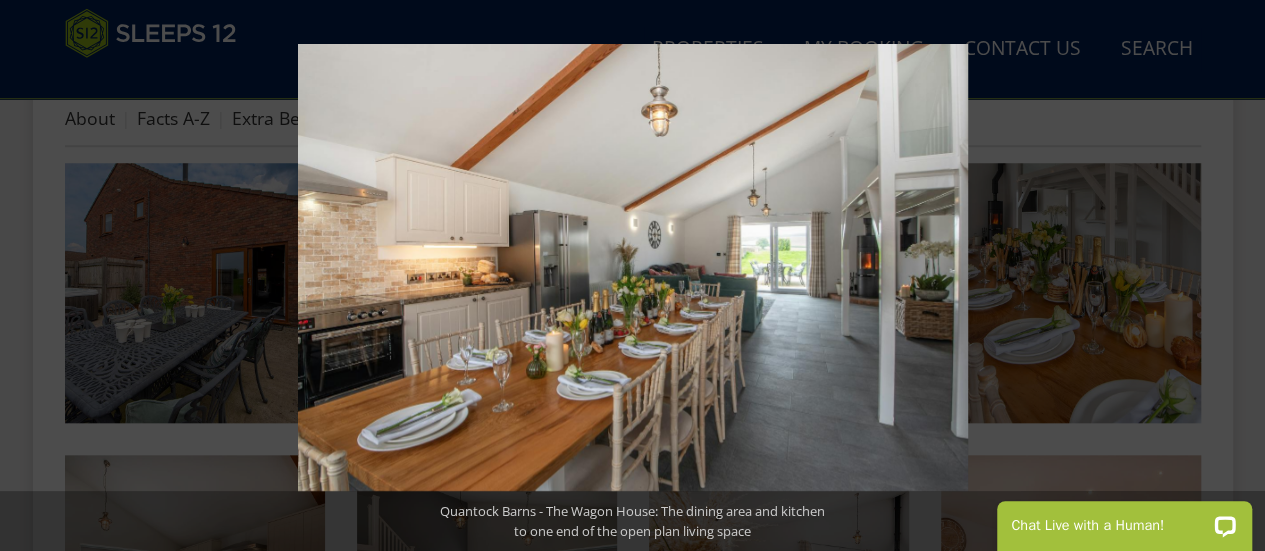 click at bounding box center [1230, 276] 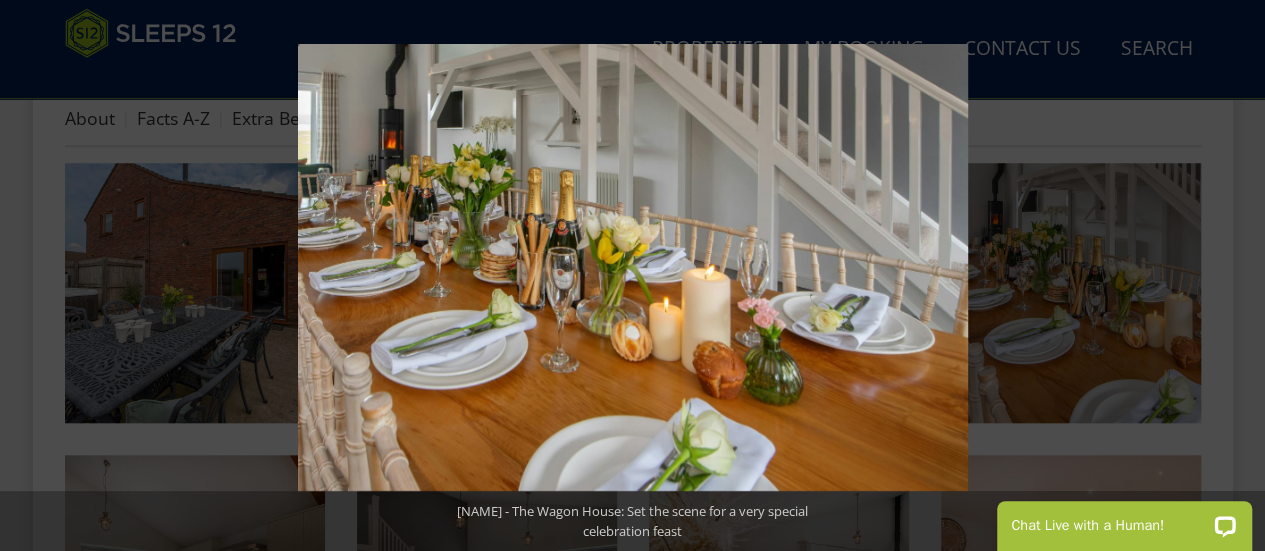 click at bounding box center (1230, 276) 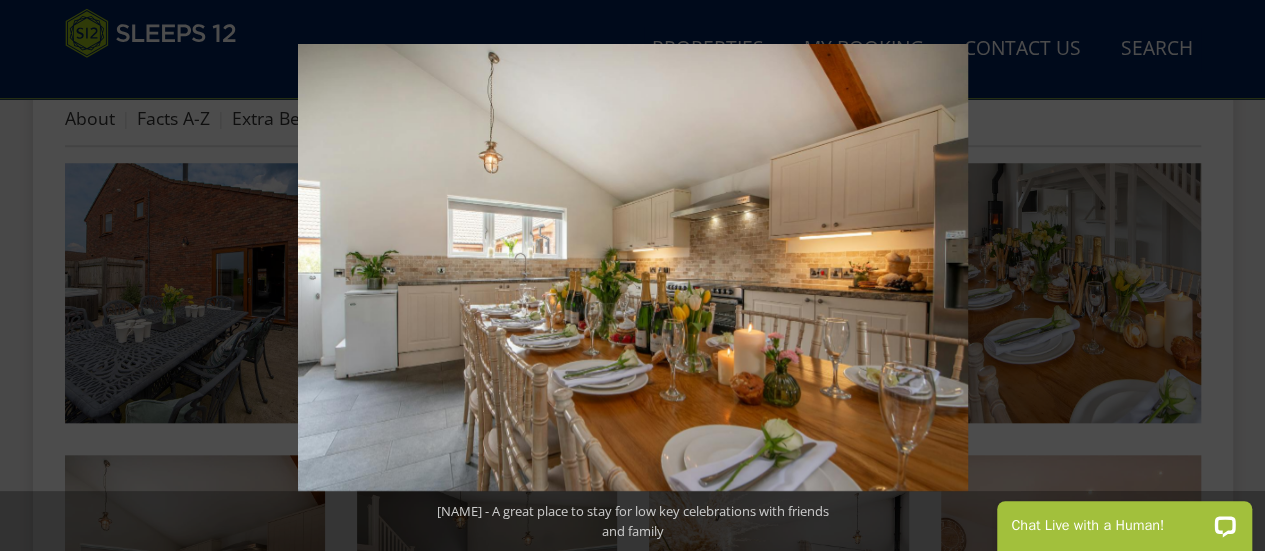 click at bounding box center (1230, 276) 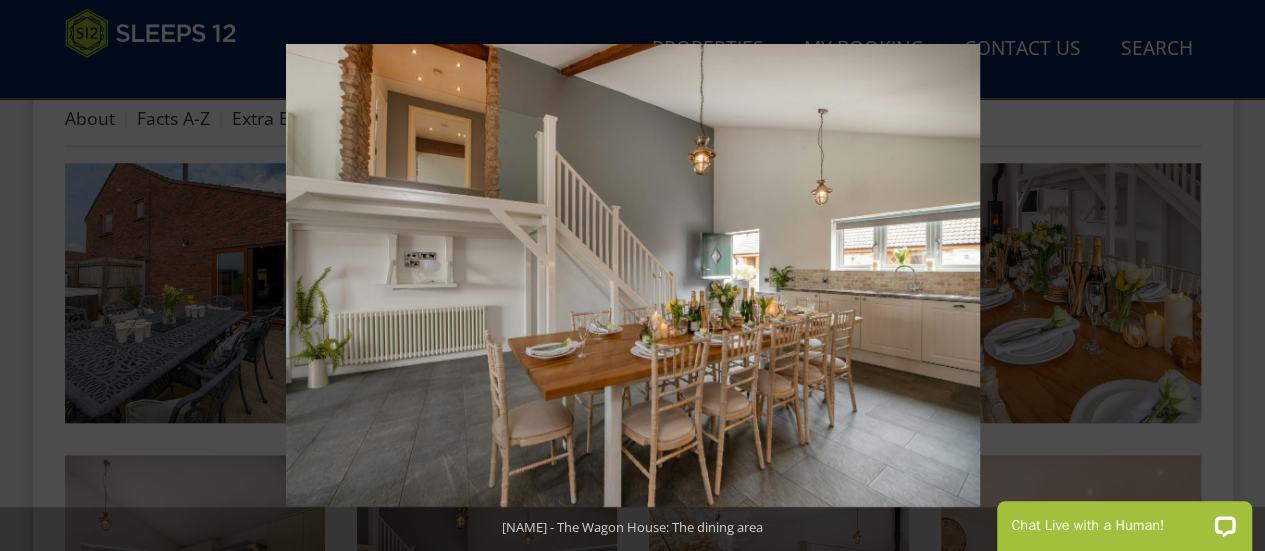 click at bounding box center [1230, 276] 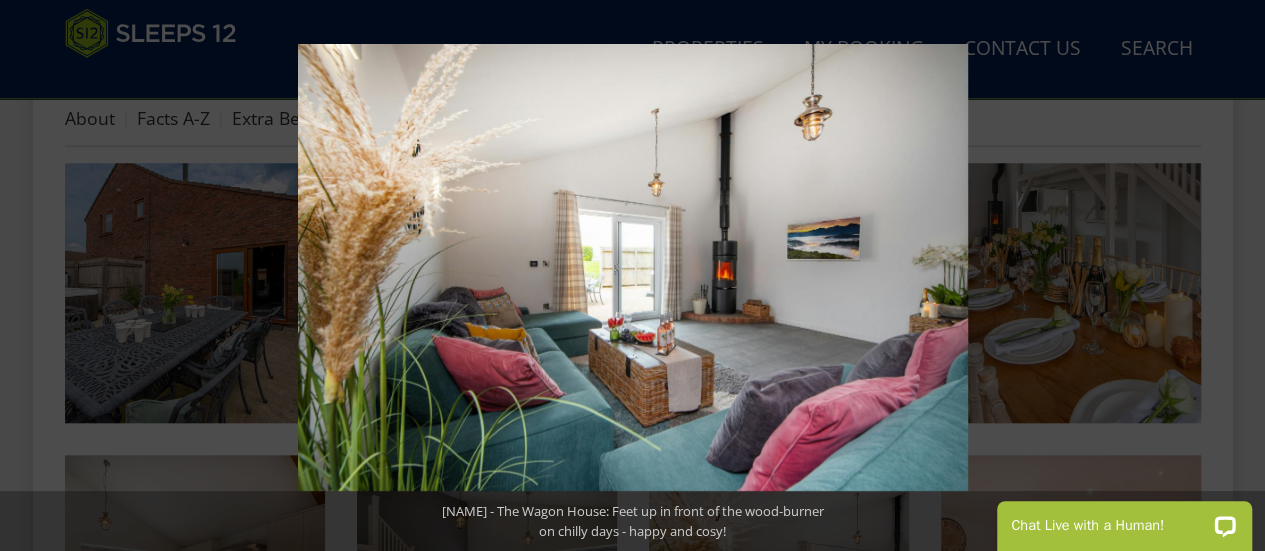 click at bounding box center (1230, 276) 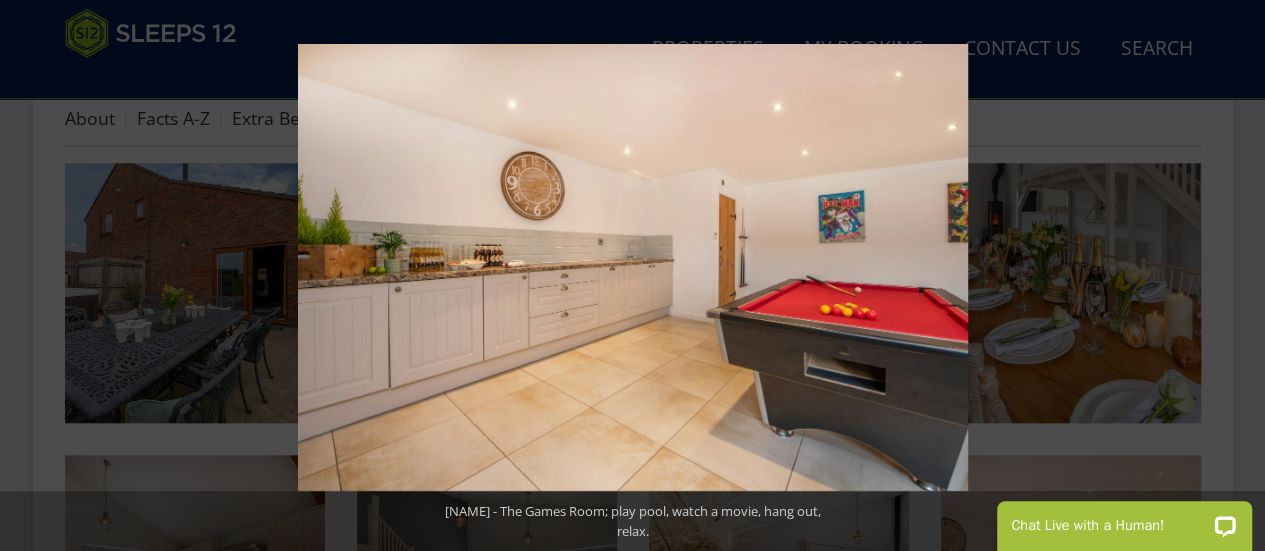 click at bounding box center (1230, 276) 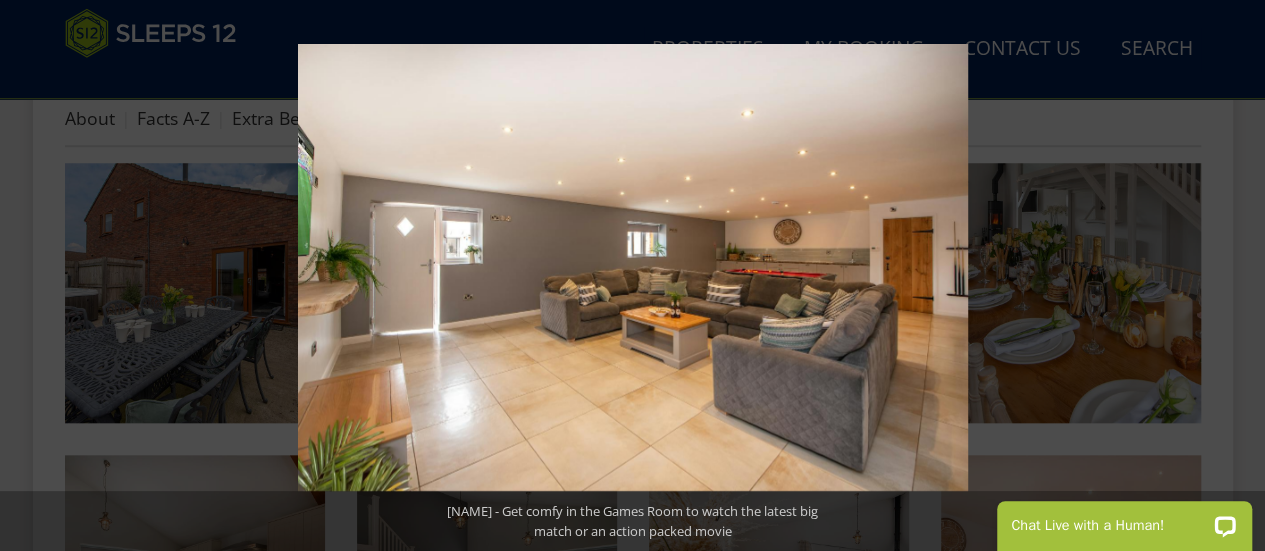 click at bounding box center (1230, 276) 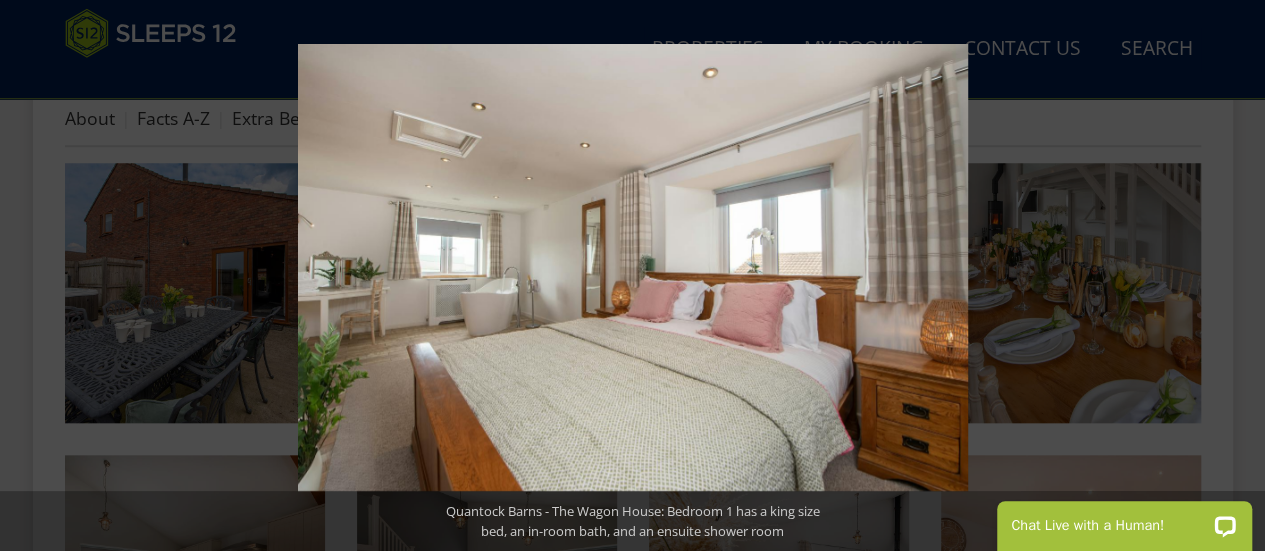 click at bounding box center (1230, 276) 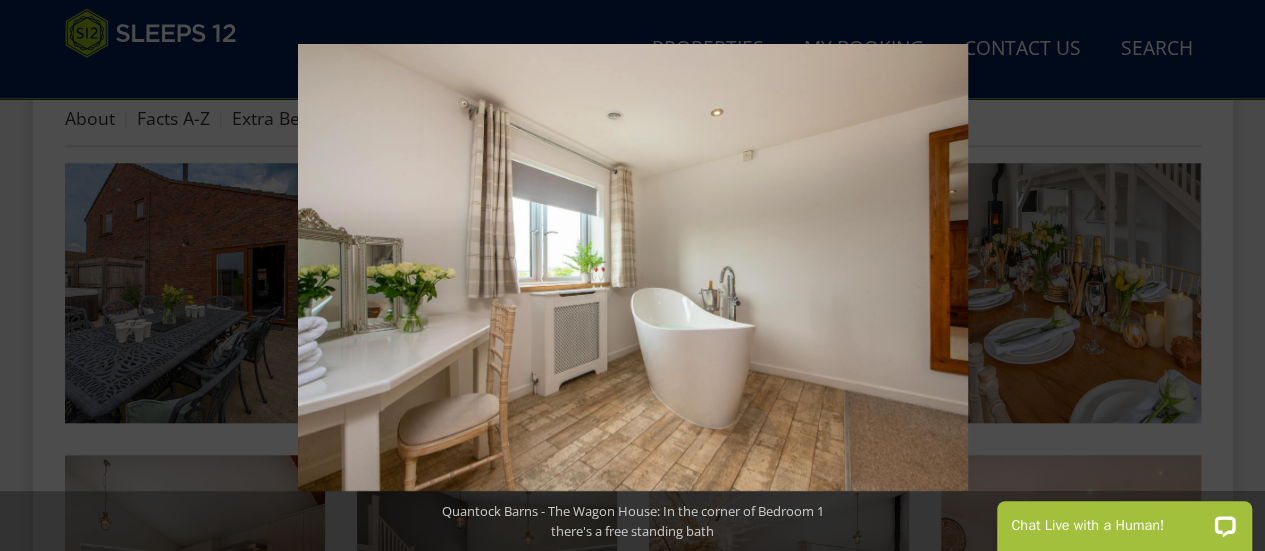 click at bounding box center (1230, 276) 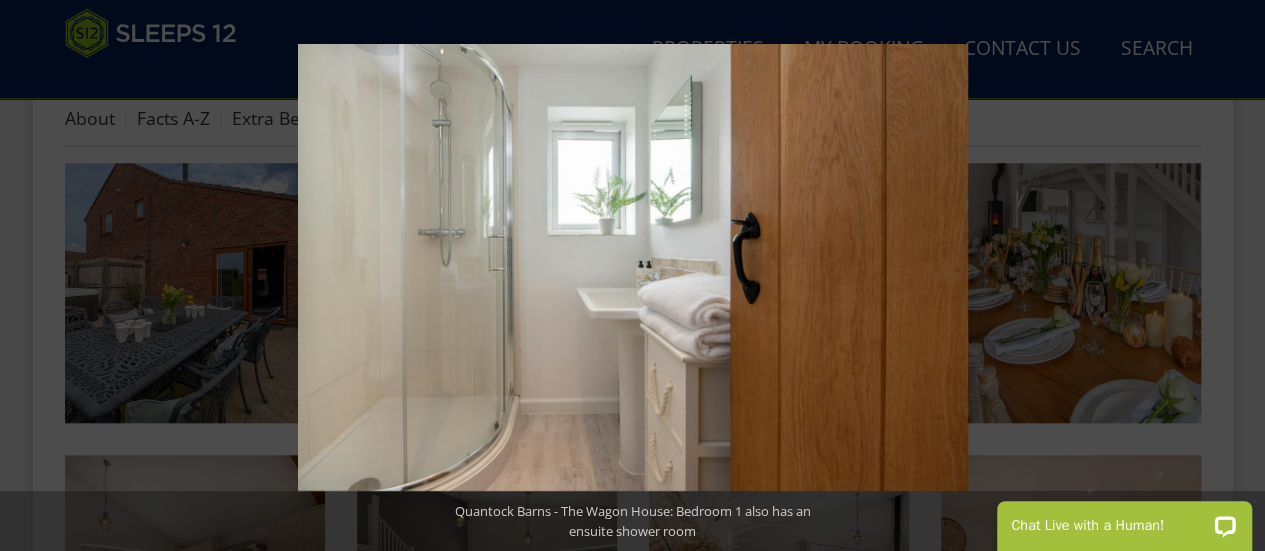 click at bounding box center [1230, 276] 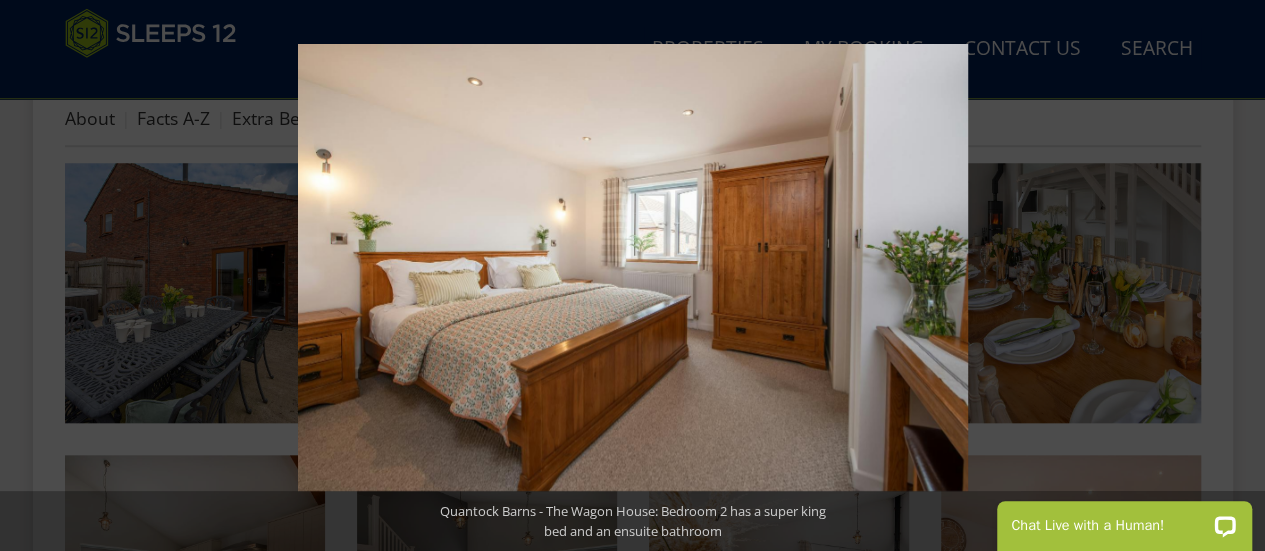 click at bounding box center [1230, 276] 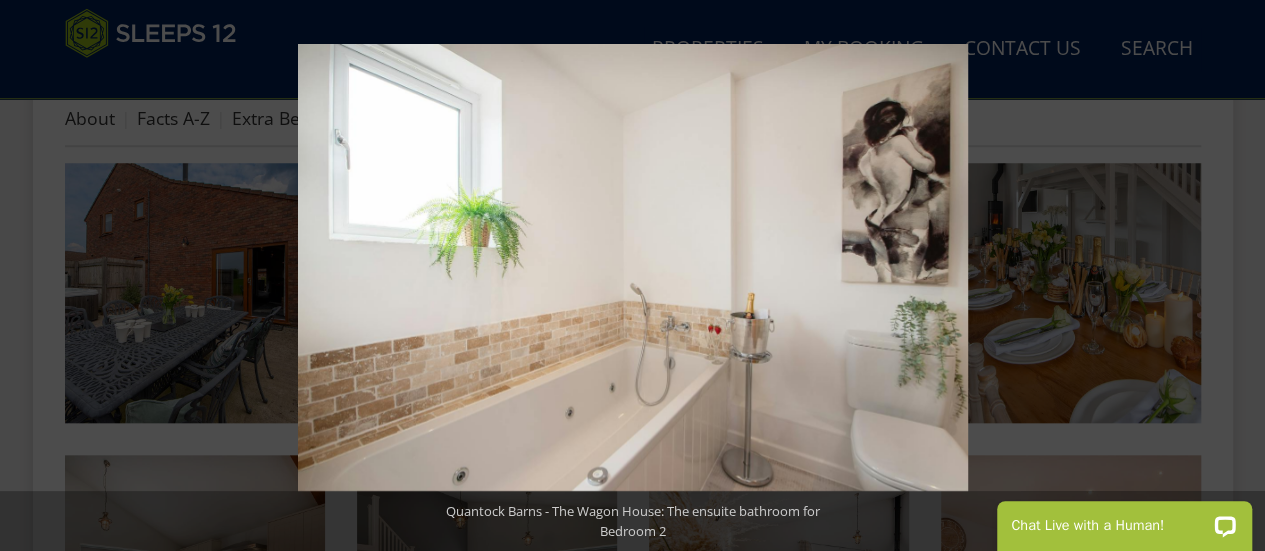 click at bounding box center [1230, 276] 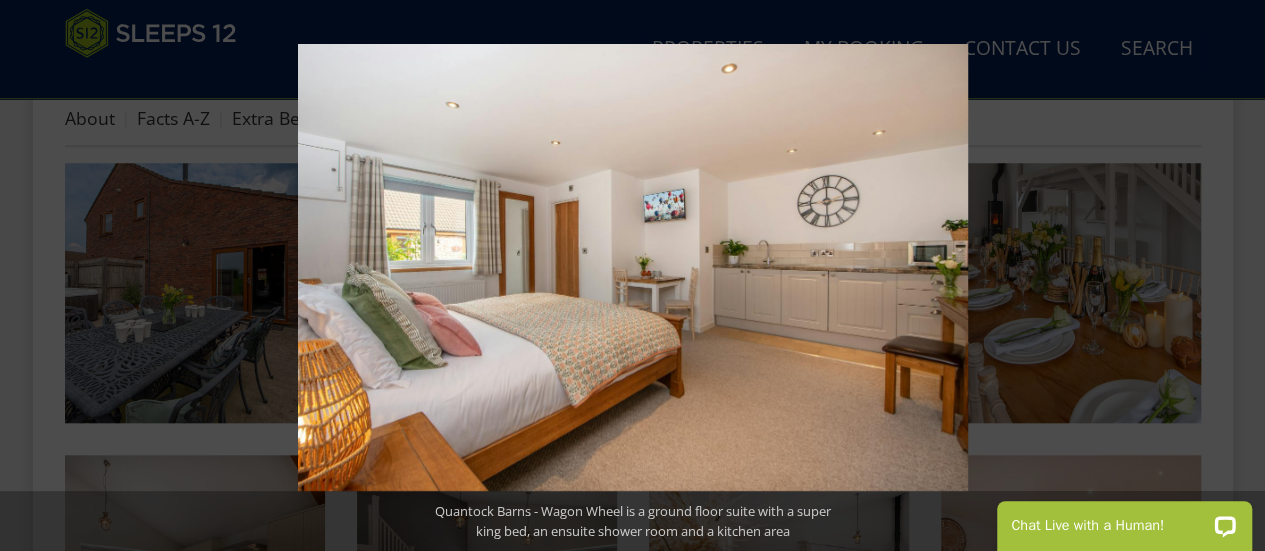 click at bounding box center (1230, 276) 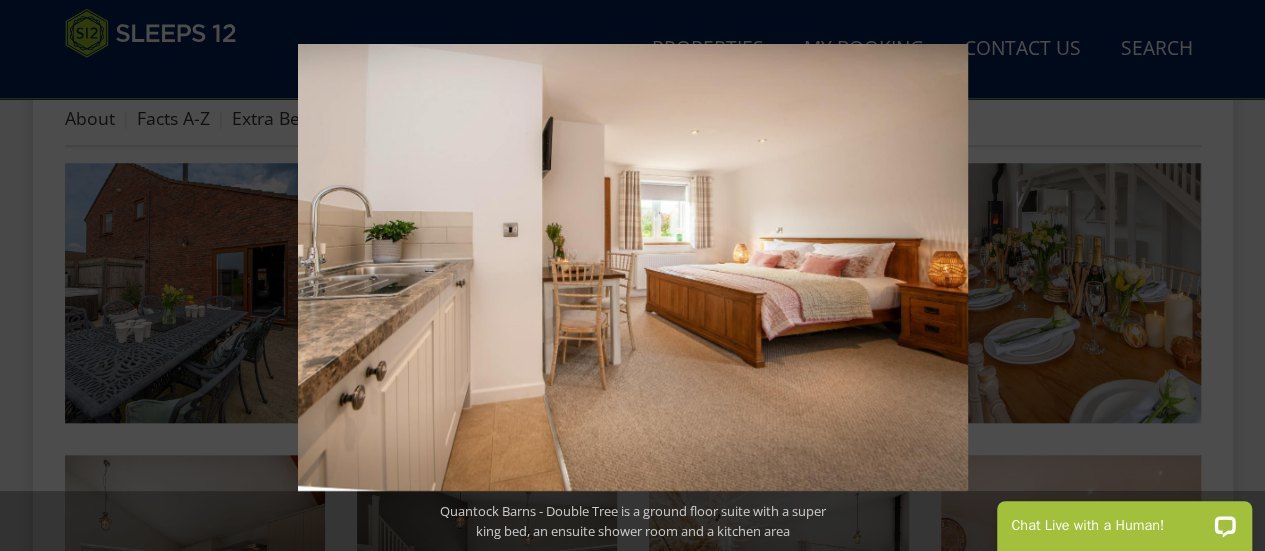click at bounding box center (1230, 276) 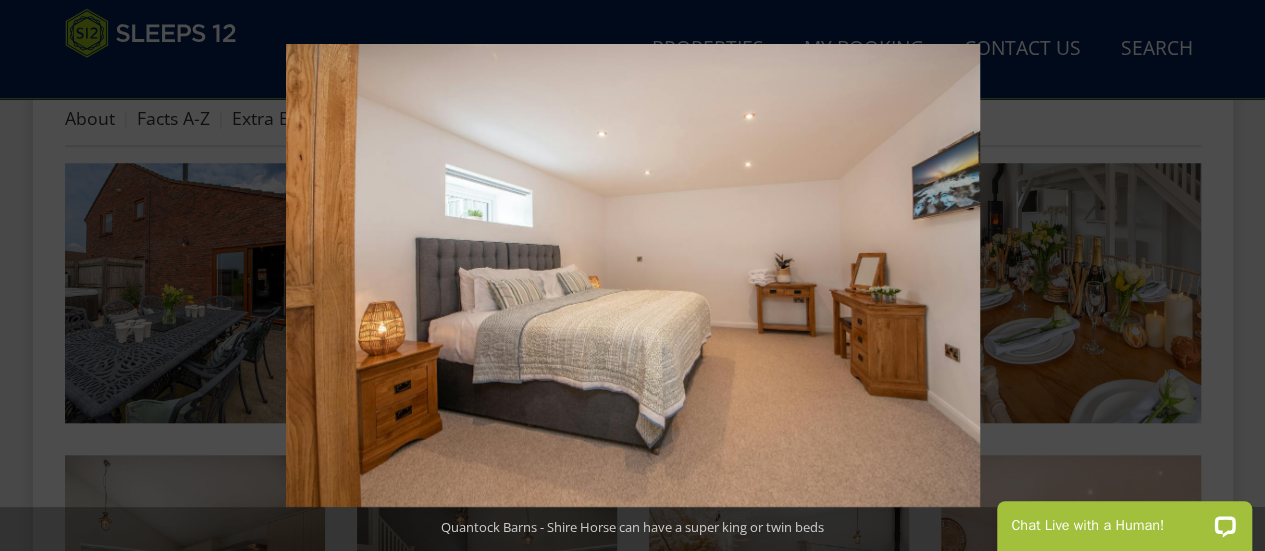click at bounding box center [1230, 276] 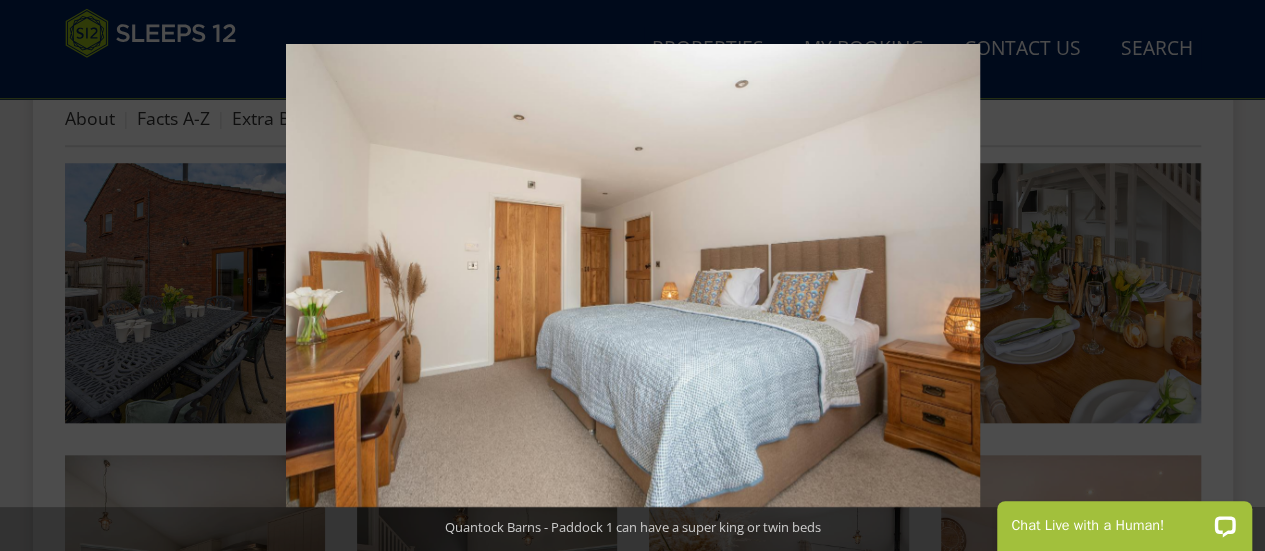 click at bounding box center (1230, 276) 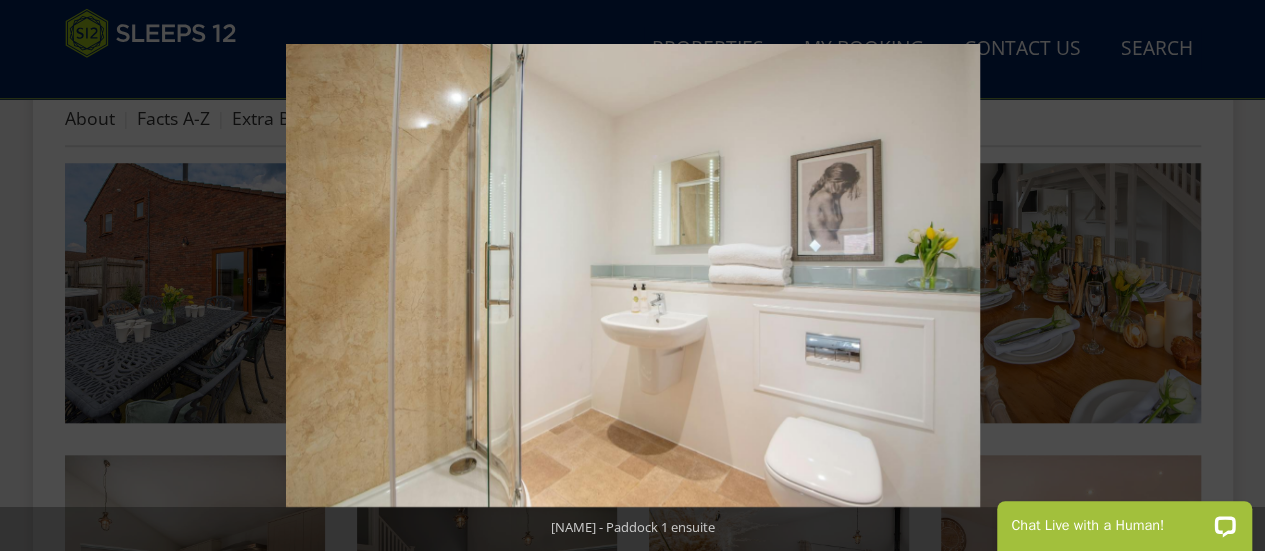 click at bounding box center (1230, 276) 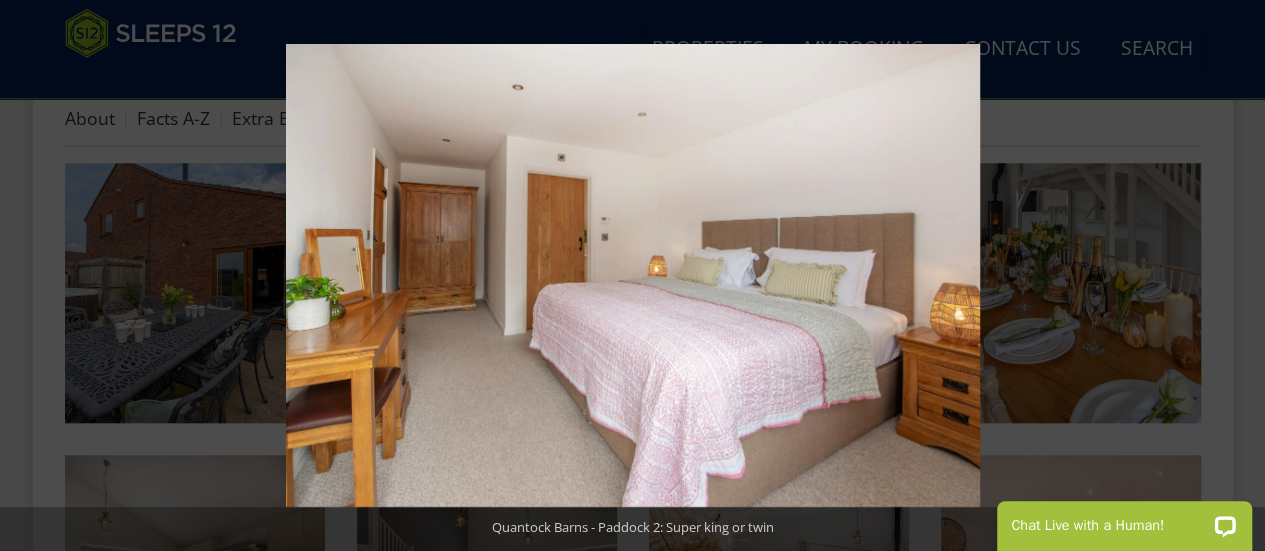 click at bounding box center [1230, 276] 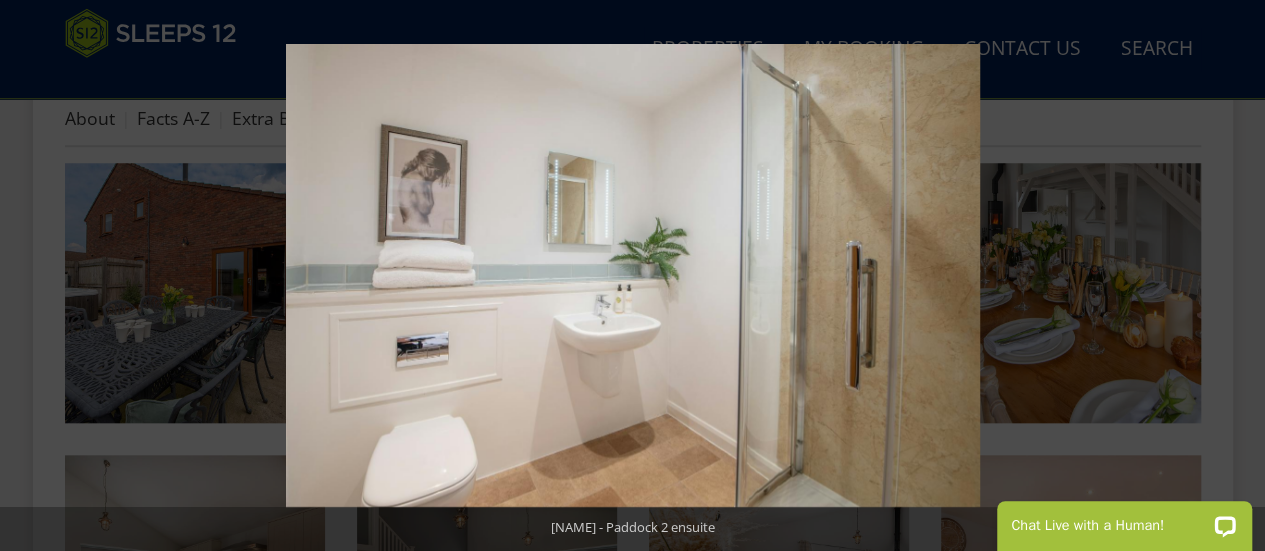 click at bounding box center [1230, 276] 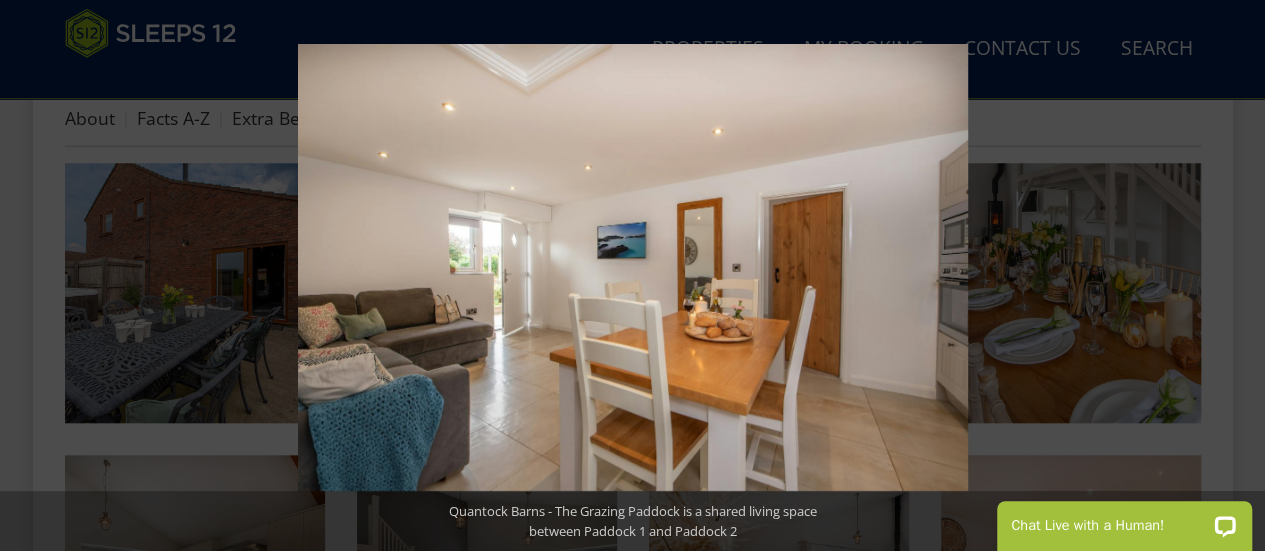 click at bounding box center [1230, 276] 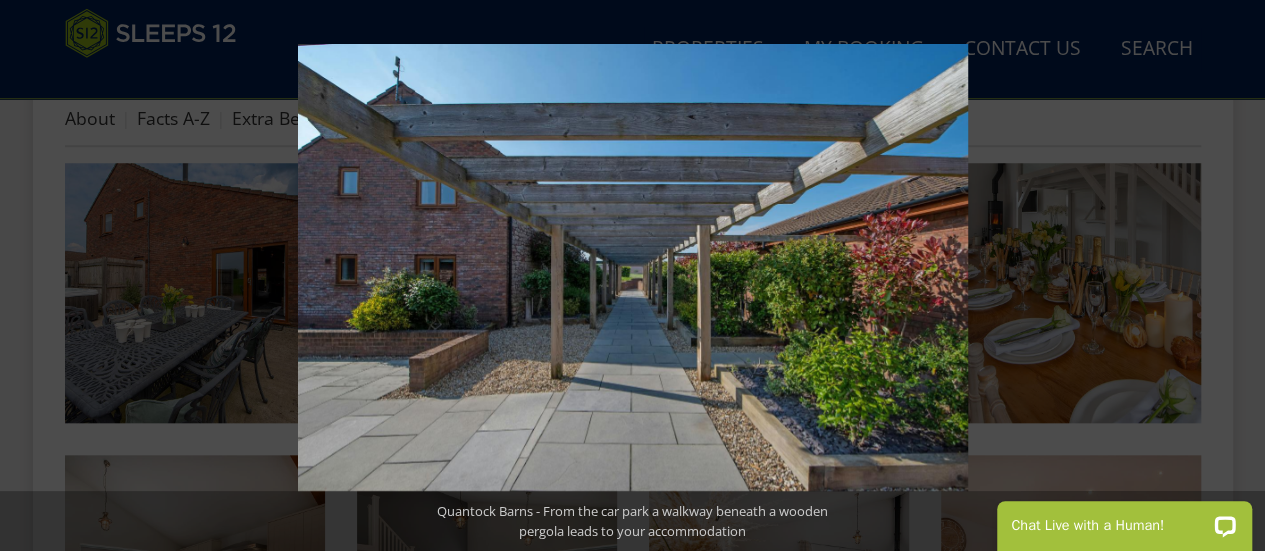 click at bounding box center (1230, 276) 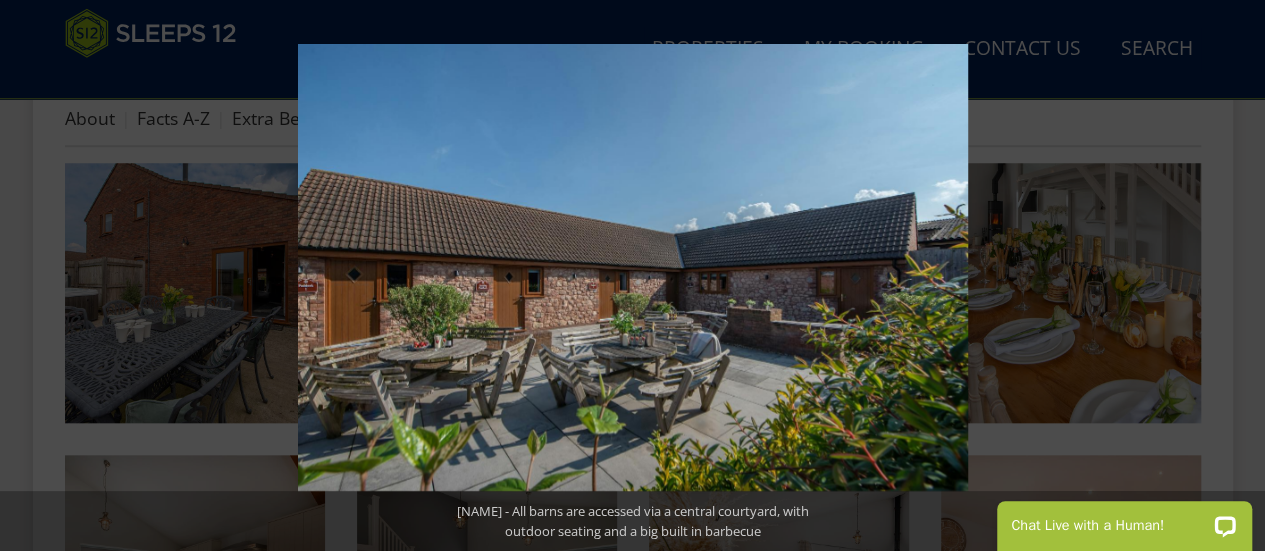 click at bounding box center (1230, 276) 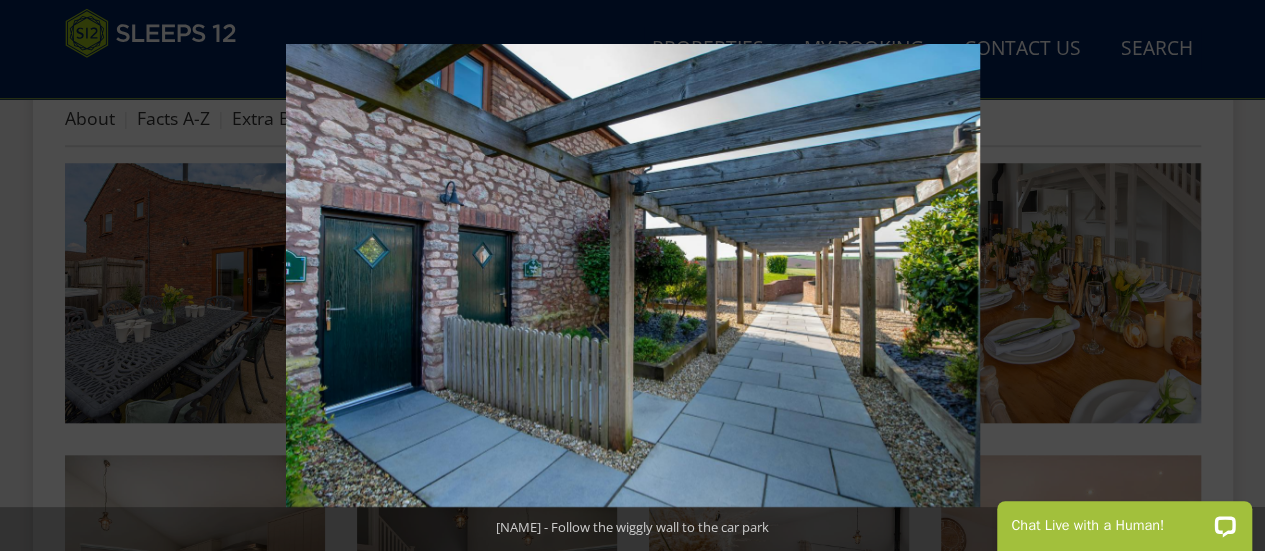 click at bounding box center [1230, 276] 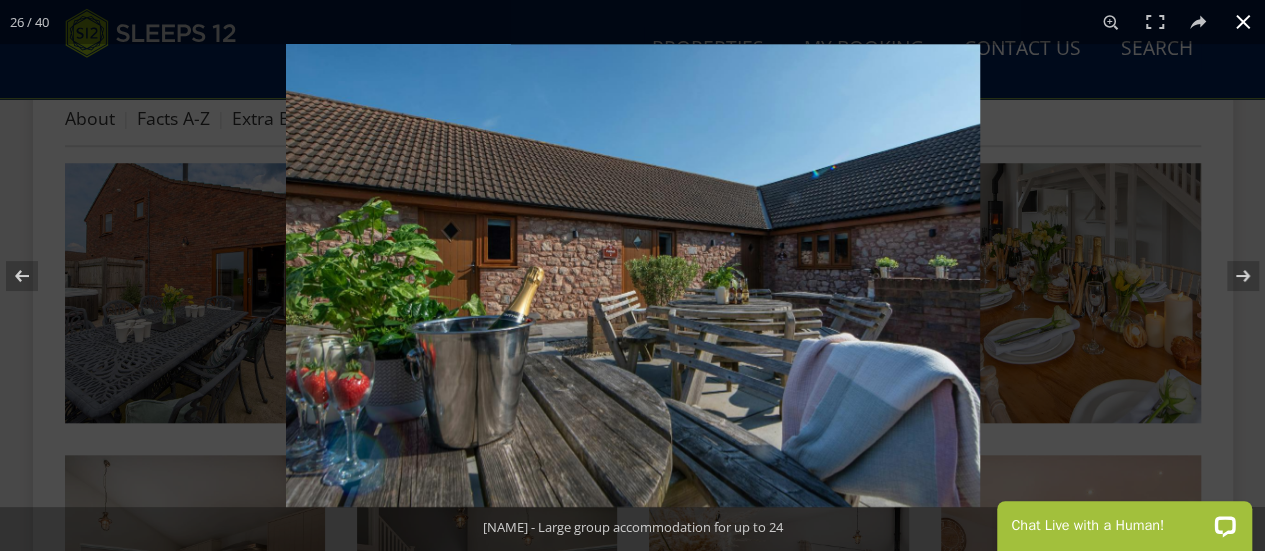 click at bounding box center (1243, 22) 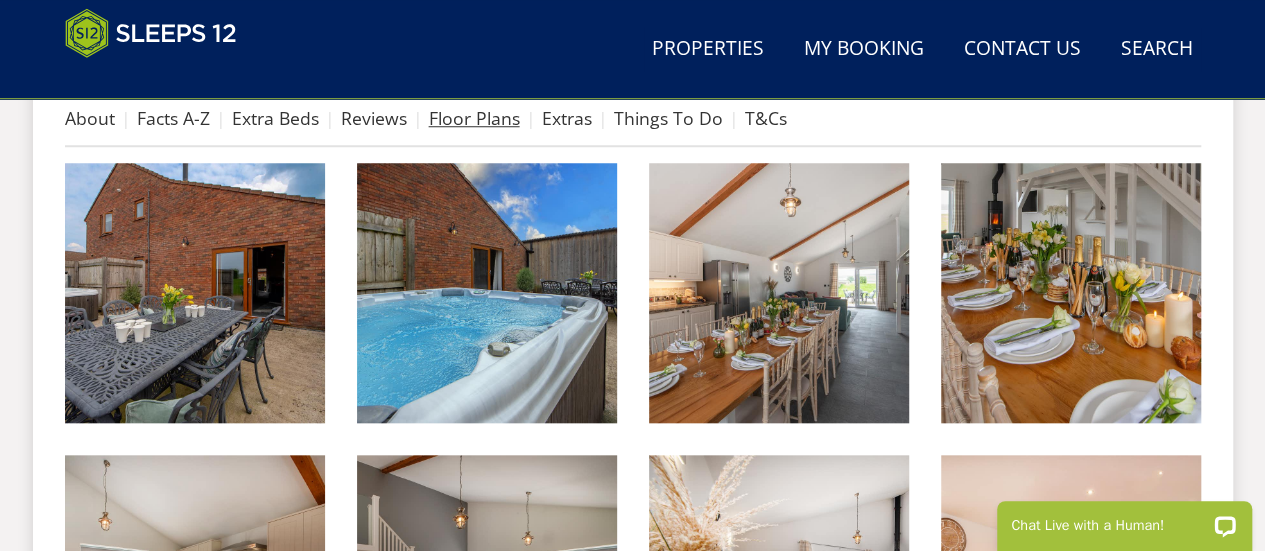 click on "Floor Plans" at bounding box center [474, 118] 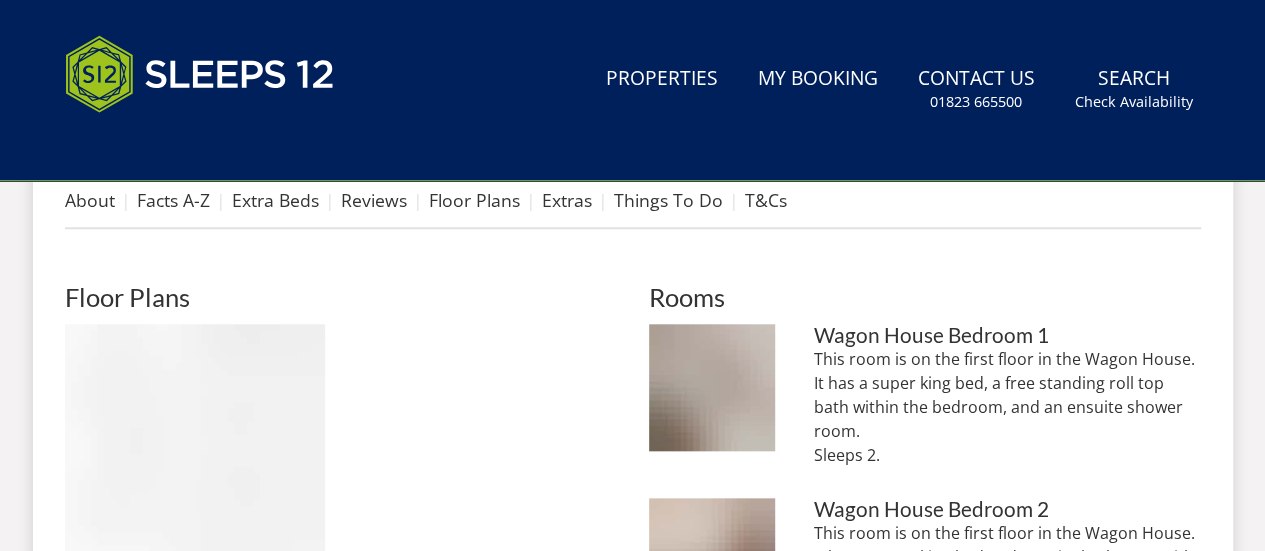 scroll, scrollTop: 0, scrollLeft: 0, axis: both 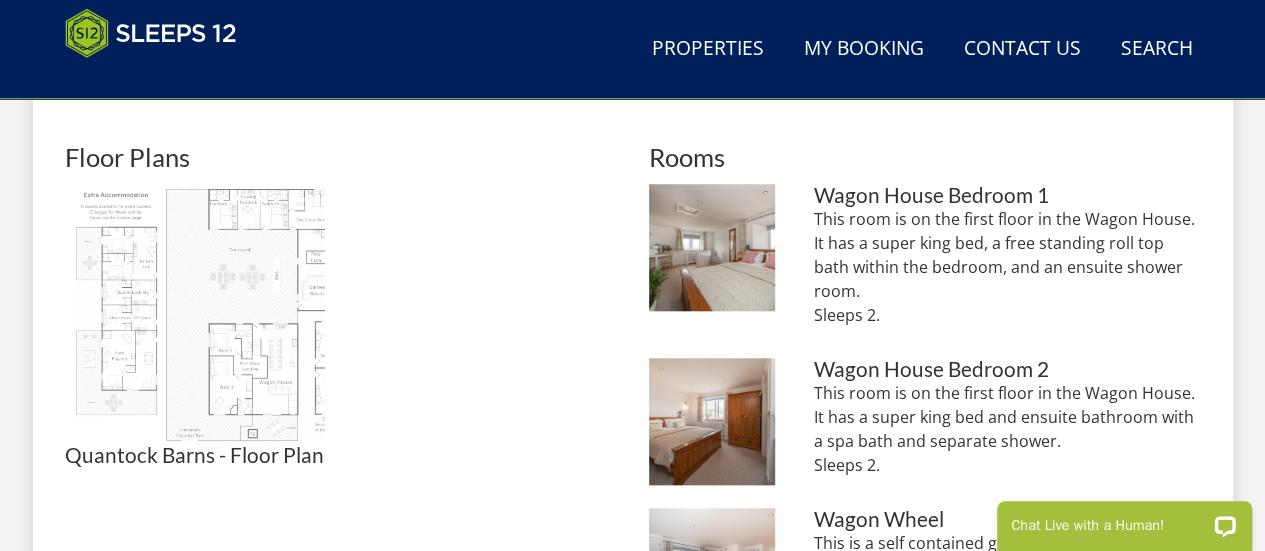 click at bounding box center [195, 314] 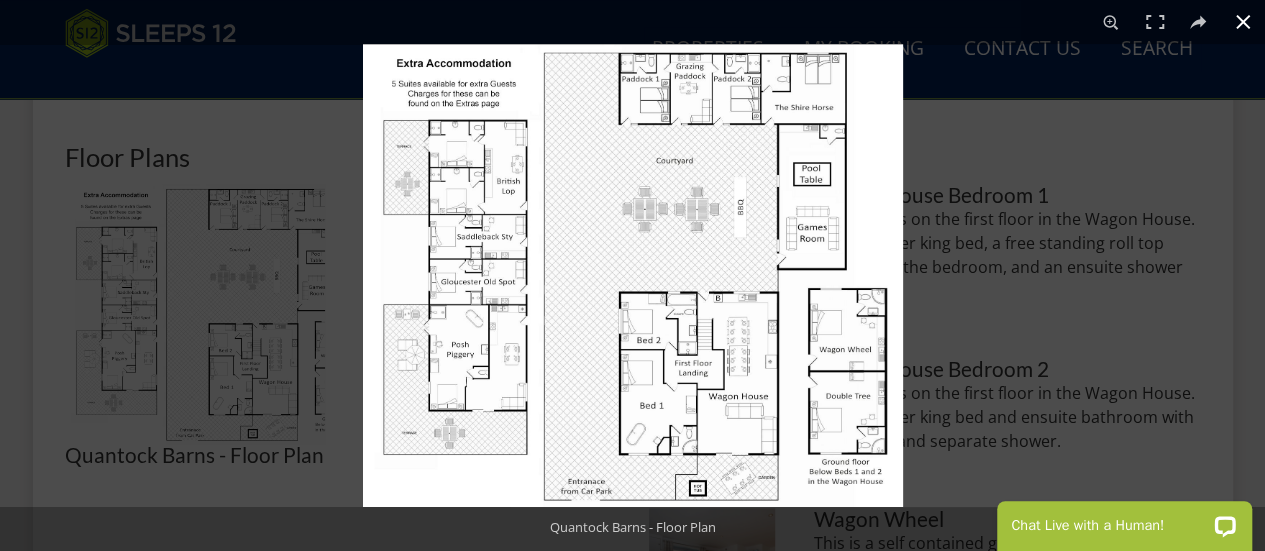 click at bounding box center [1243, 22] 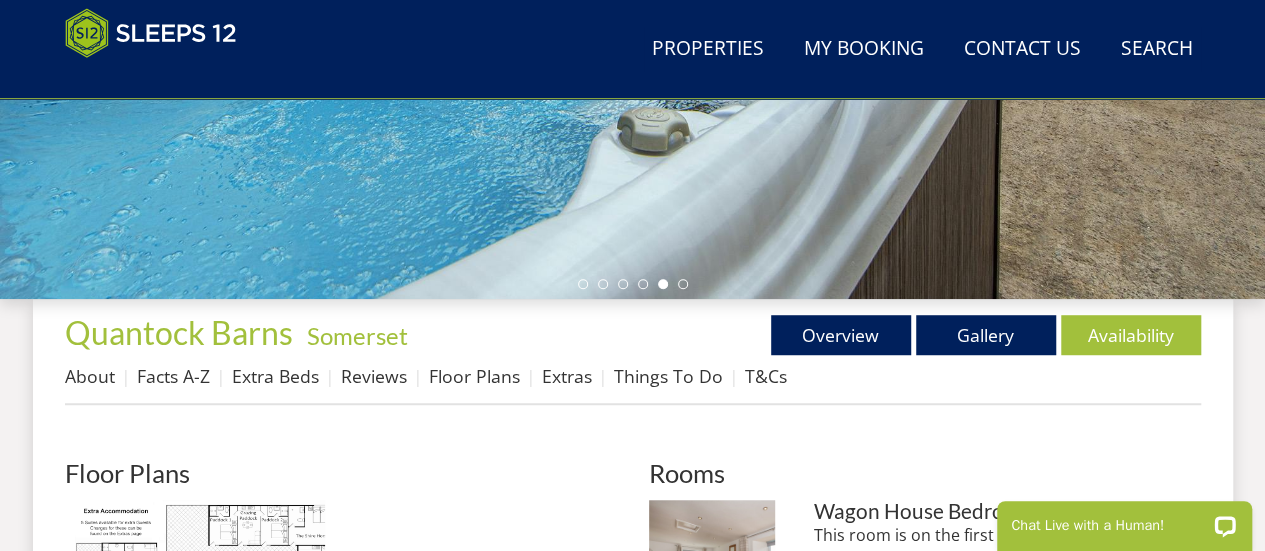 scroll, scrollTop: 528, scrollLeft: 0, axis: vertical 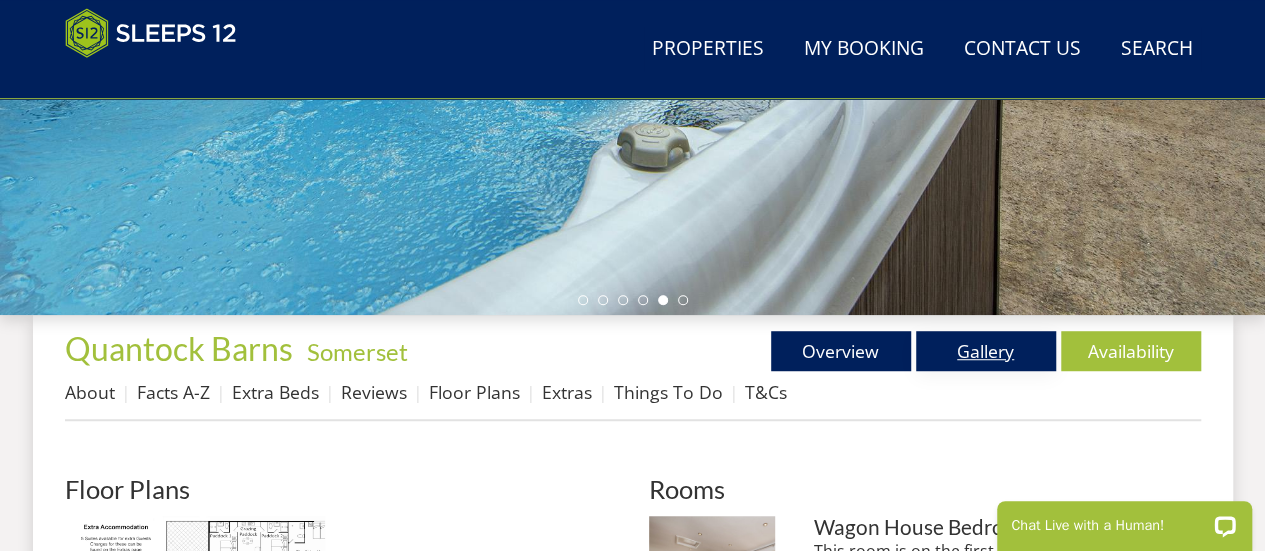 click on "Gallery" at bounding box center [986, 351] 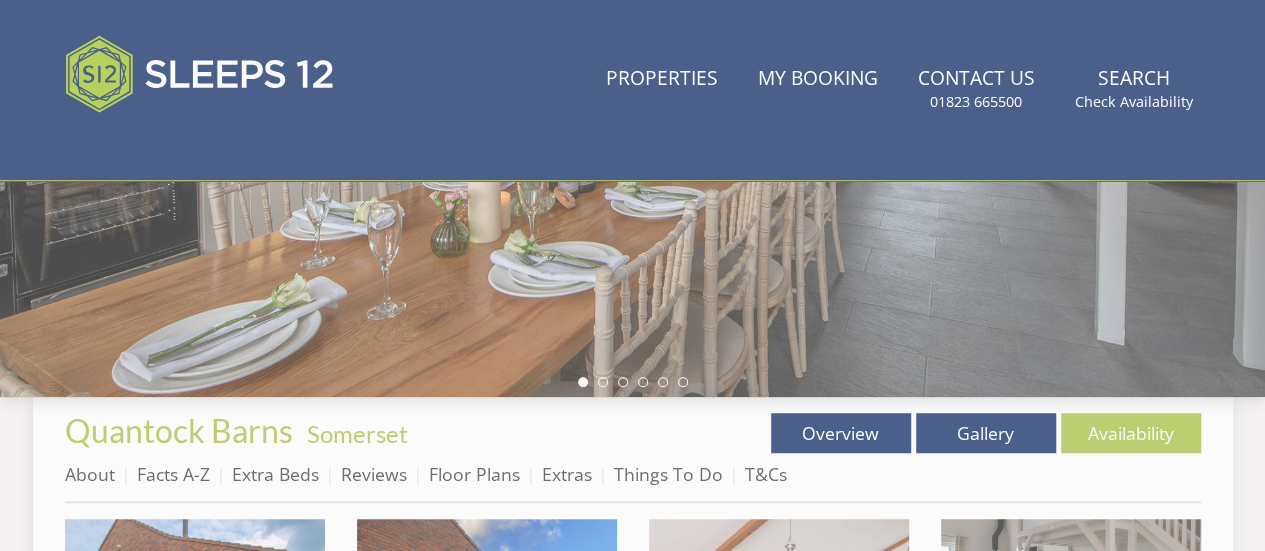 scroll, scrollTop: 0, scrollLeft: 0, axis: both 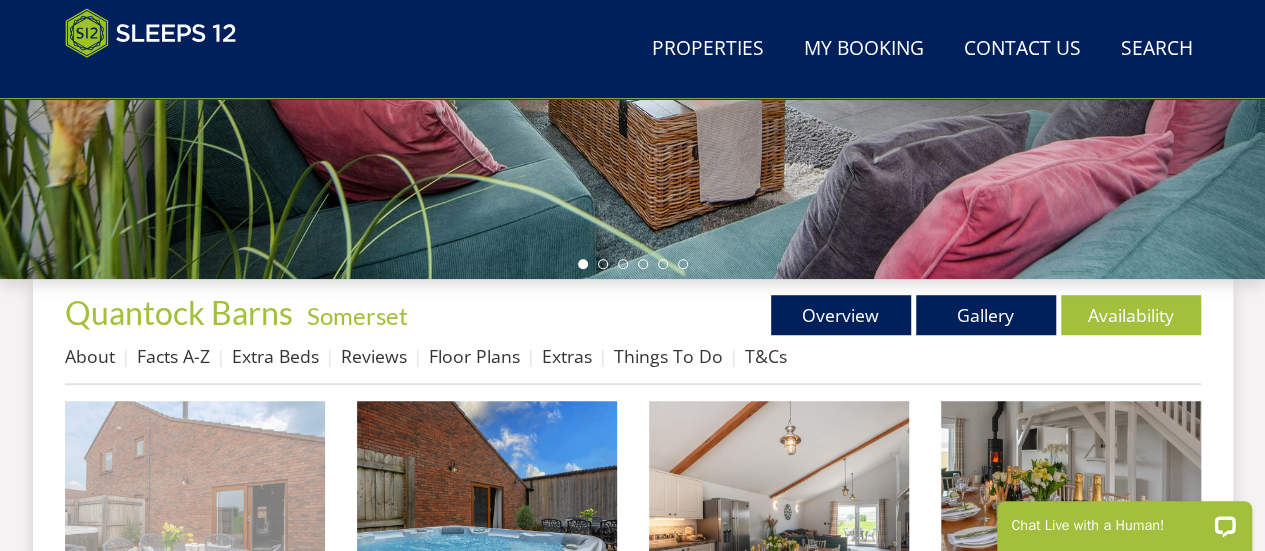click at bounding box center (195, 531) 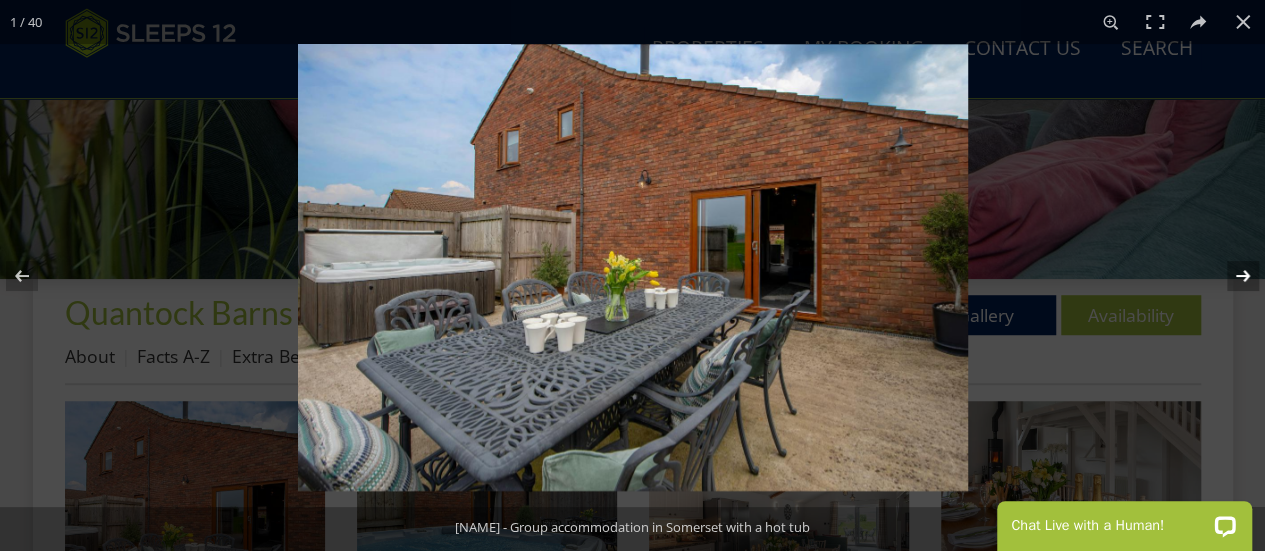 click at bounding box center (1230, 276) 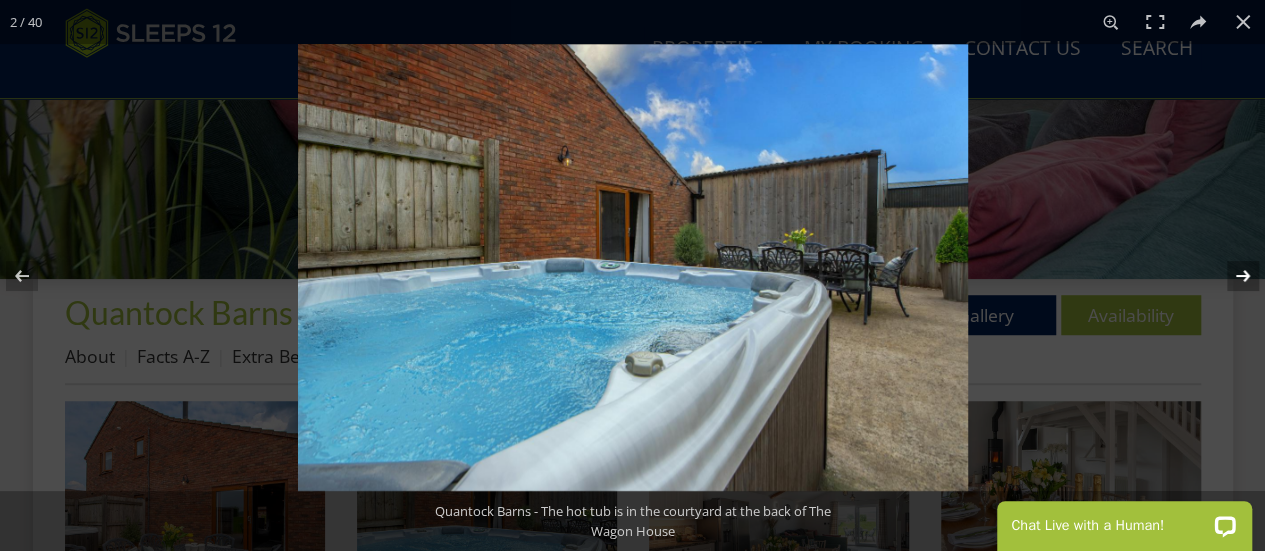 click at bounding box center [1230, 276] 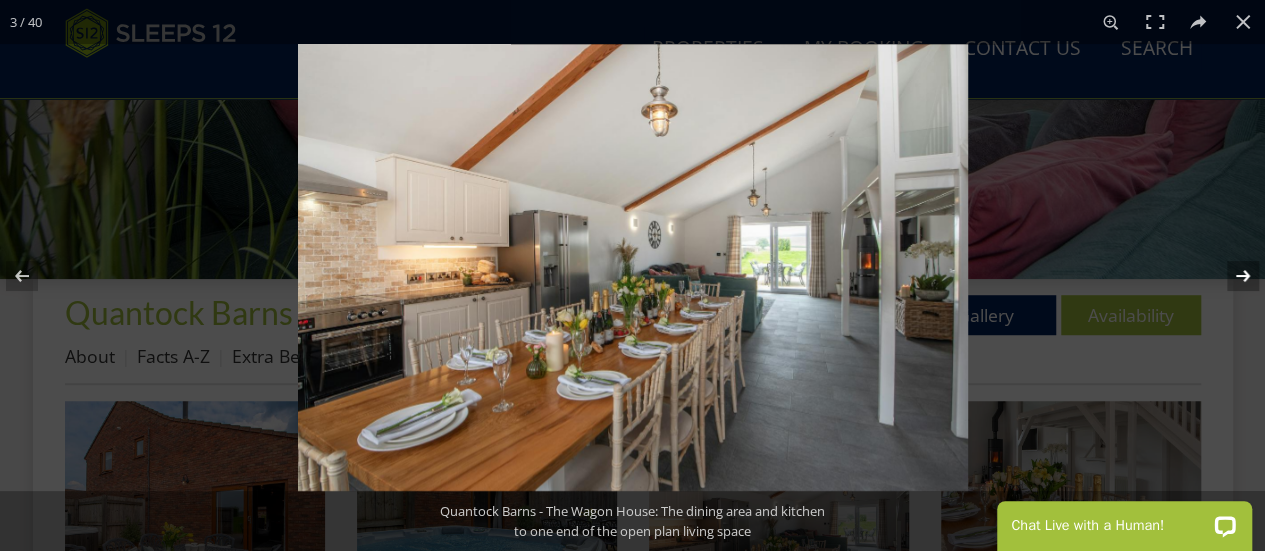 click at bounding box center (1230, 276) 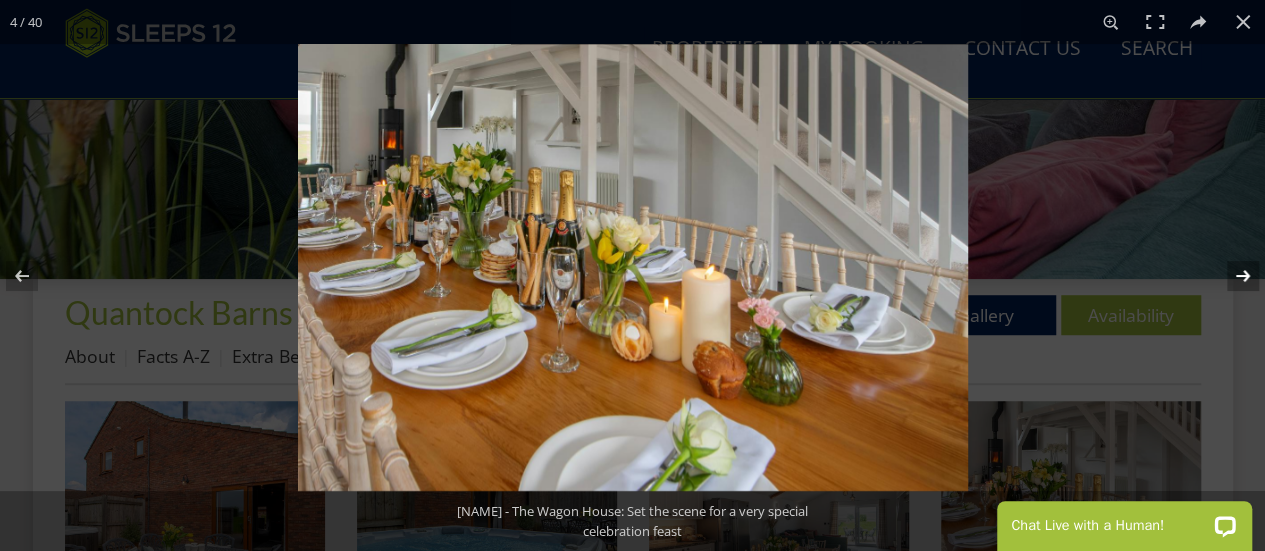 click at bounding box center (1230, 276) 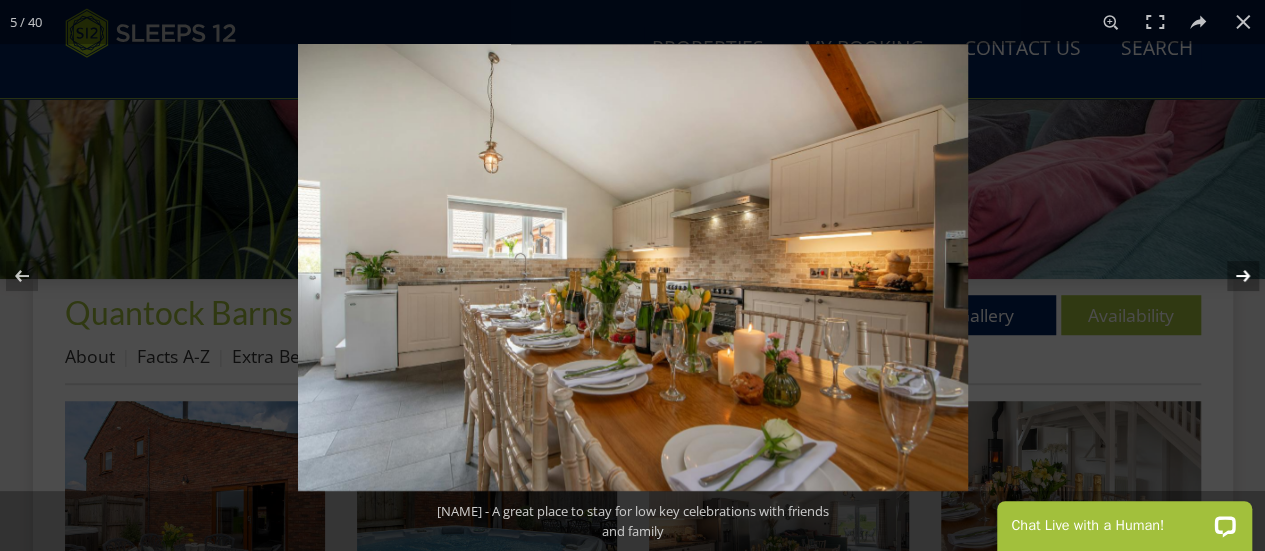 click at bounding box center (1230, 276) 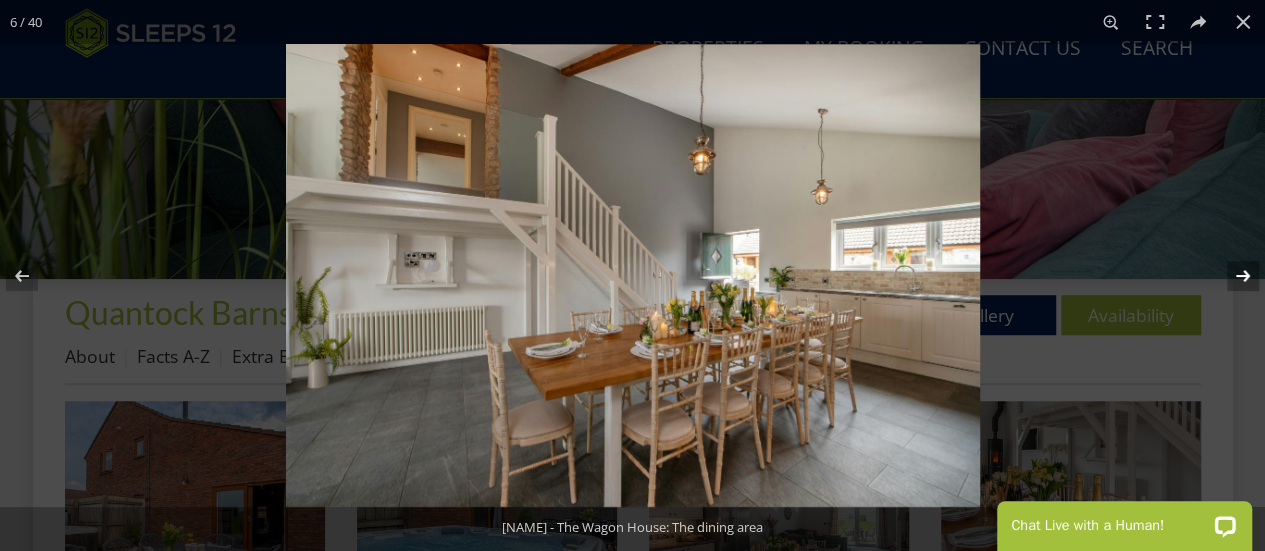 click at bounding box center (1230, 276) 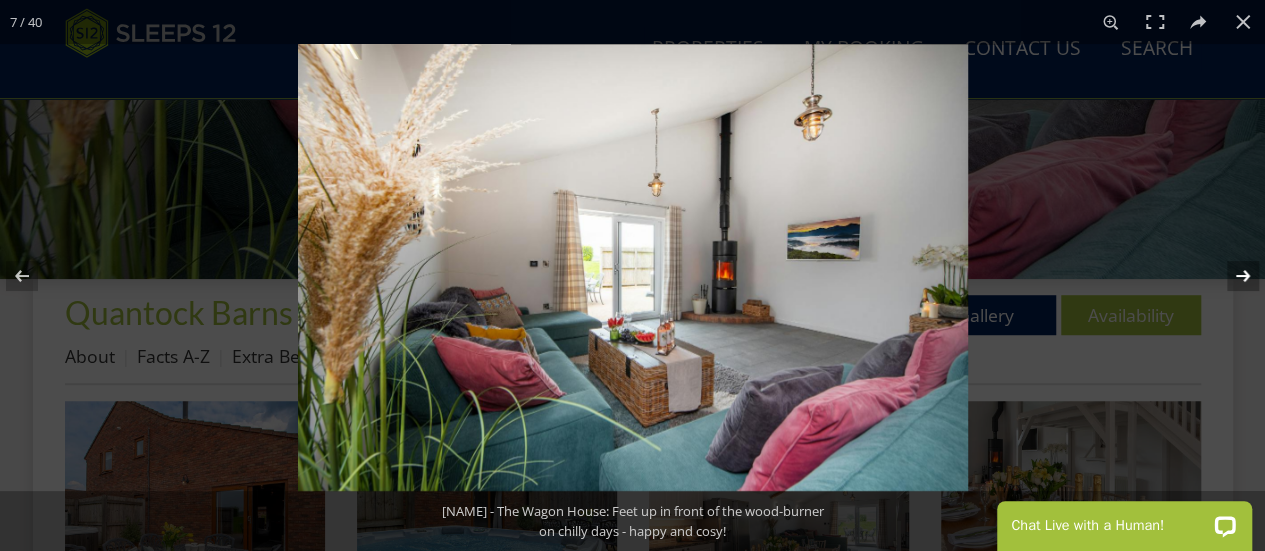 click at bounding box center [1230, 276] 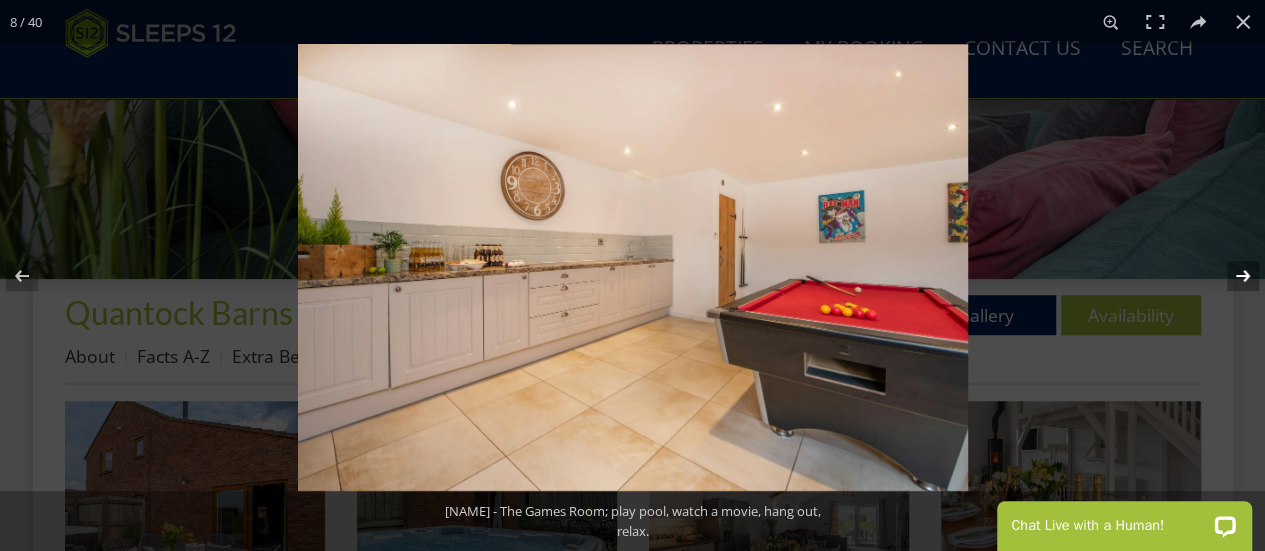click at bounding box center [1230, 276] 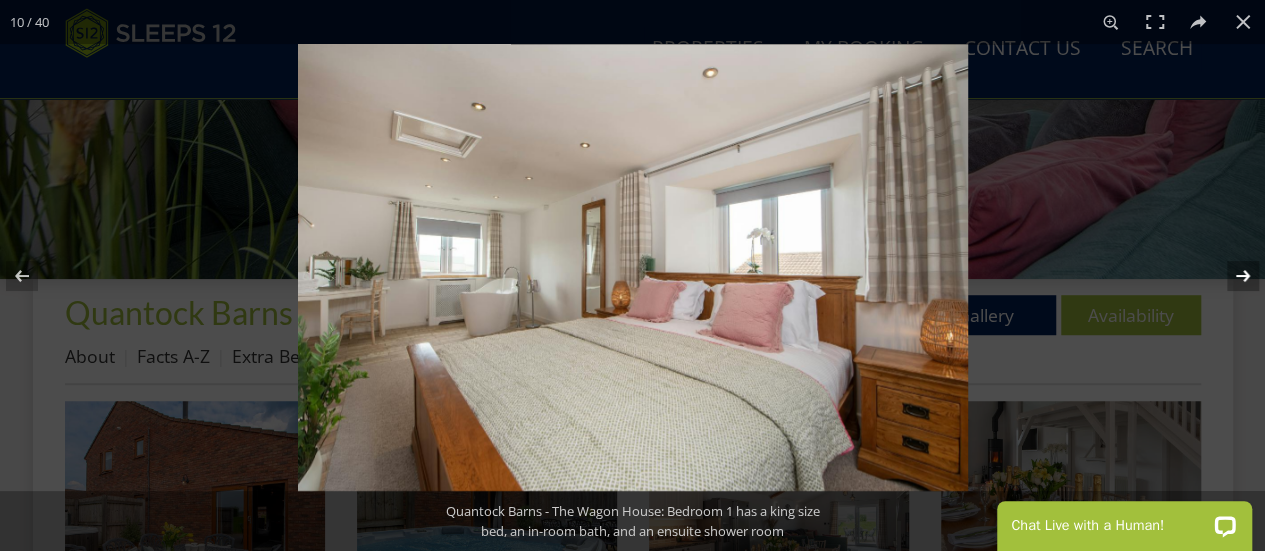 click at bounding box center (1230, 276) 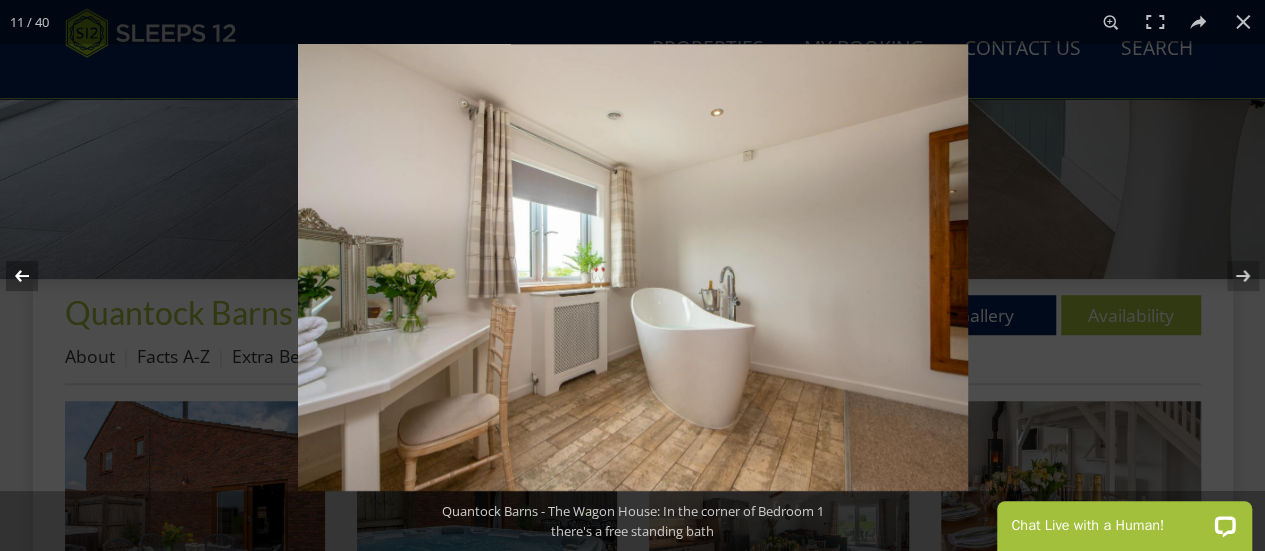 click at bounding box center [35, 276] 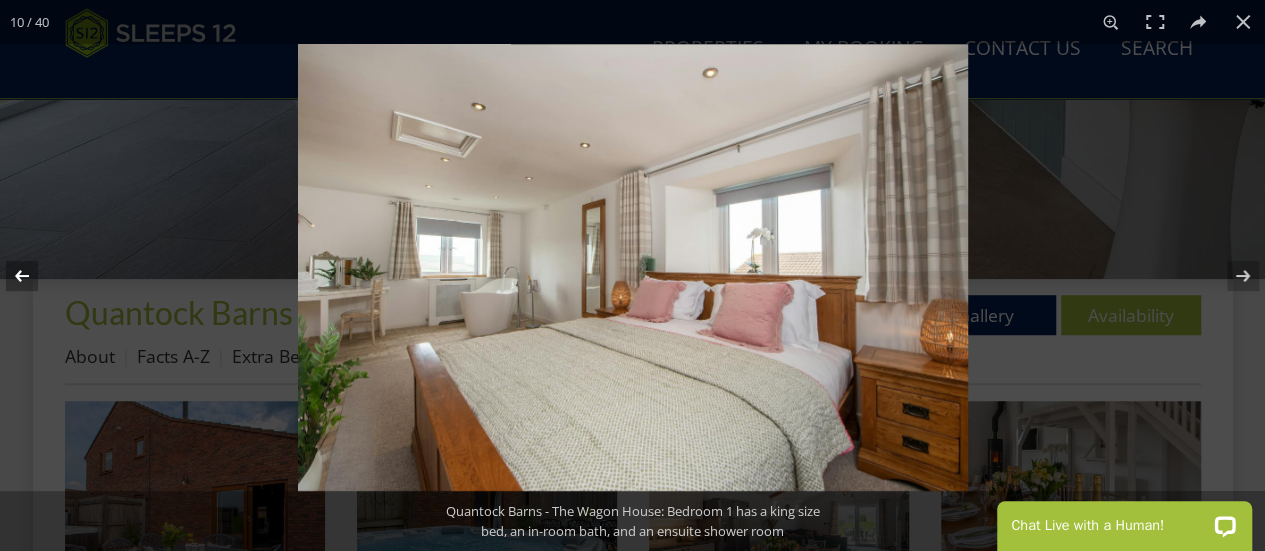 click at bounding box center (35, 276) 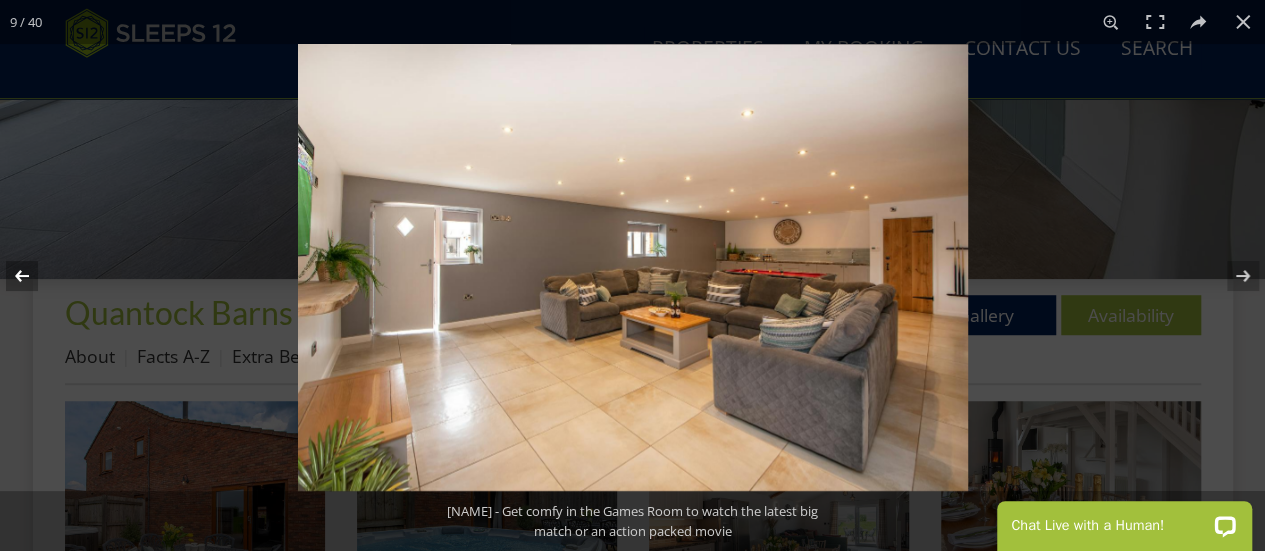 click at bounding box center (35, 276) 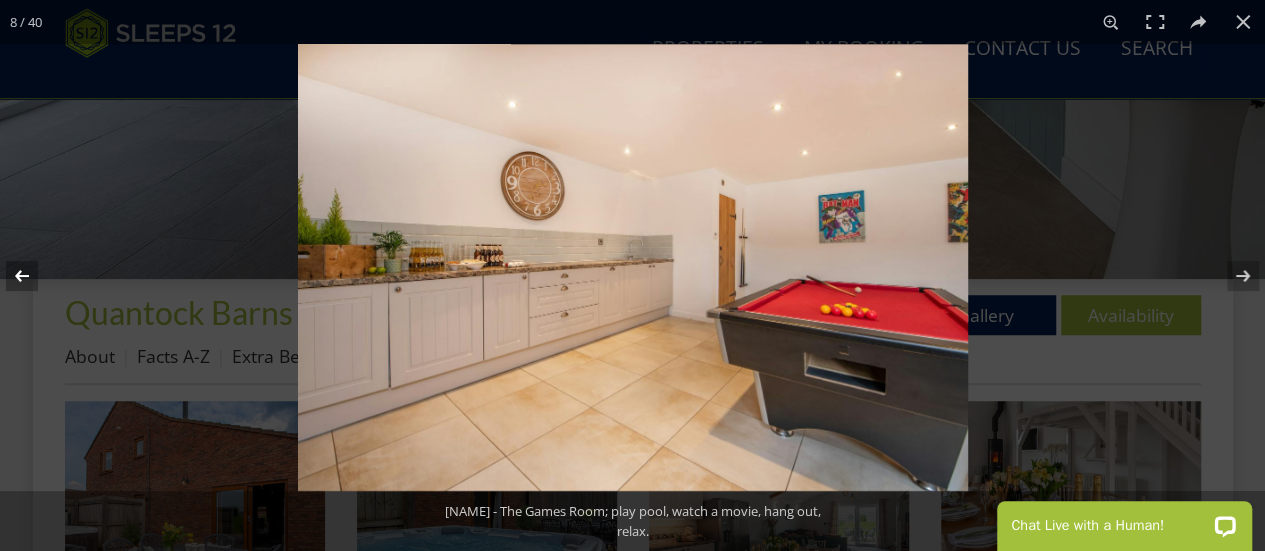 click at bounding box center [35, 276] 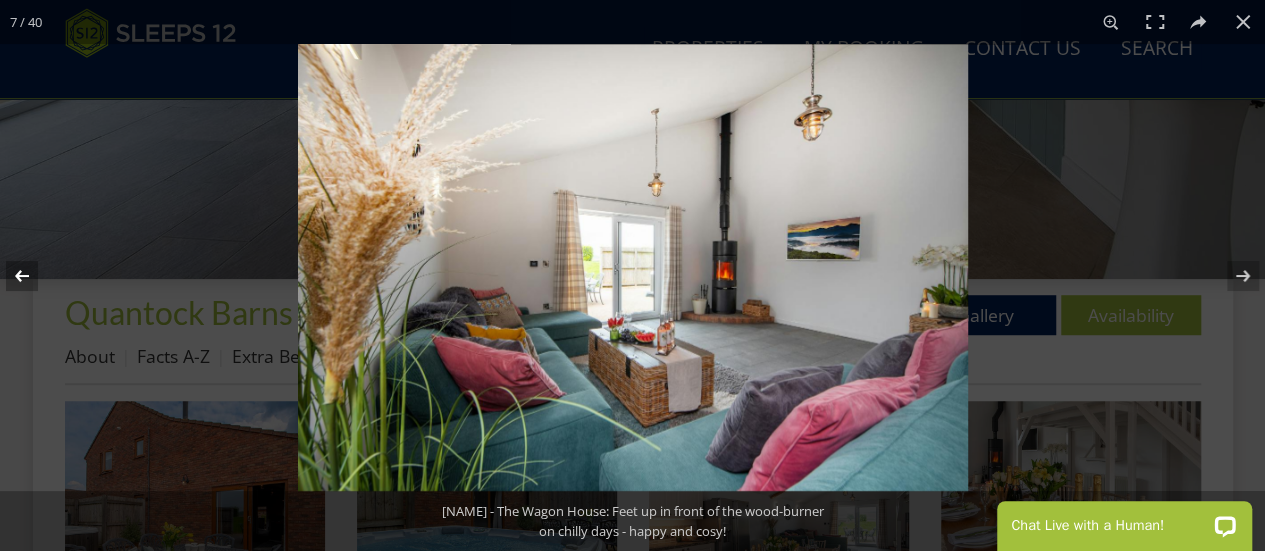 click at bounding box center [35, 276] 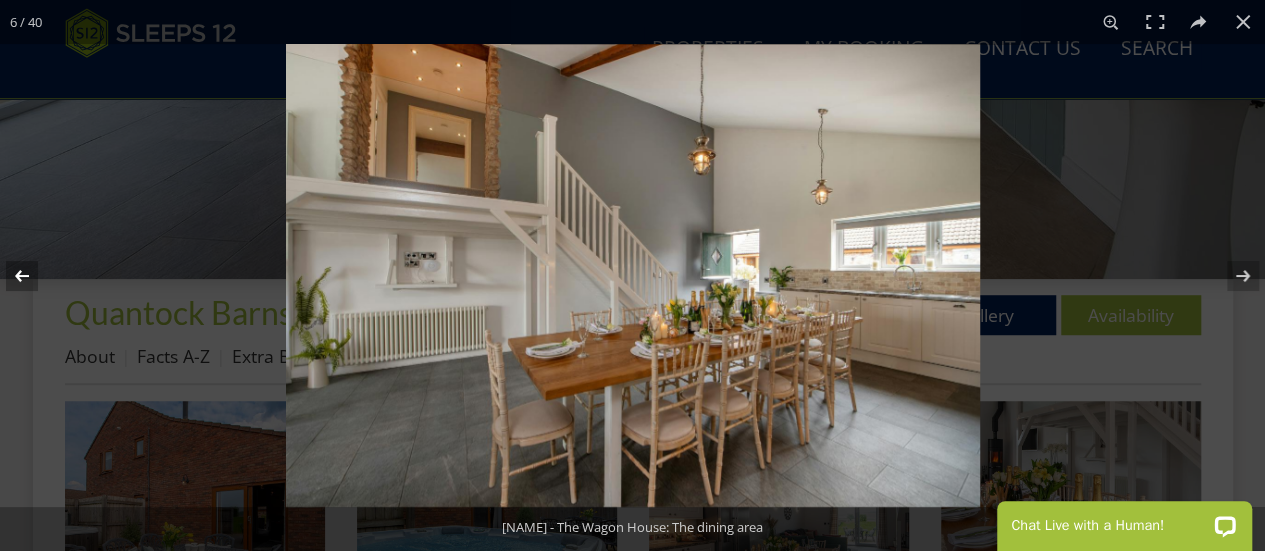 click at bounding box center (35, 276) 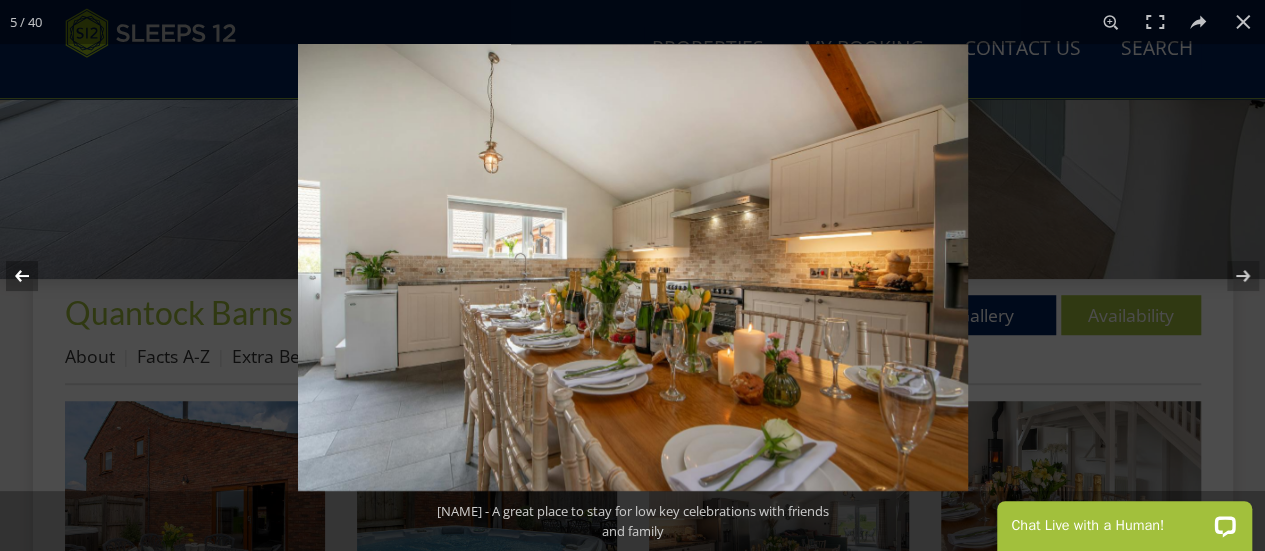 click at bounding box center [35, 276] 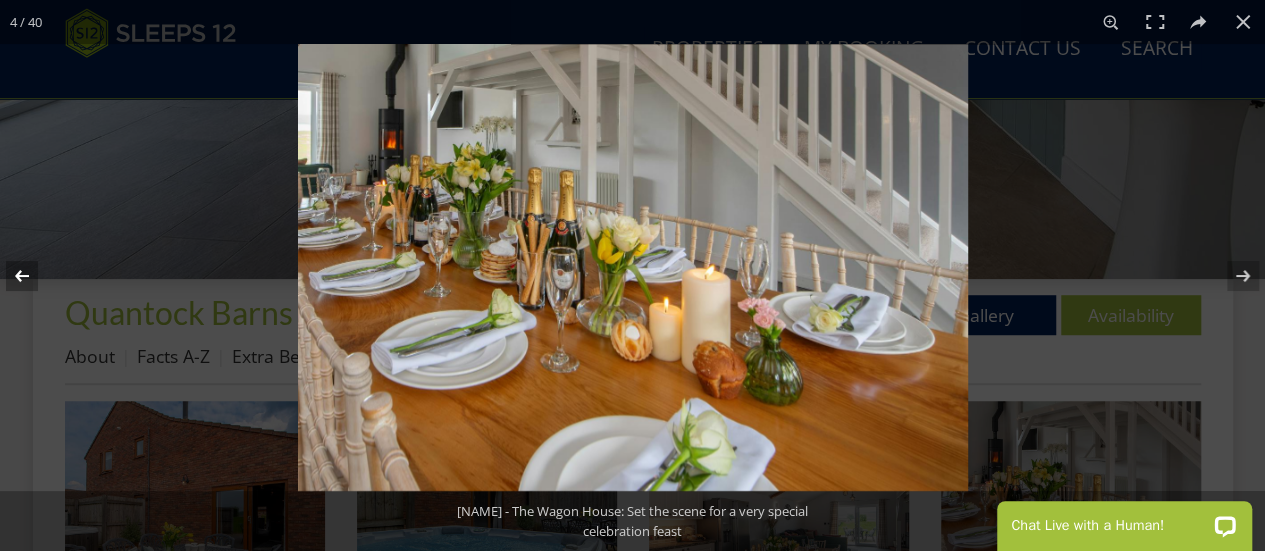 click at bounding box center (35, 276) 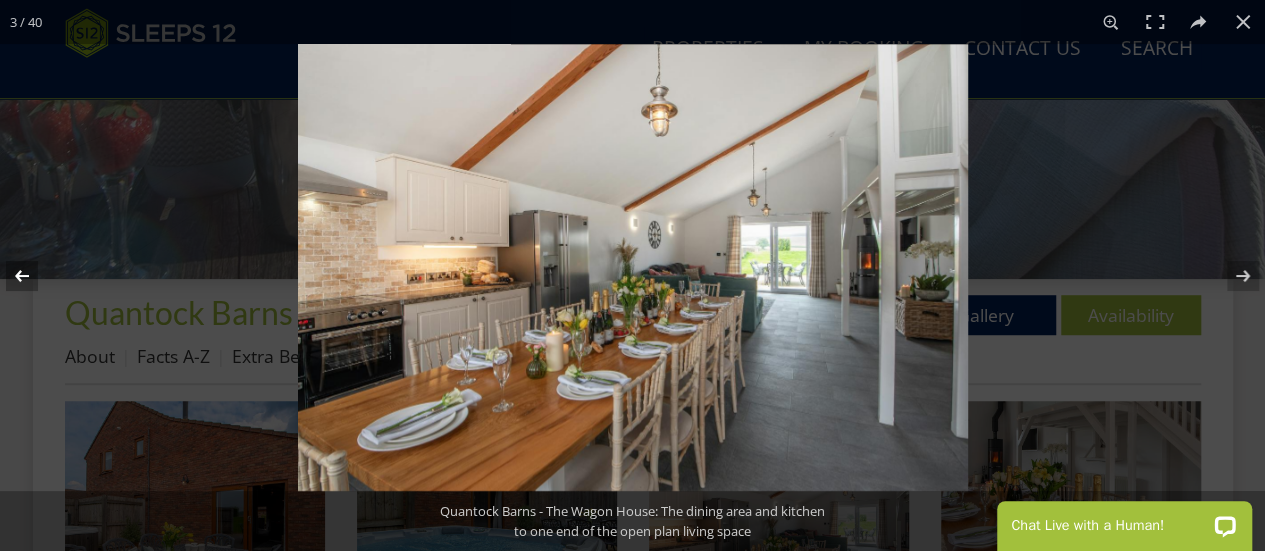 click at bounding box center [35, 276] 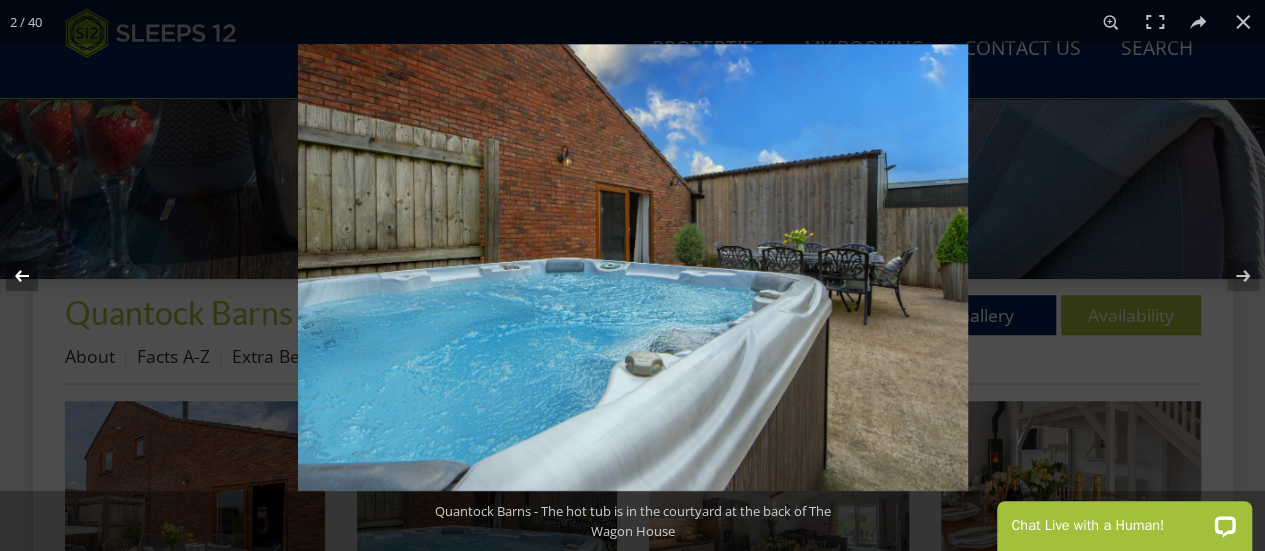 click at bounding box center (35, 276) 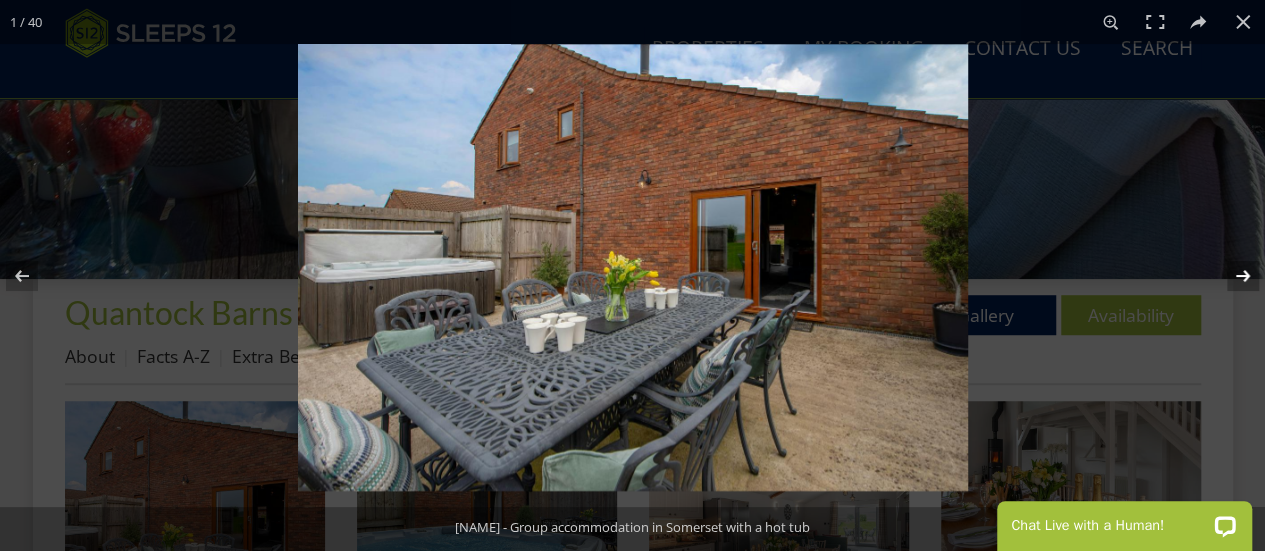 click at bounding box center (1230, 276) 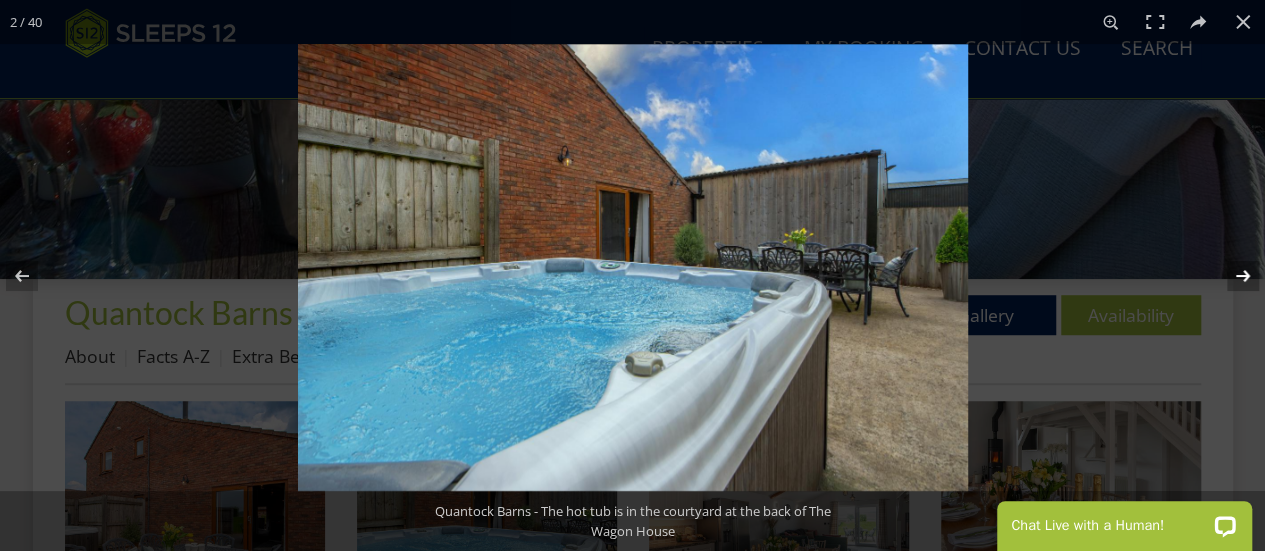 click at bounding box center [1230, 276] 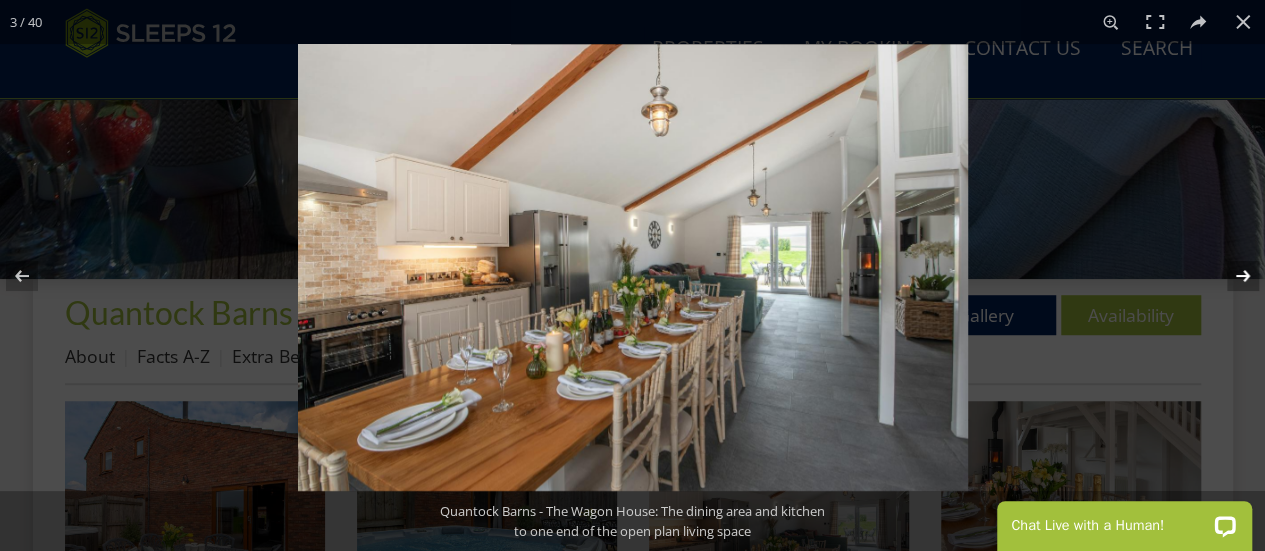 click at bounding box center (1230, 276) 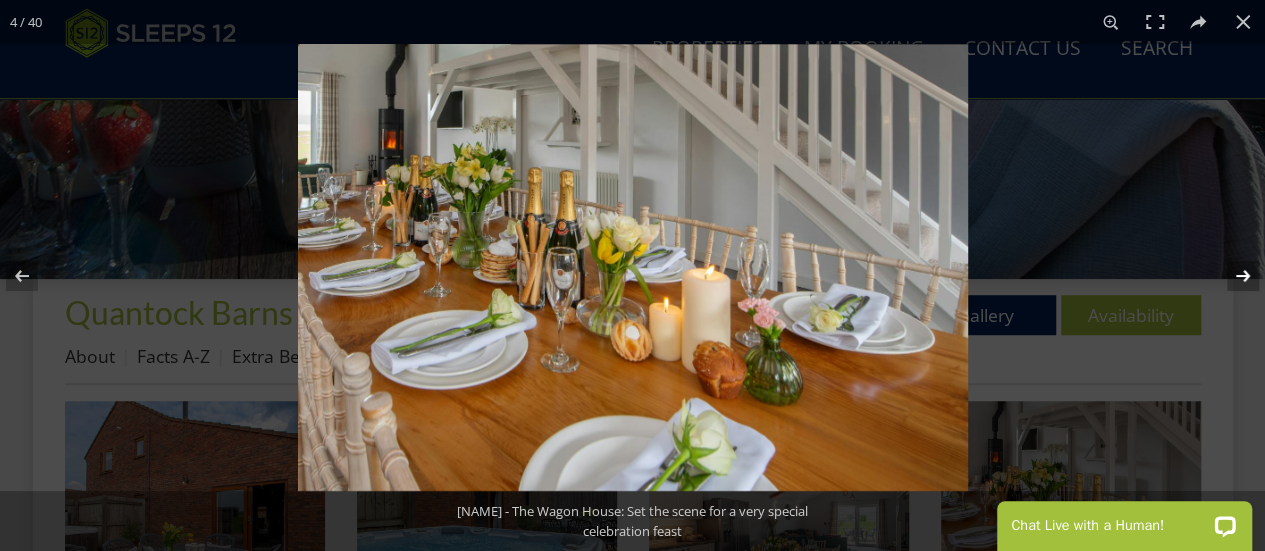click at bounding box center (1230, 276) 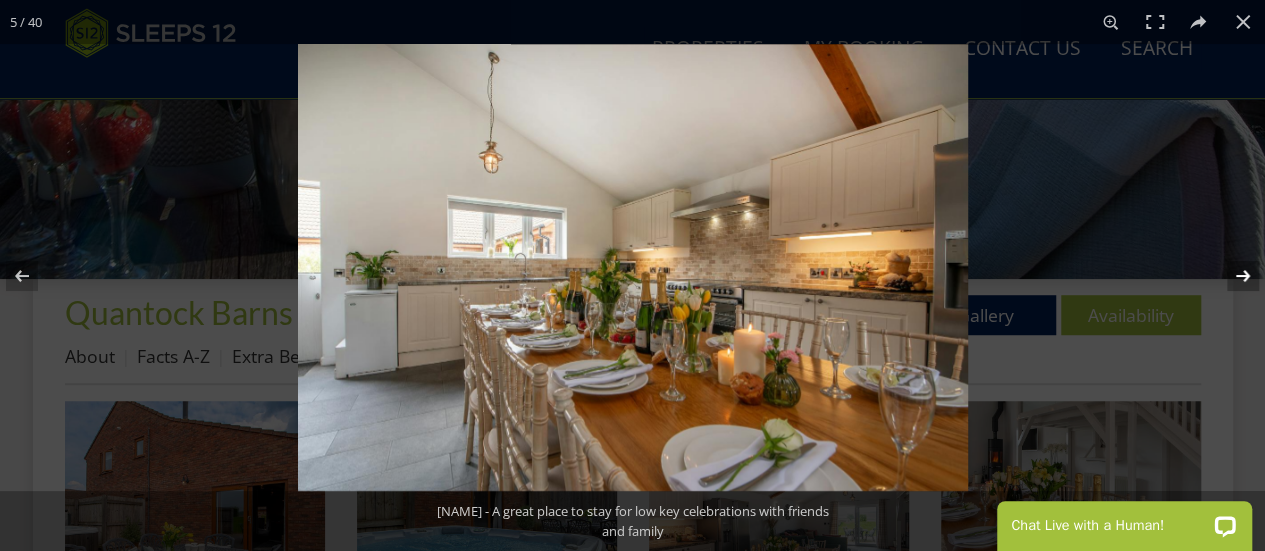 click at bounding box center [1230, 276] 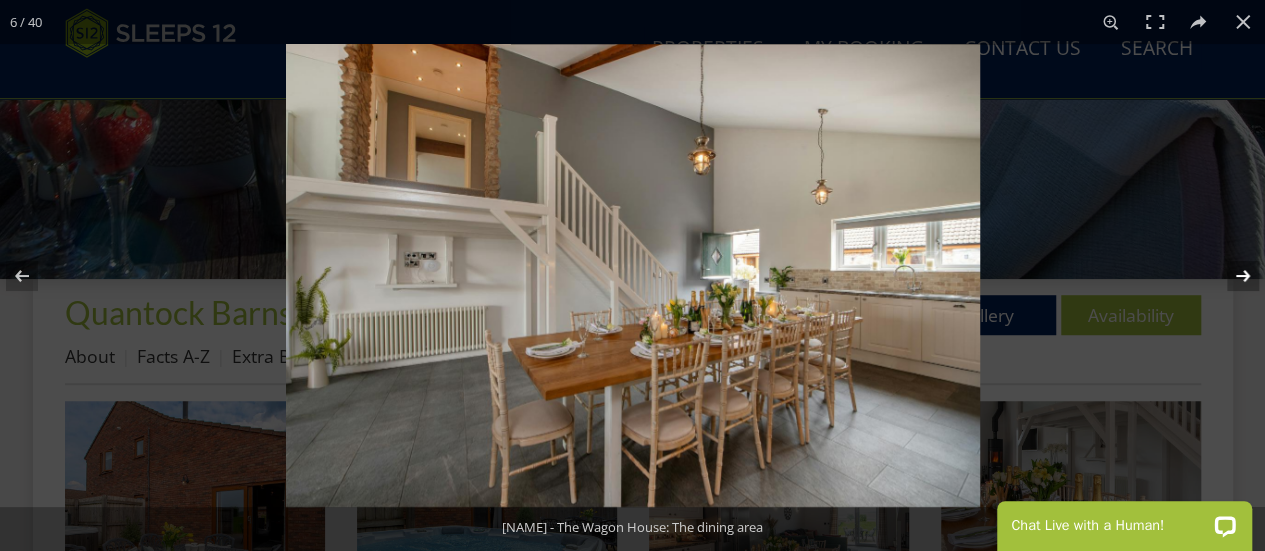 click at bounding box center (1230, 276) 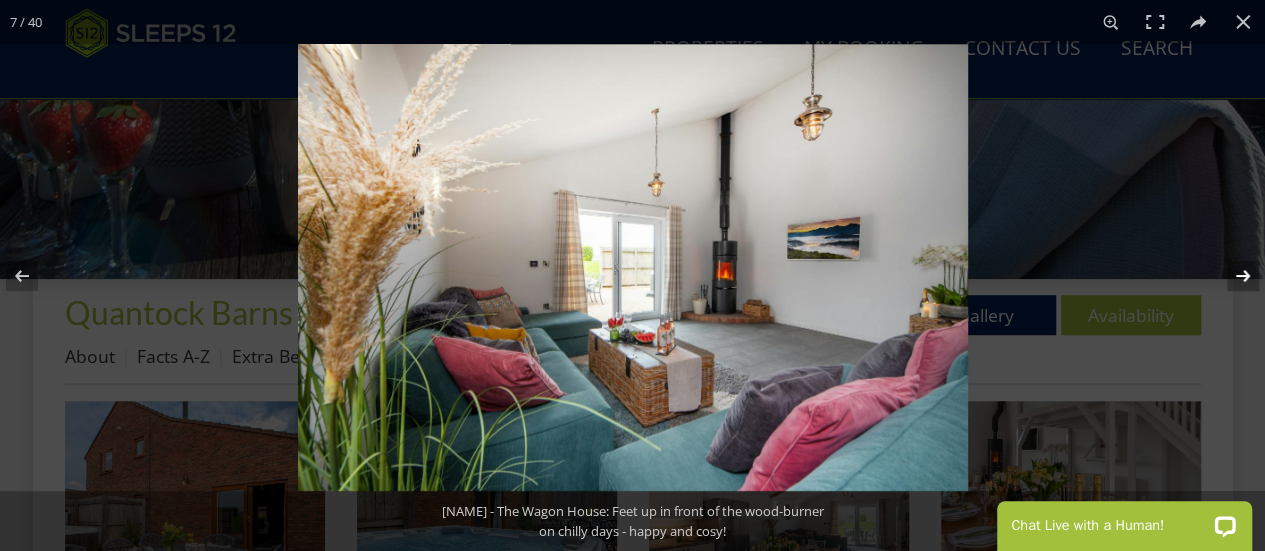 click at bounding box center (1230, 276) 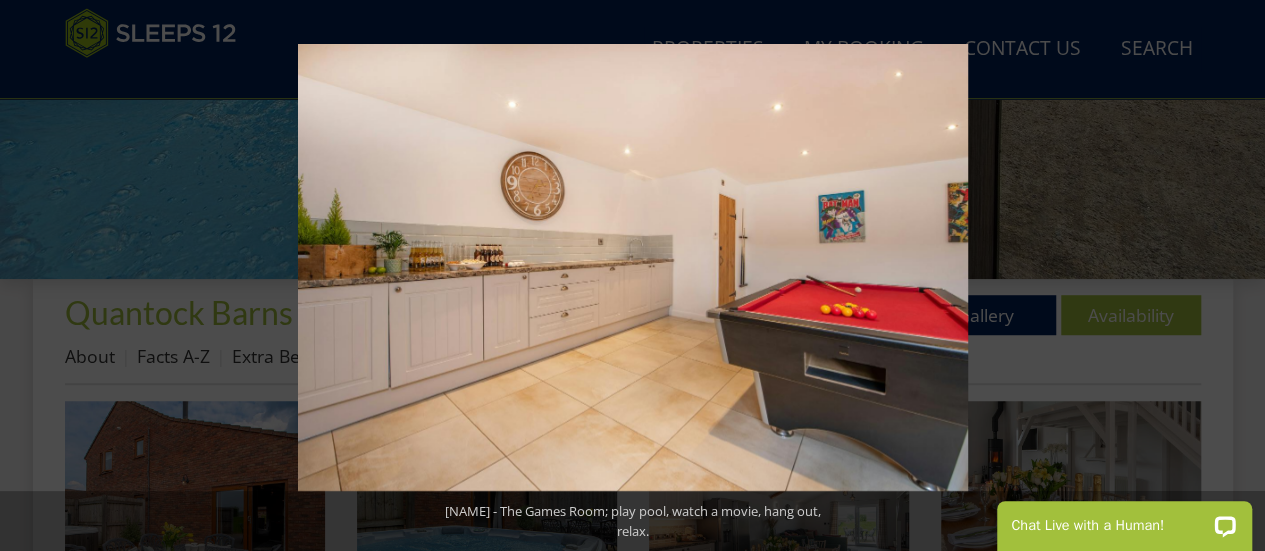 click at bounding box center [1230, 276] 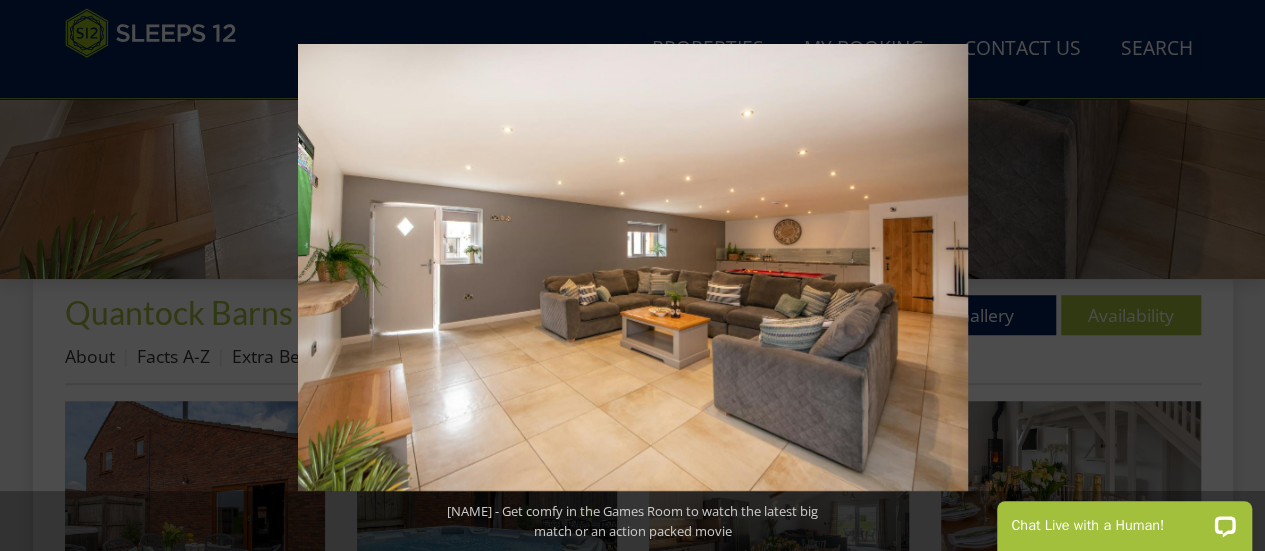 click at bounding box center (1230, 276) 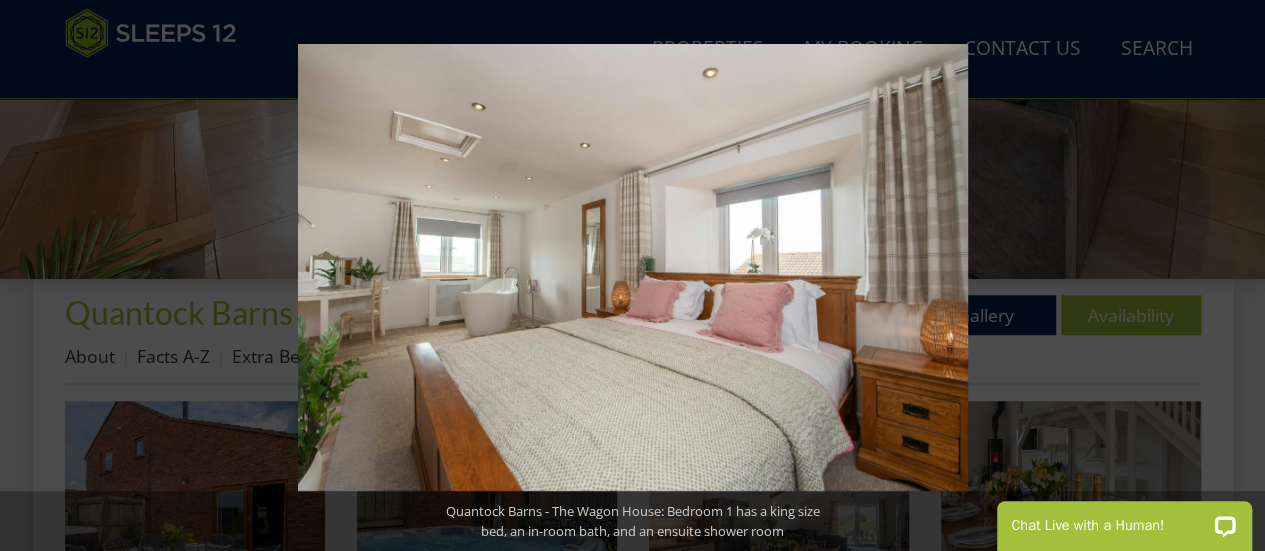 click at bounding box center (1230, 276) 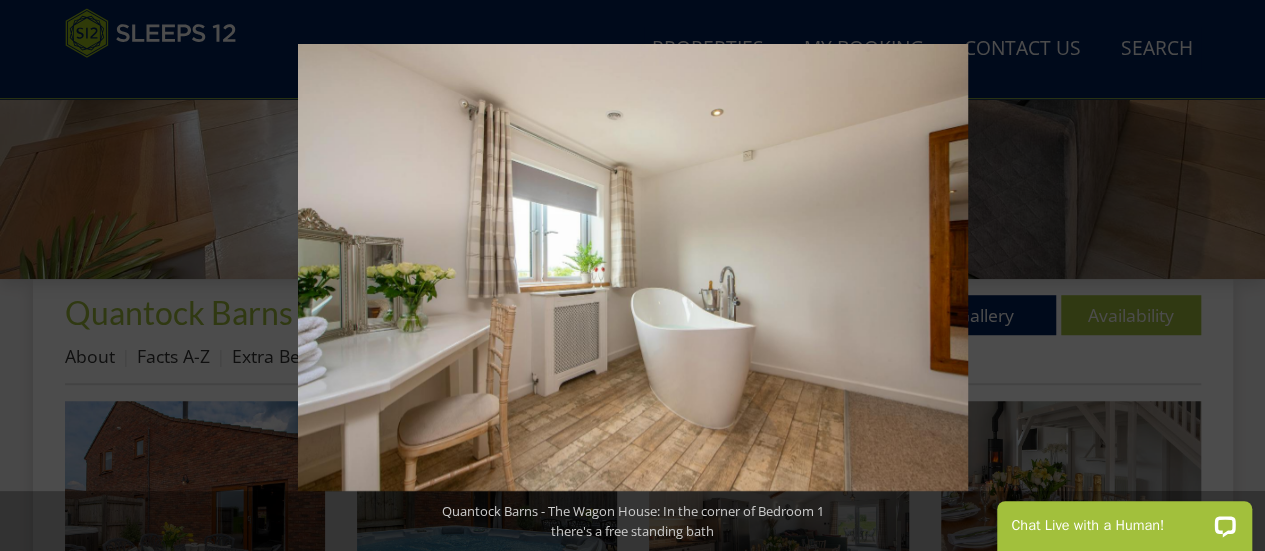 click at bounding box center (1230, 276) 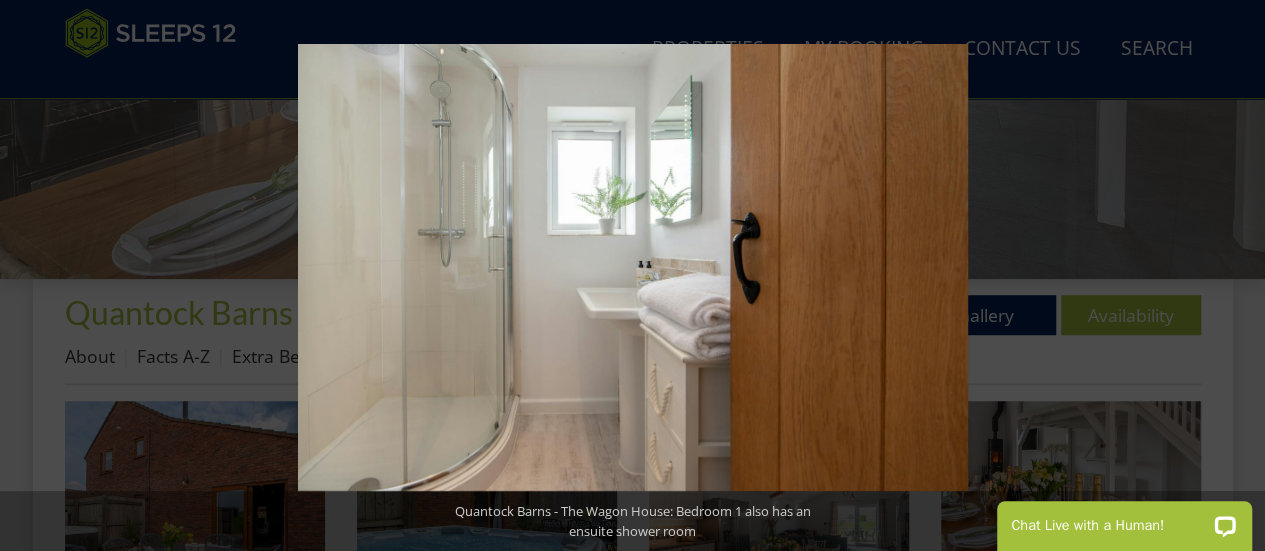 click at bounding box center (1230, 276) 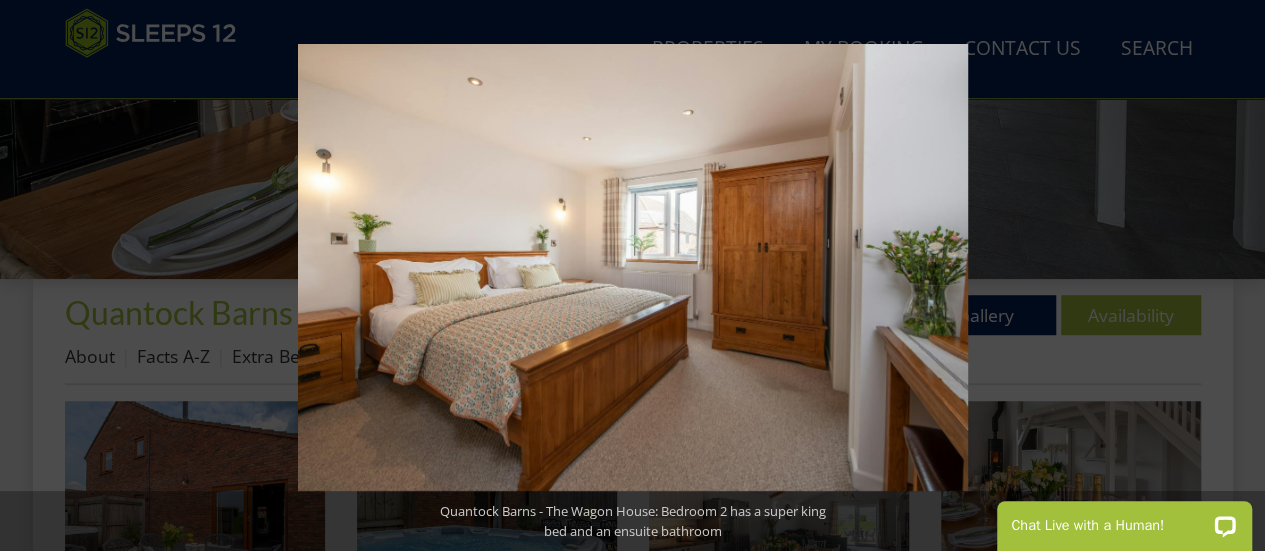 click at bounding box center [1230, 276] 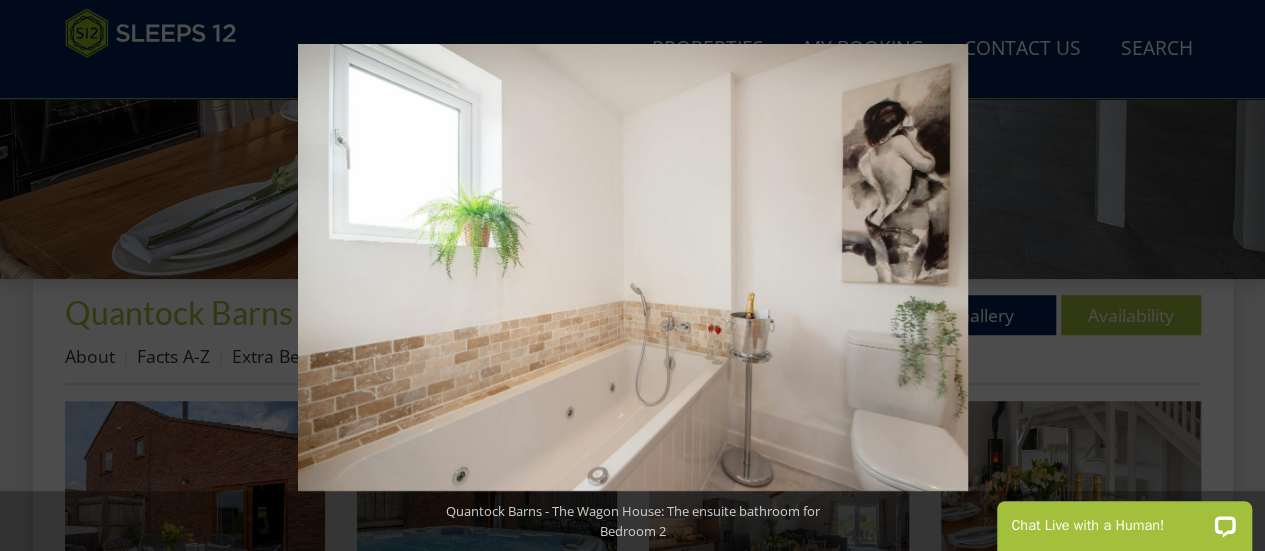 click at bounding box center (1230, 276) 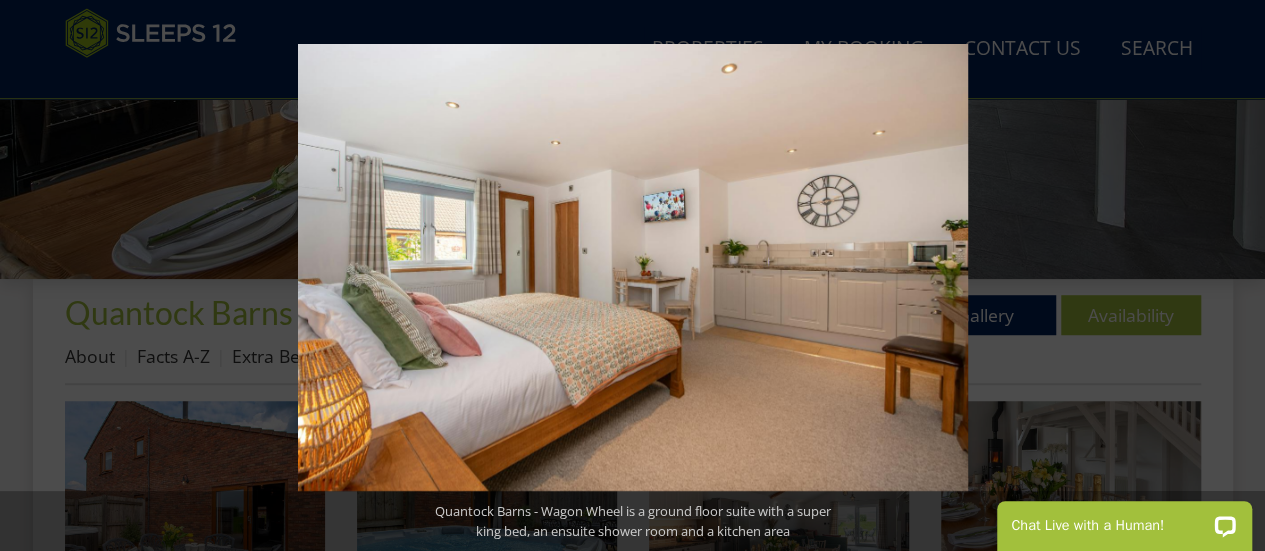click at bounding box center [1230, 276] 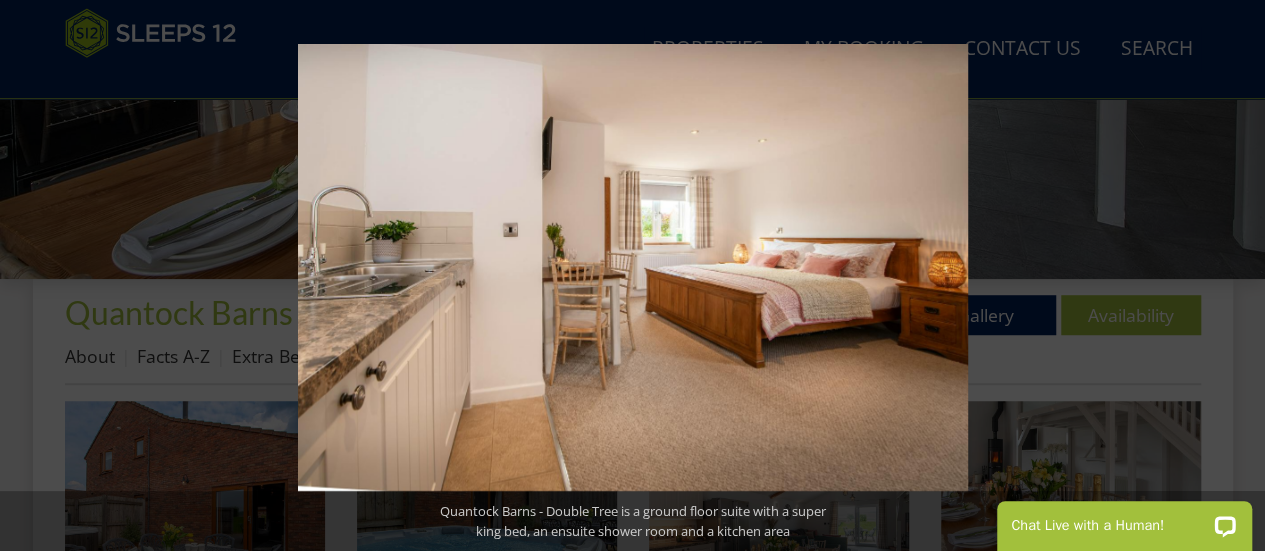 click at bounding box center [1230, 276] 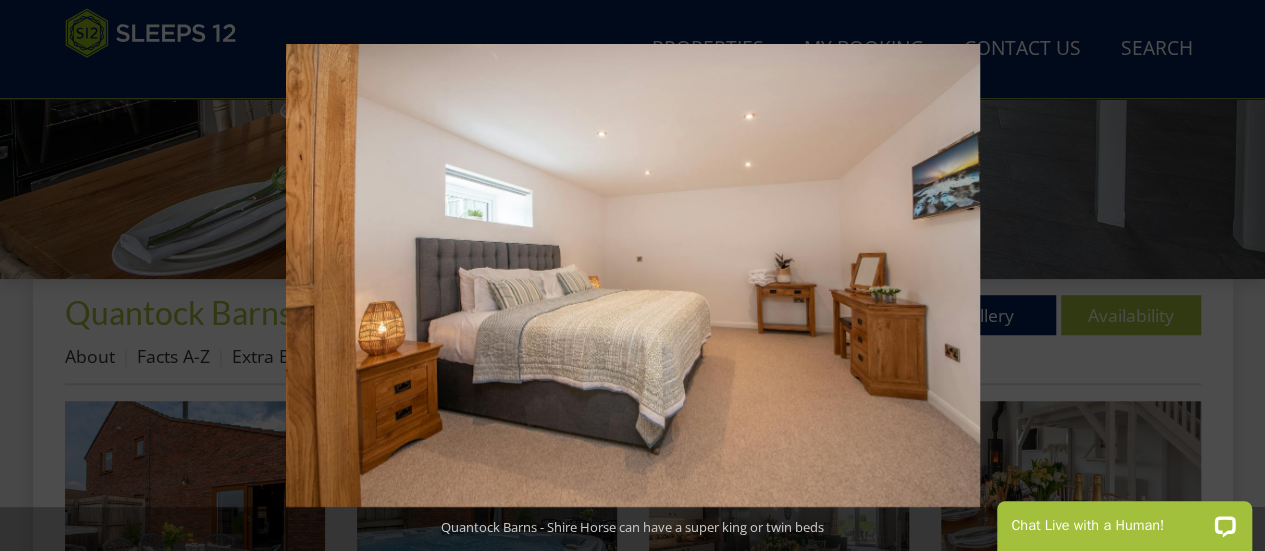 click at bounding box center (1230, 276) 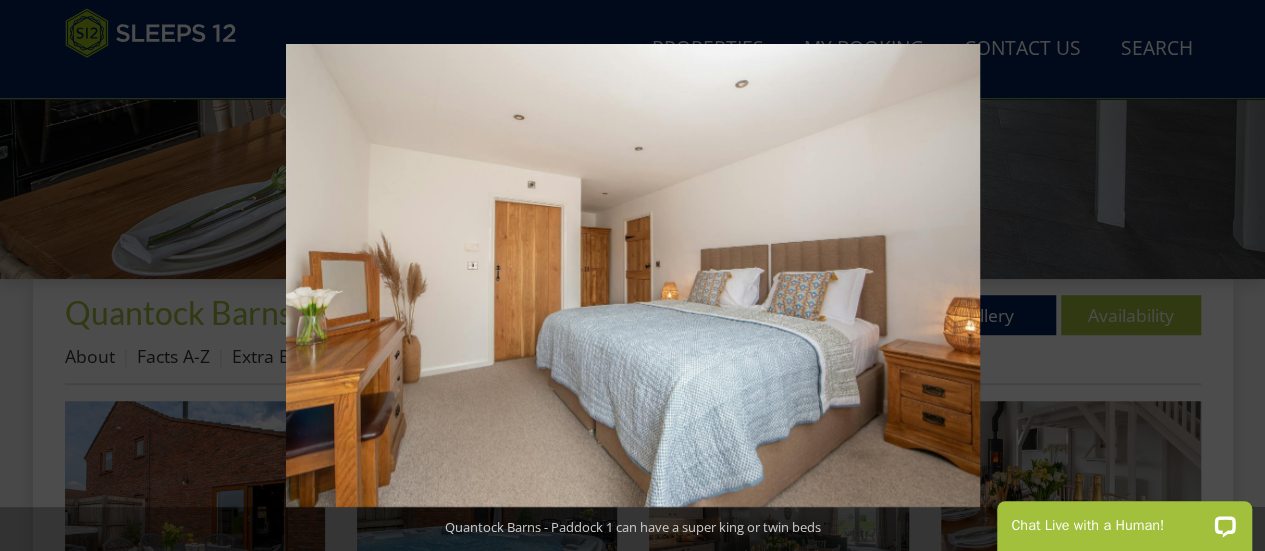 click at bounding box center (1230, 276) 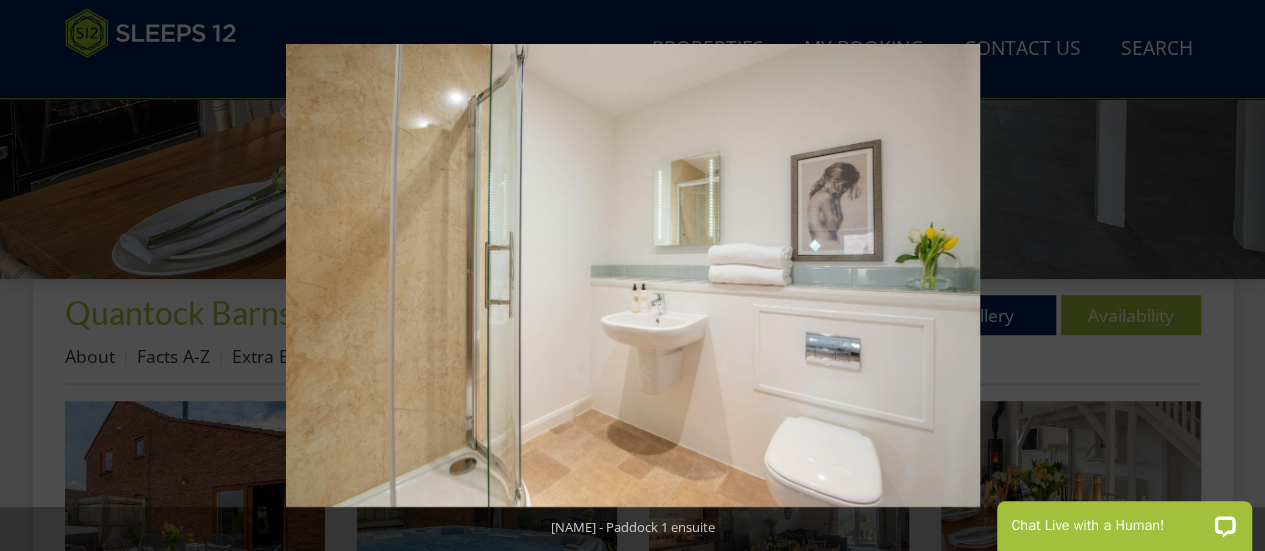 click at bounding box center (1230, 276) 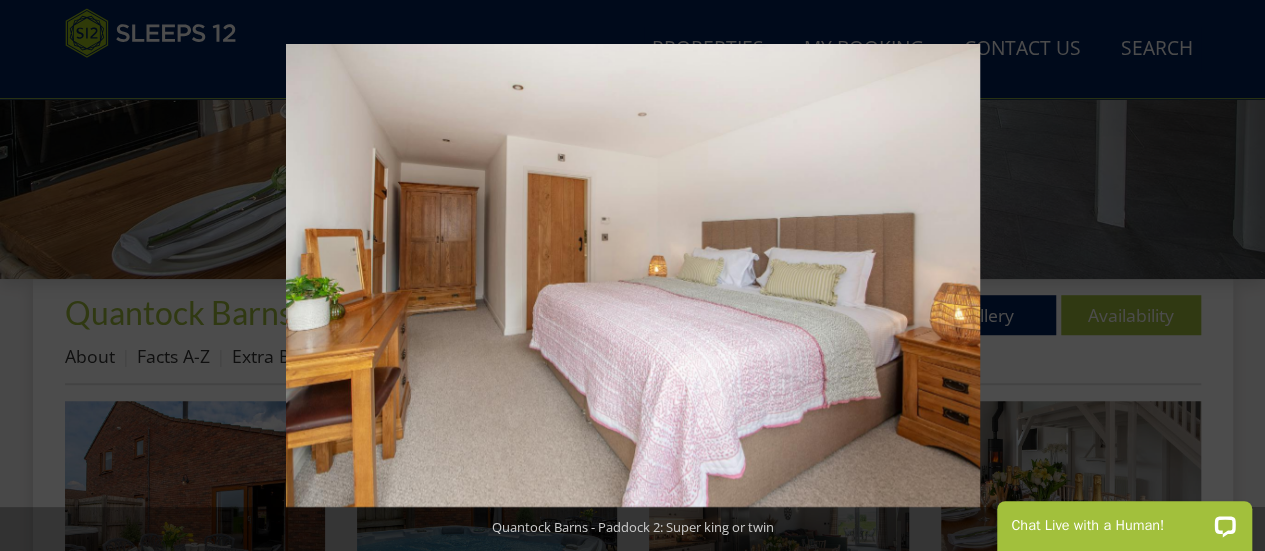 click at bounding box center [1230, 276] 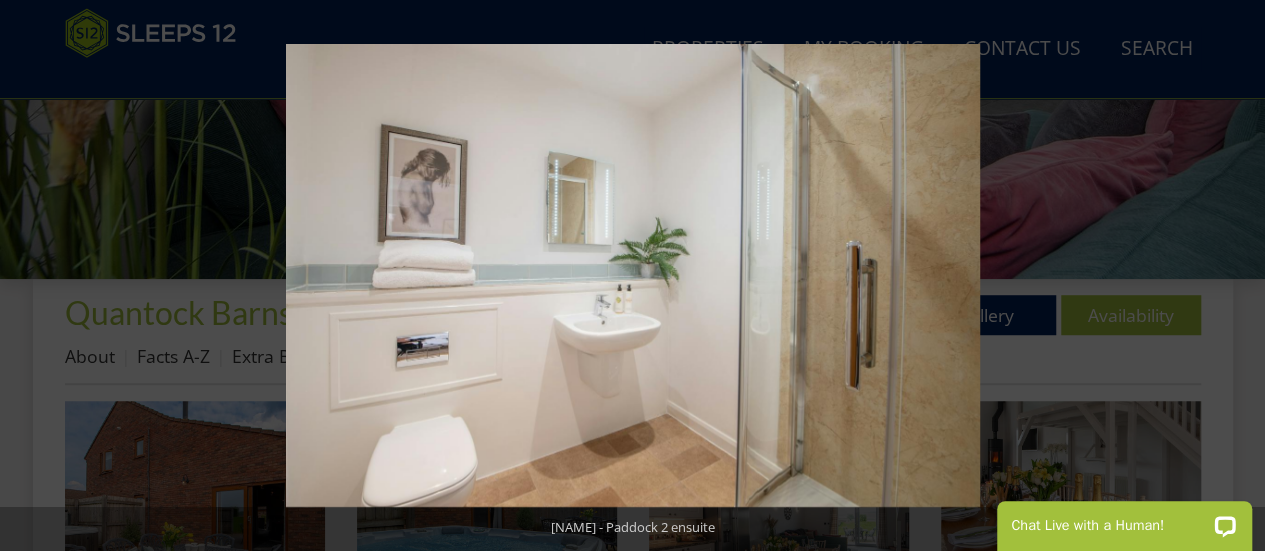 click at bounding box center [1230, 276] 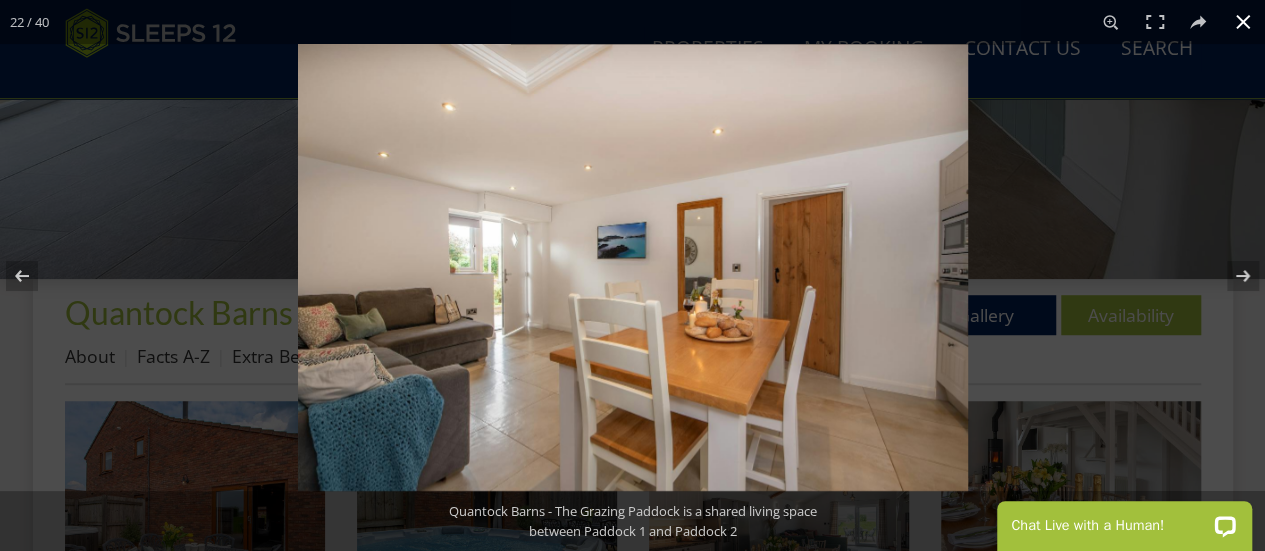 click at bounding box center [1243, 22] 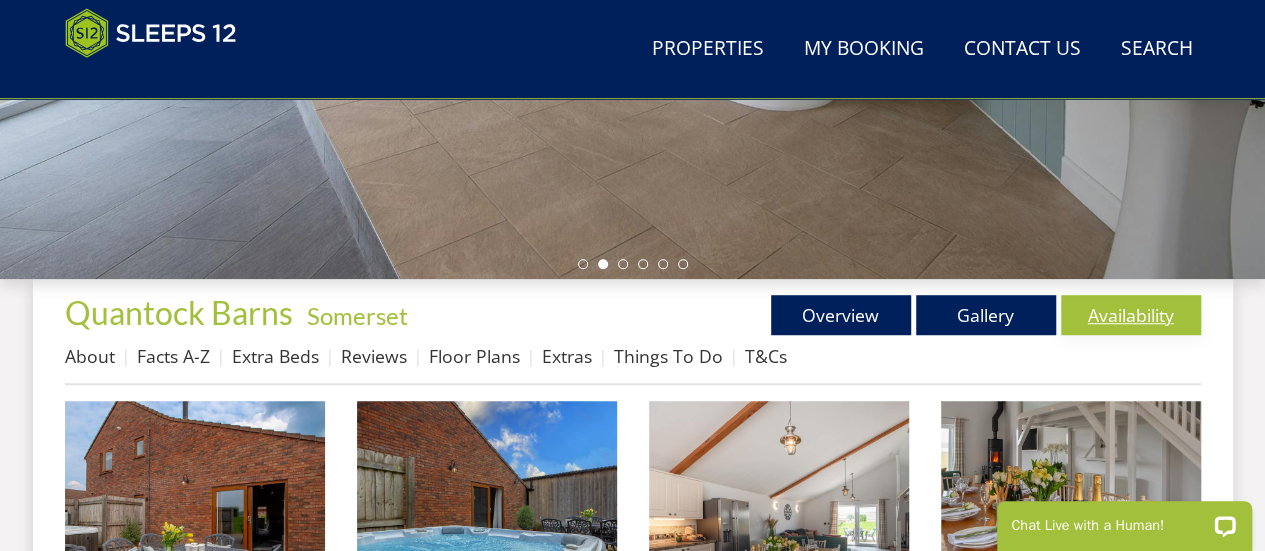 click on "Availability" at bounding box center [1131, 315] 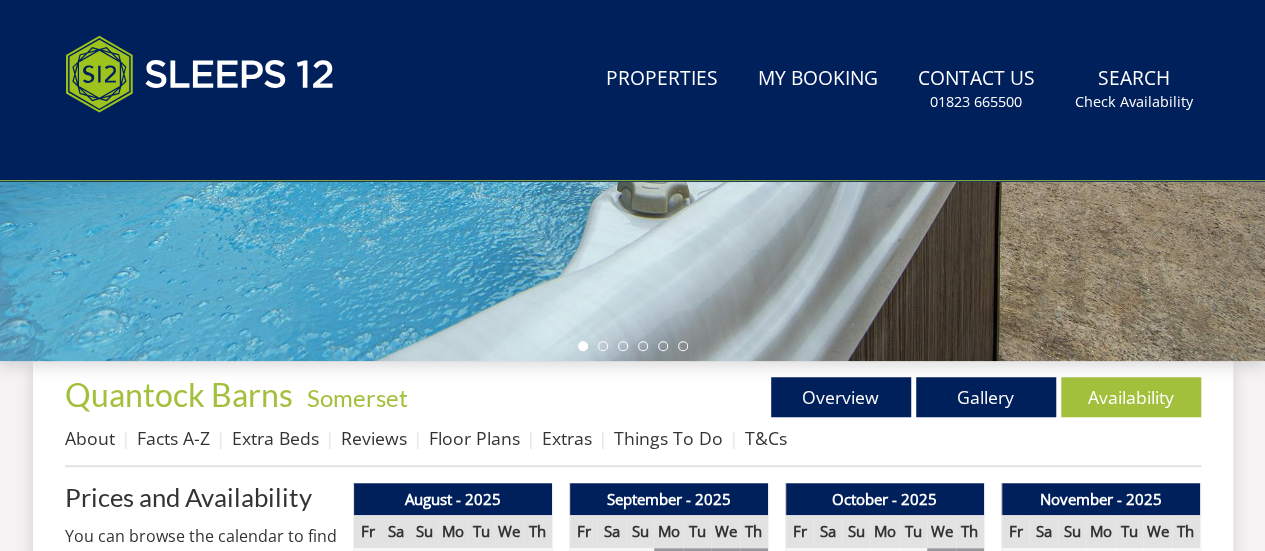 scroll, scrollTop: 0, scrollLeft: 0, axis: both 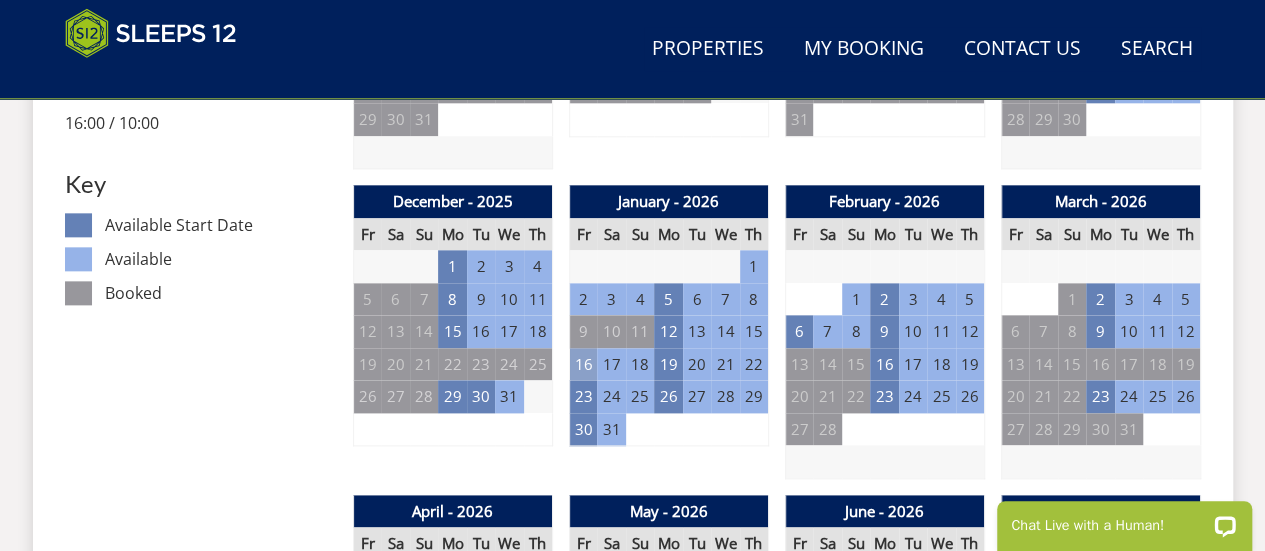 click on "16" at bounding box center (583, 364) 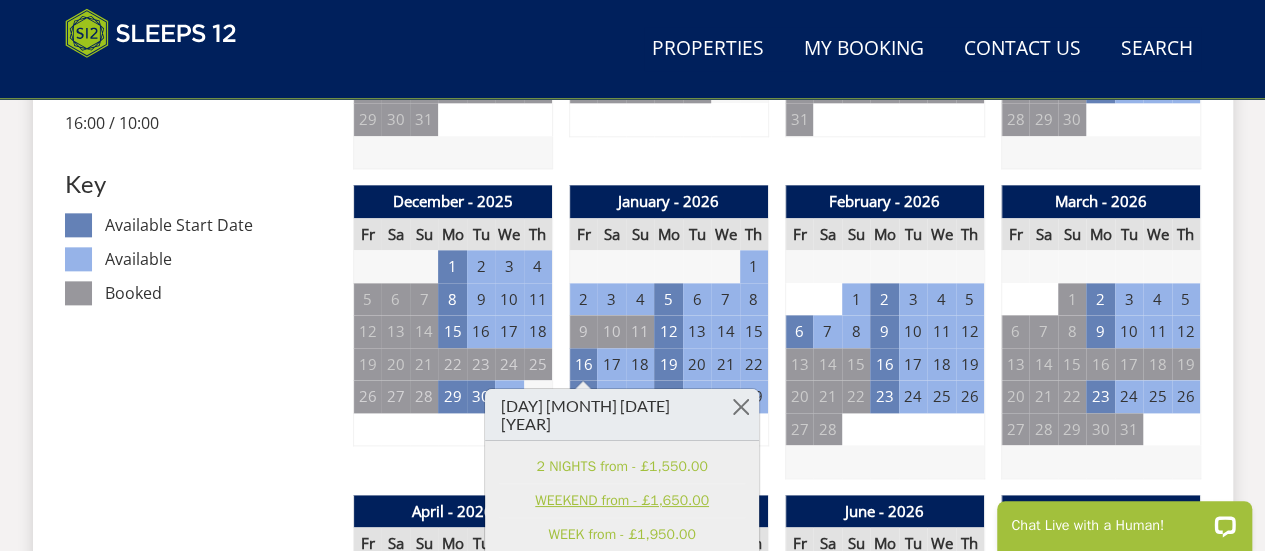 click on "WEEKEND from  - £1,650.00" at bounding box center [622, 500] 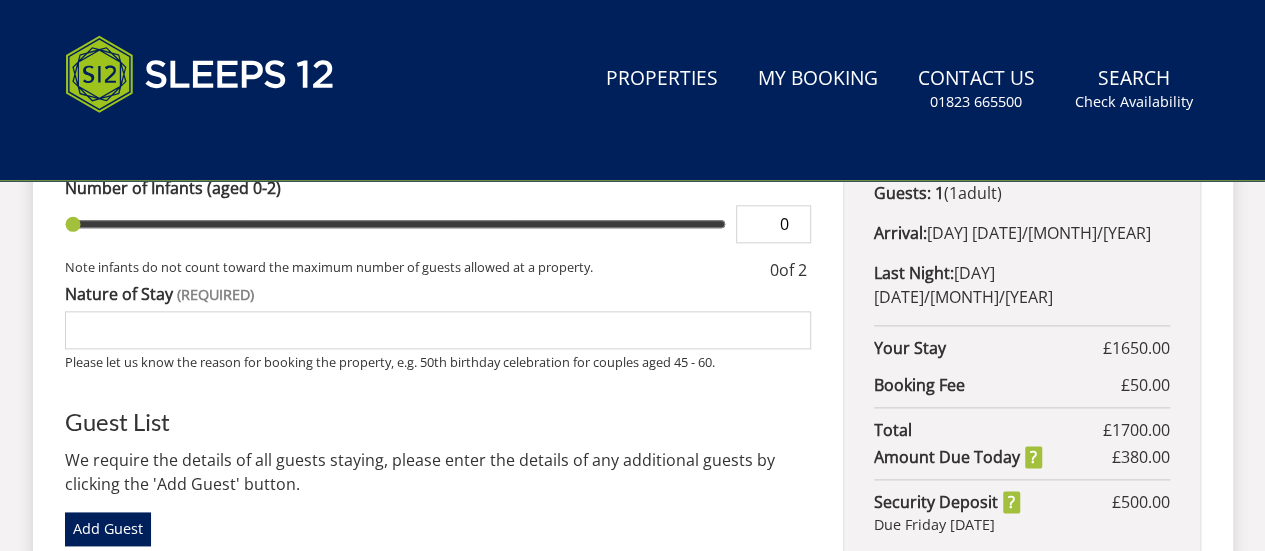scroll, scrollTop: 0, scrollLeft: 0, axis: both 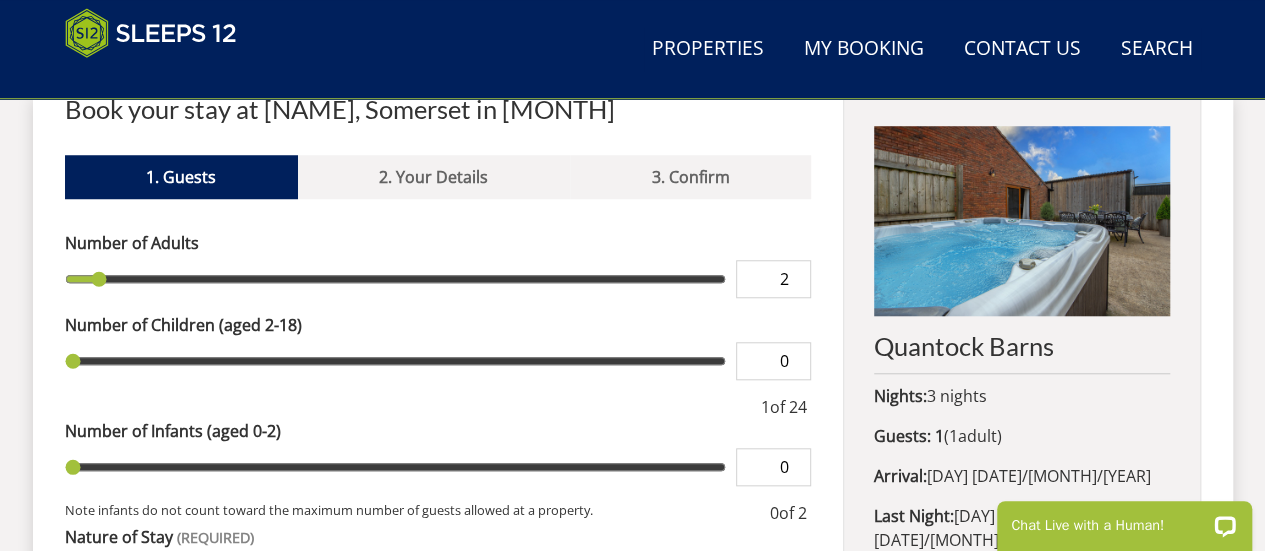 type on "2" 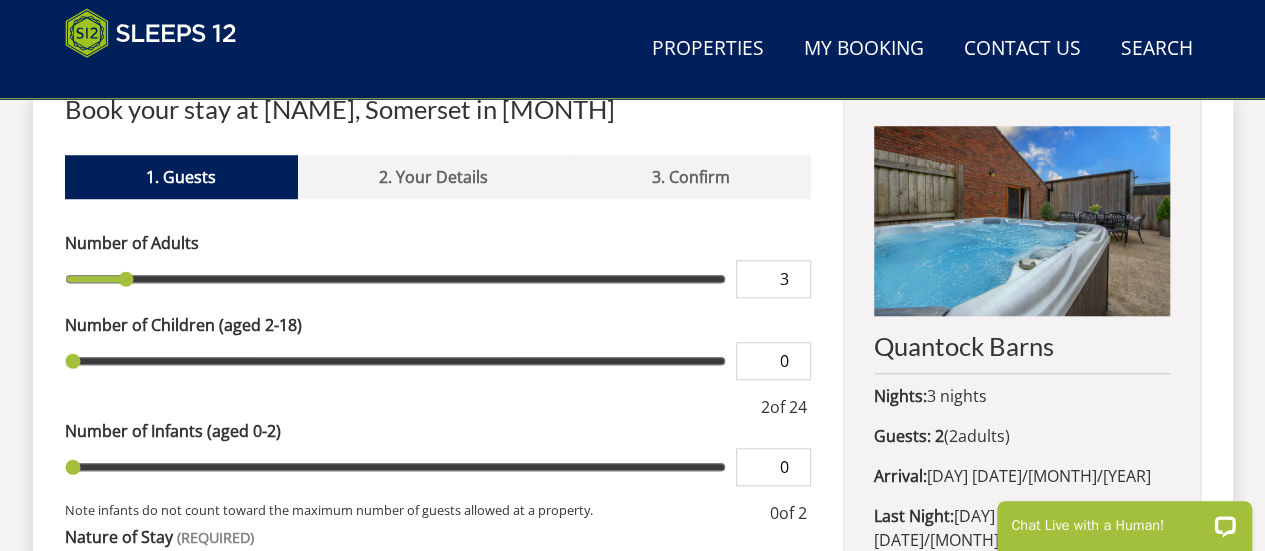 type on "3" 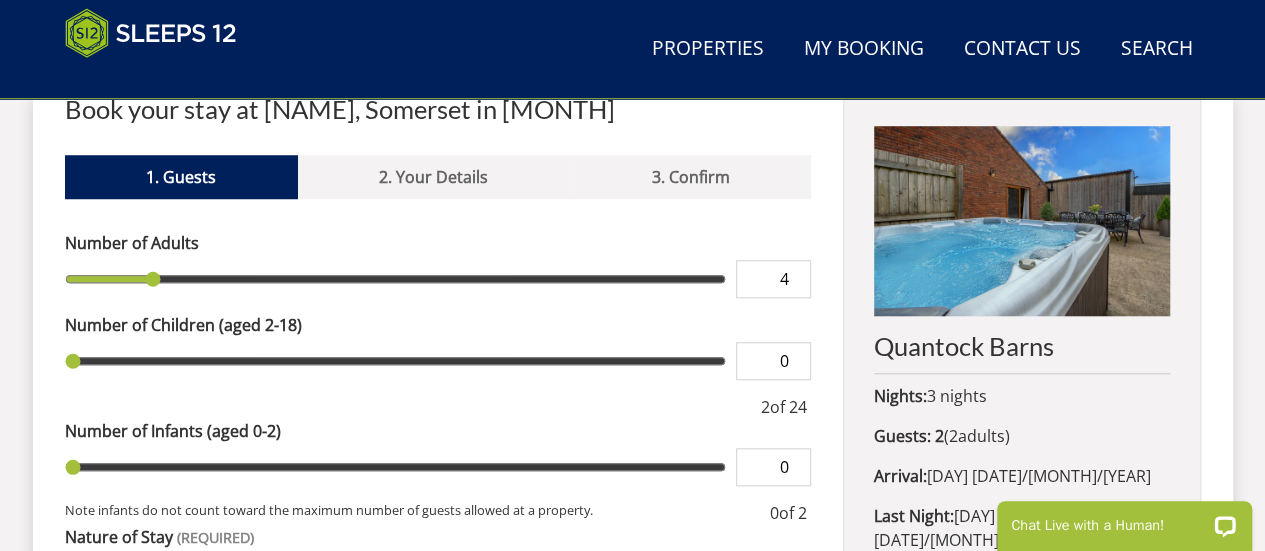 type on "4" 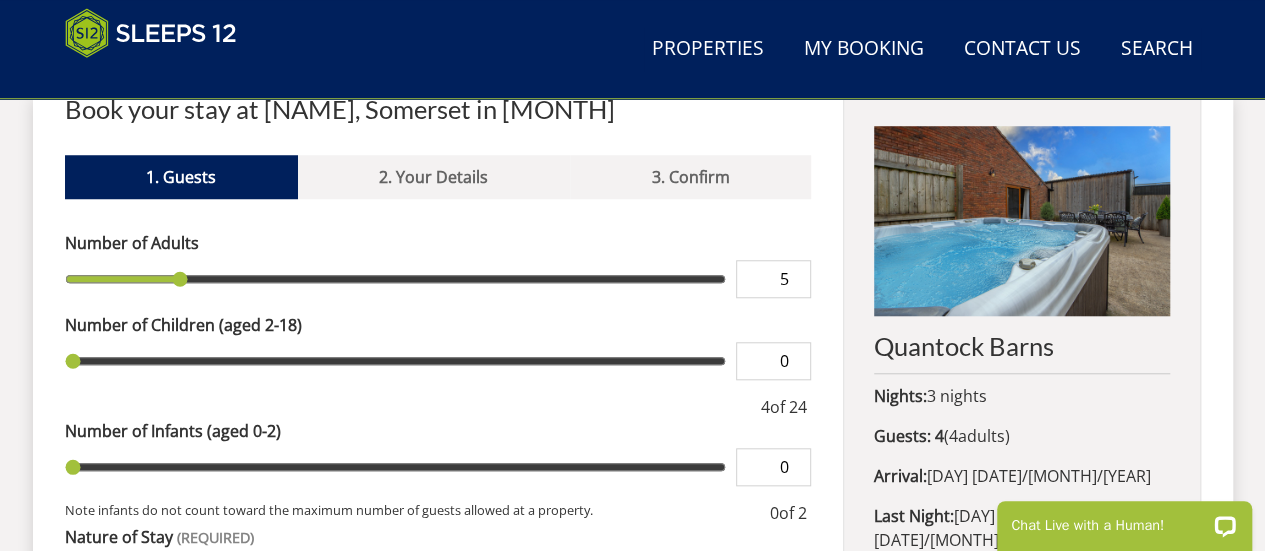 type on "5" 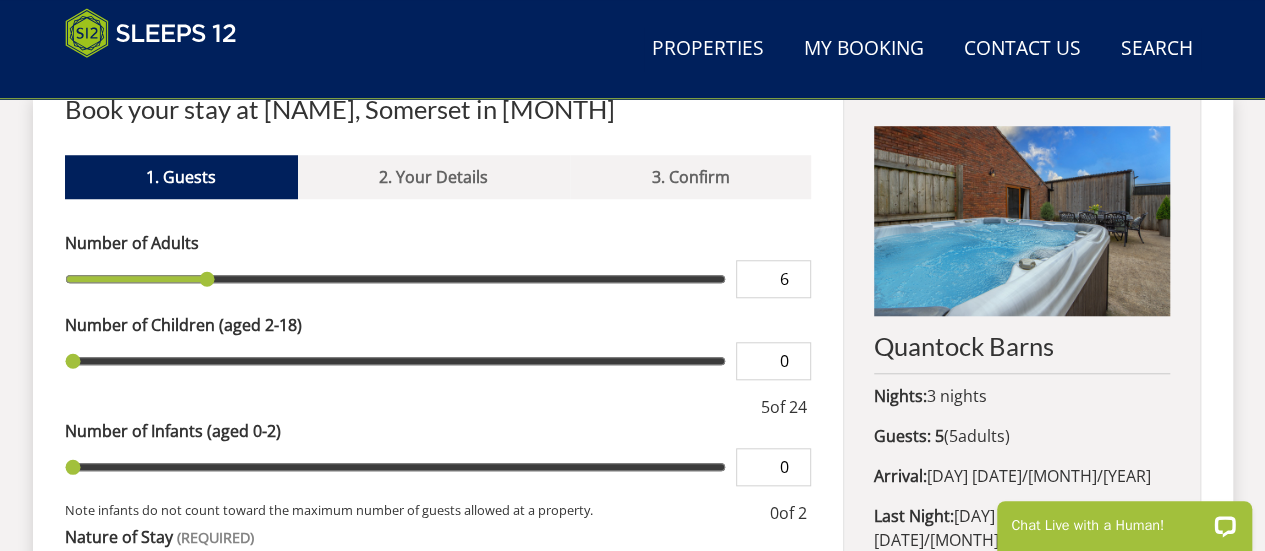 type on "6" 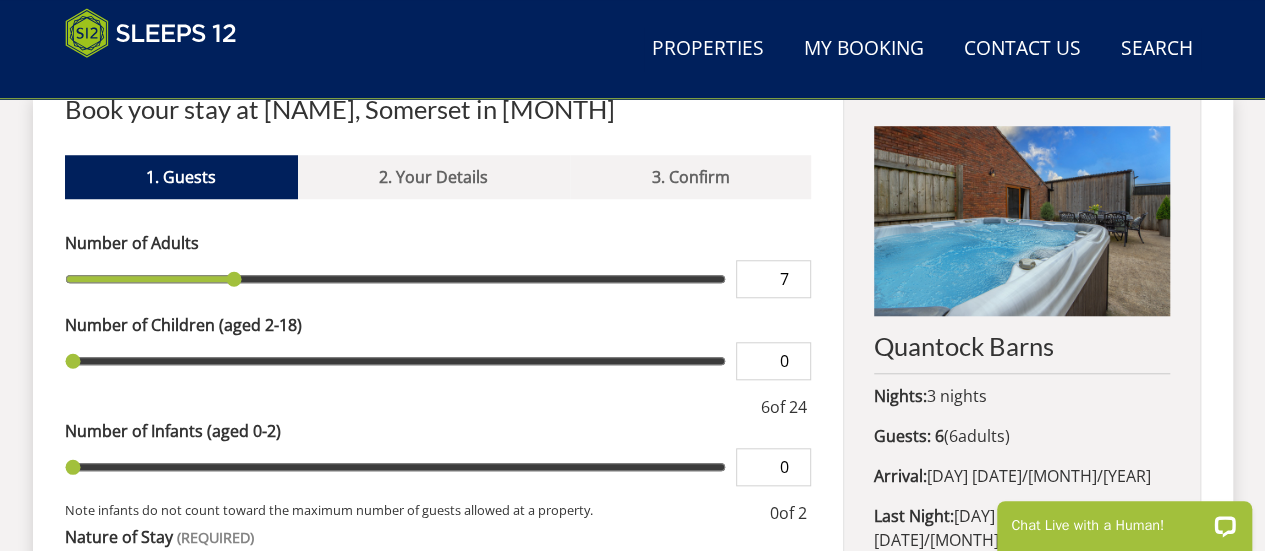 type on "7" 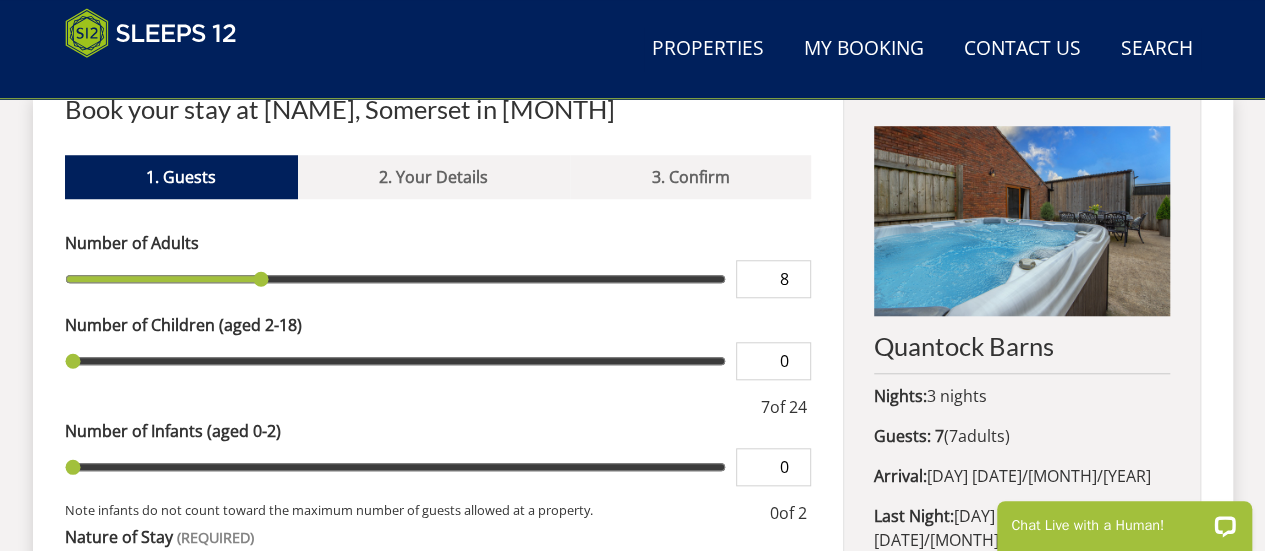 type on "8" 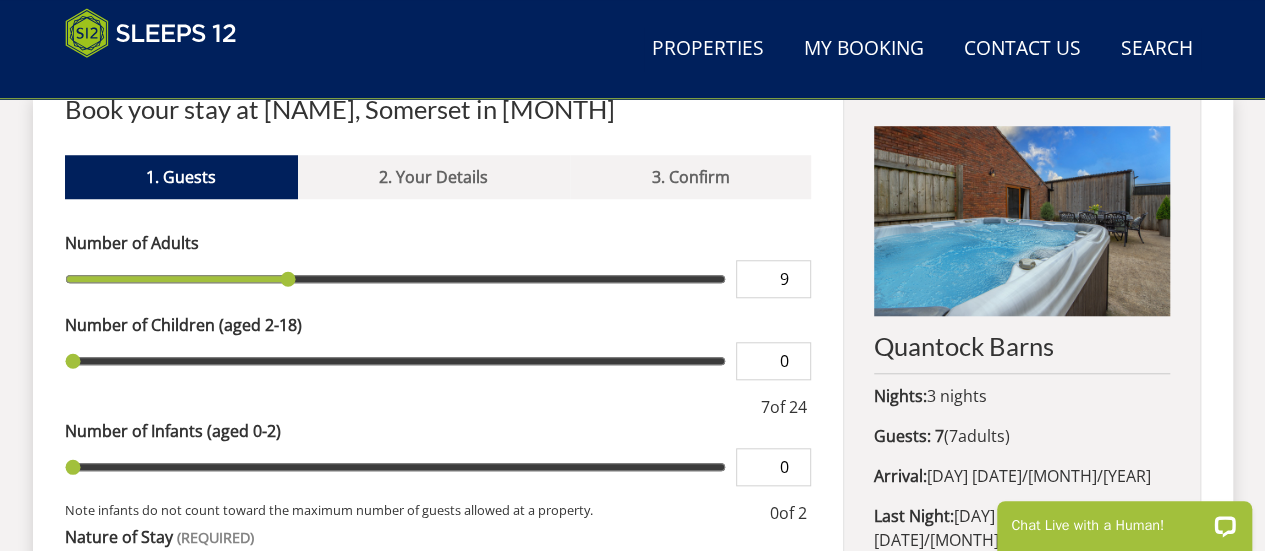 type on "9" 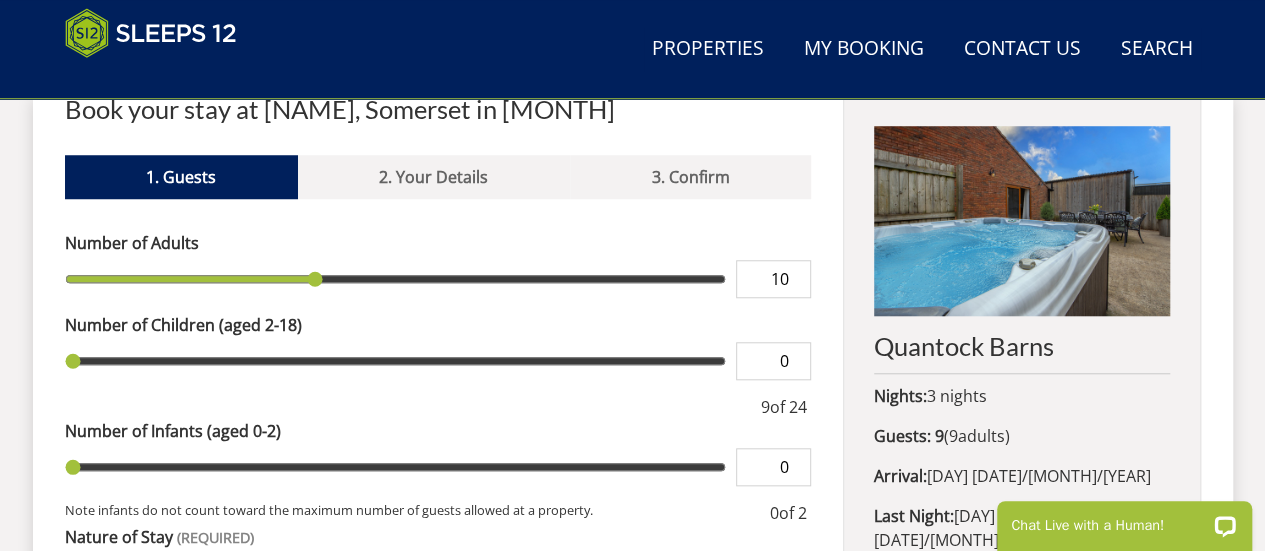 type on "10" 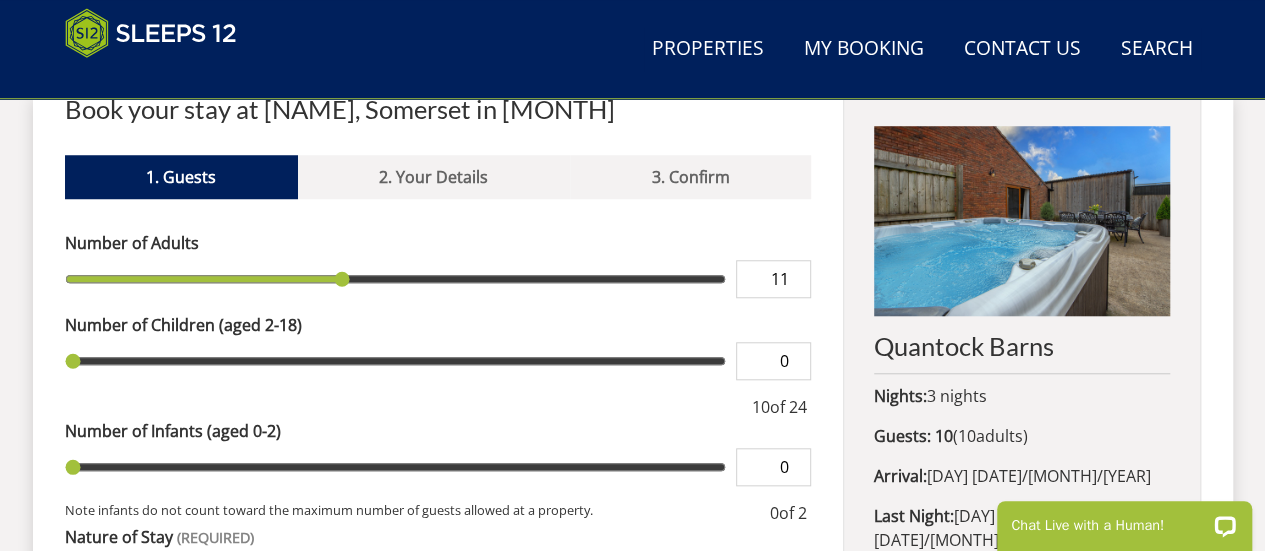 type on "11" 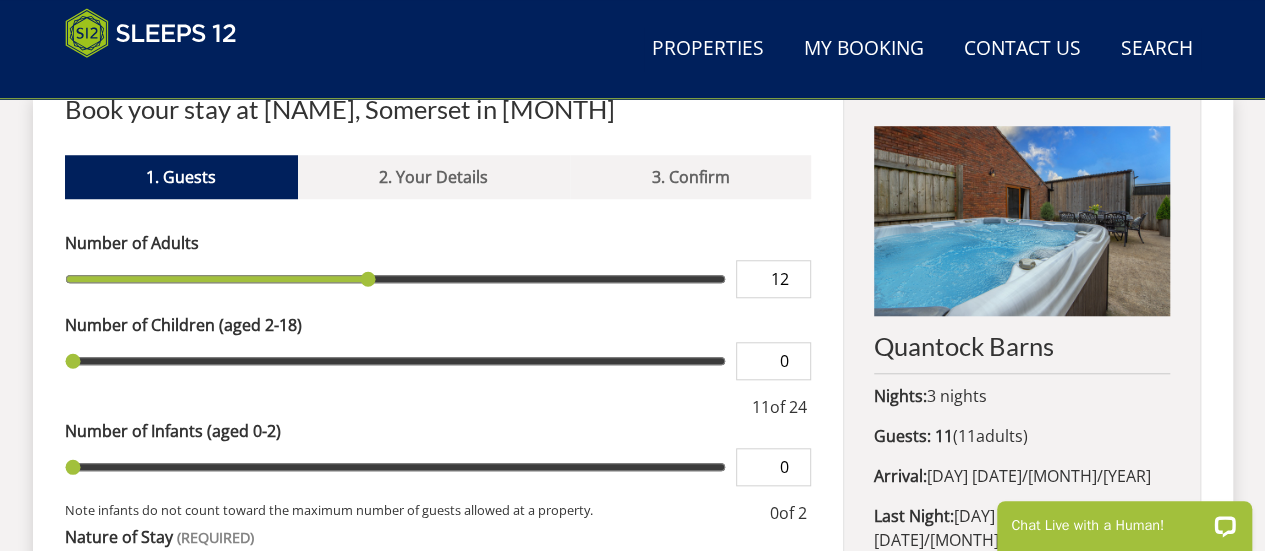 type on "12" 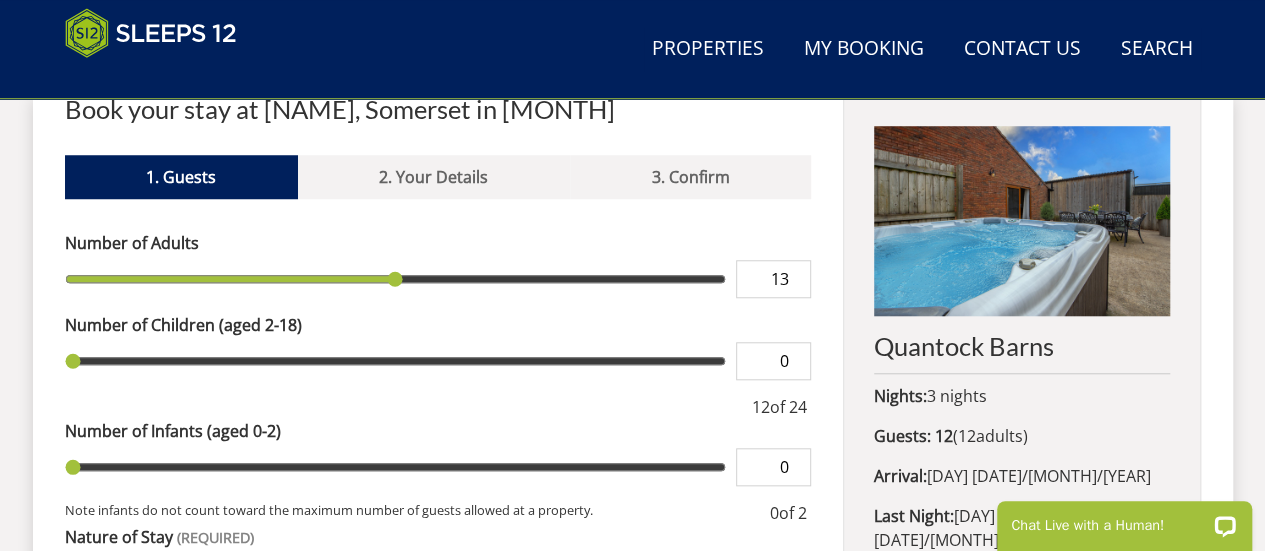 type on "13" 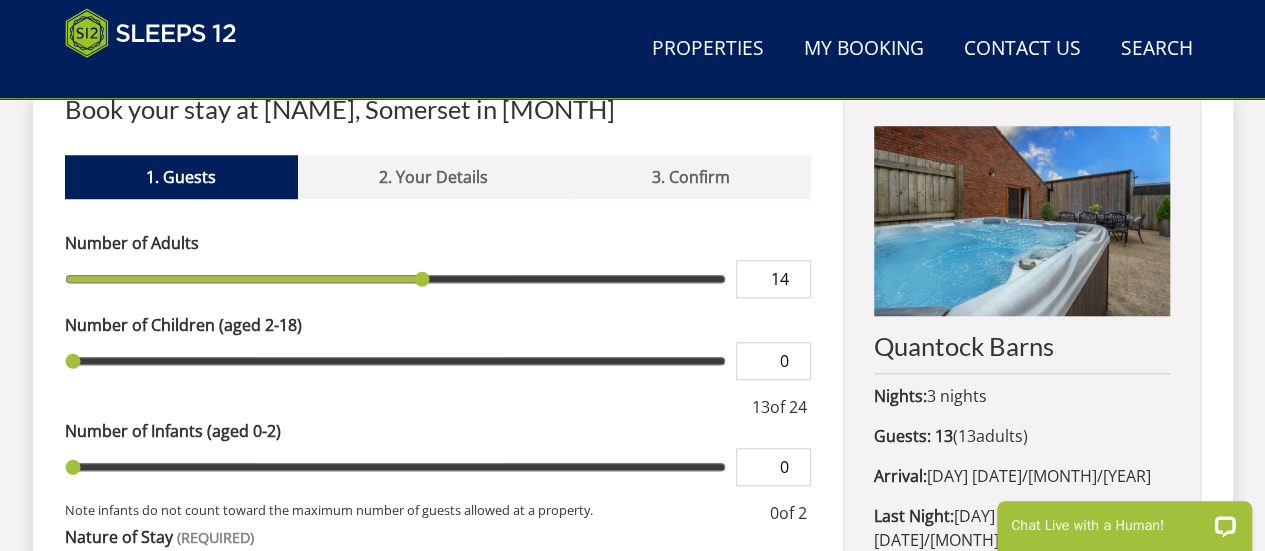 type on "14" 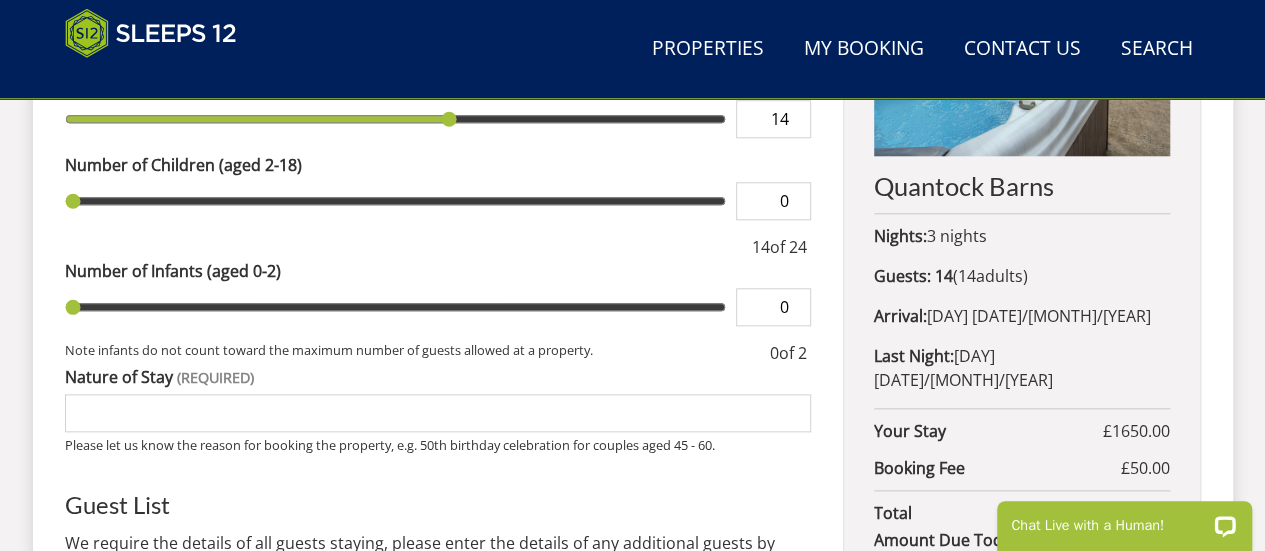 scroll, scrollTop: 964, scrollLeft: 0, axis: vertical 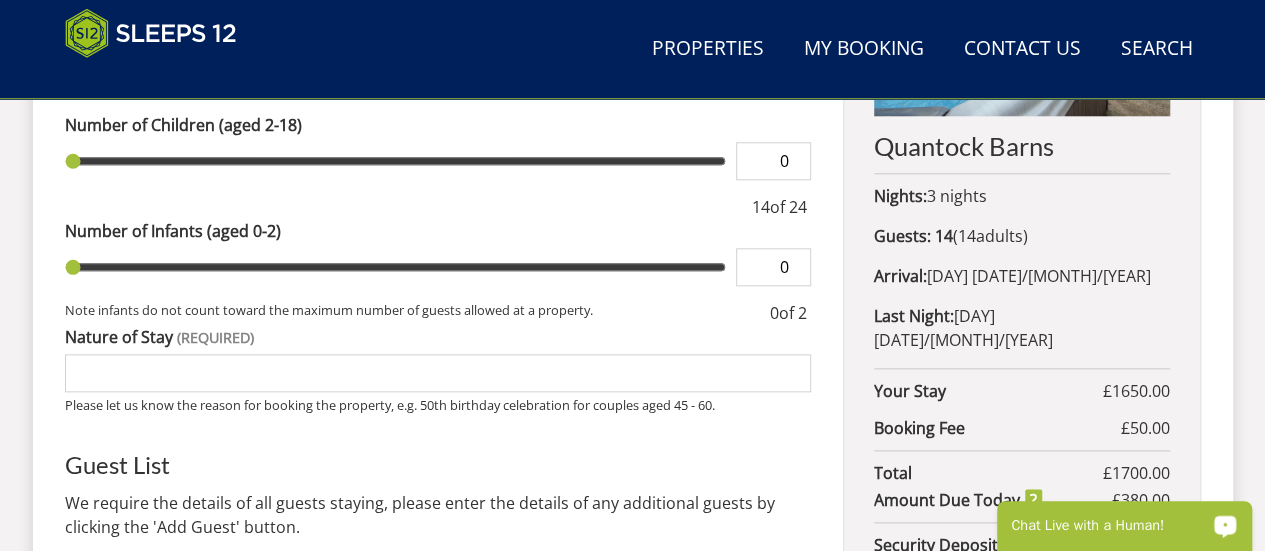 click on "Nature of Stay" at bounding box center [438, 373] 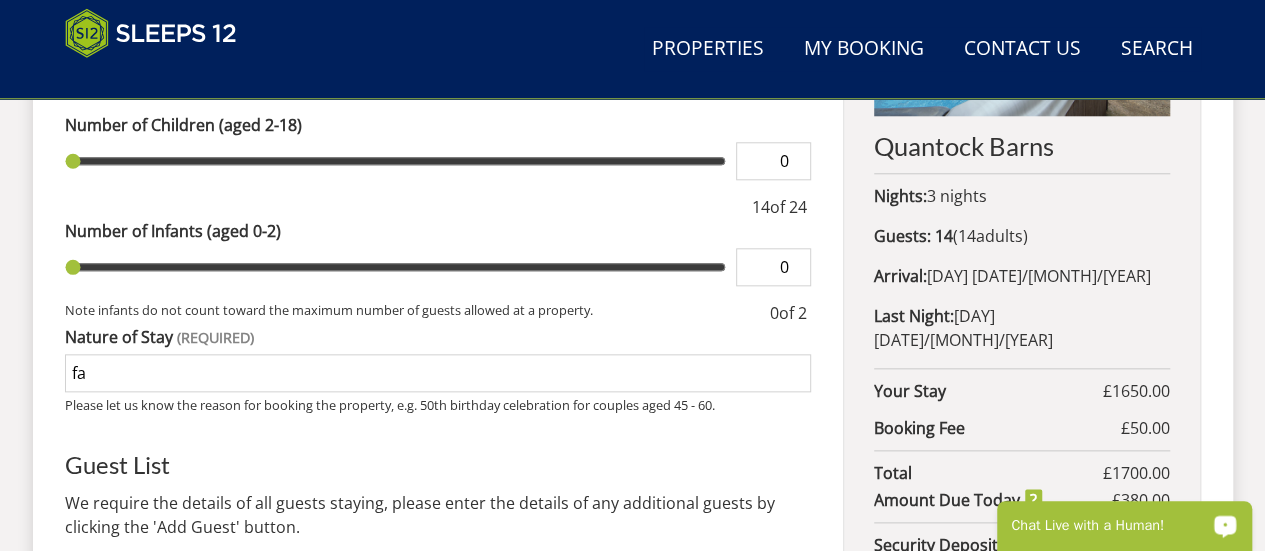 type on "f" 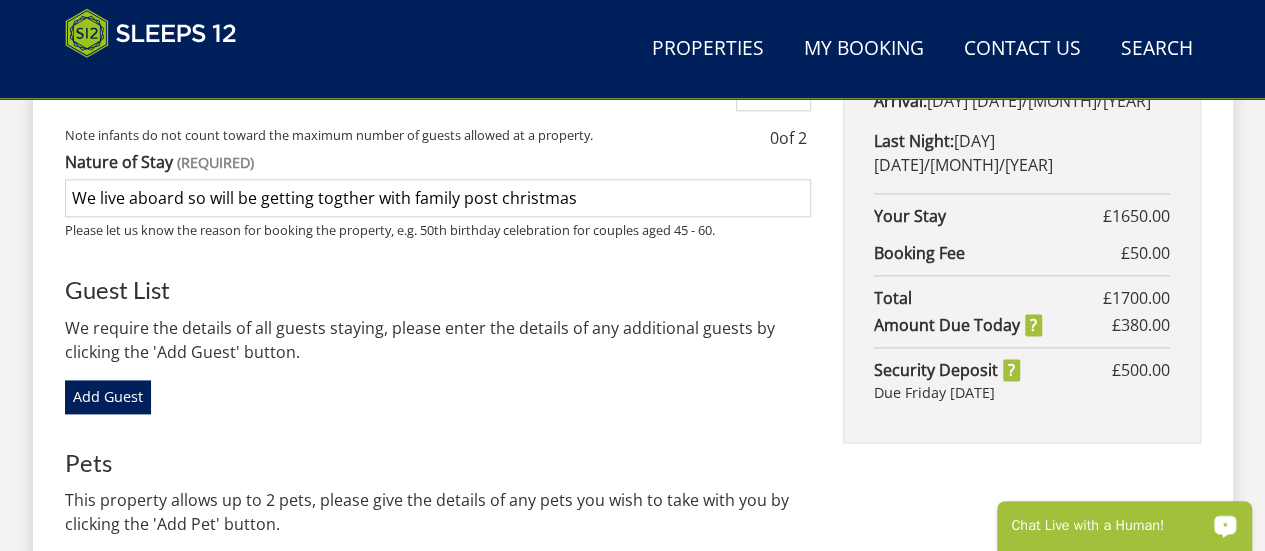 scroll, scrollTop: 1151, scrollLeft: 0, axis: vertical 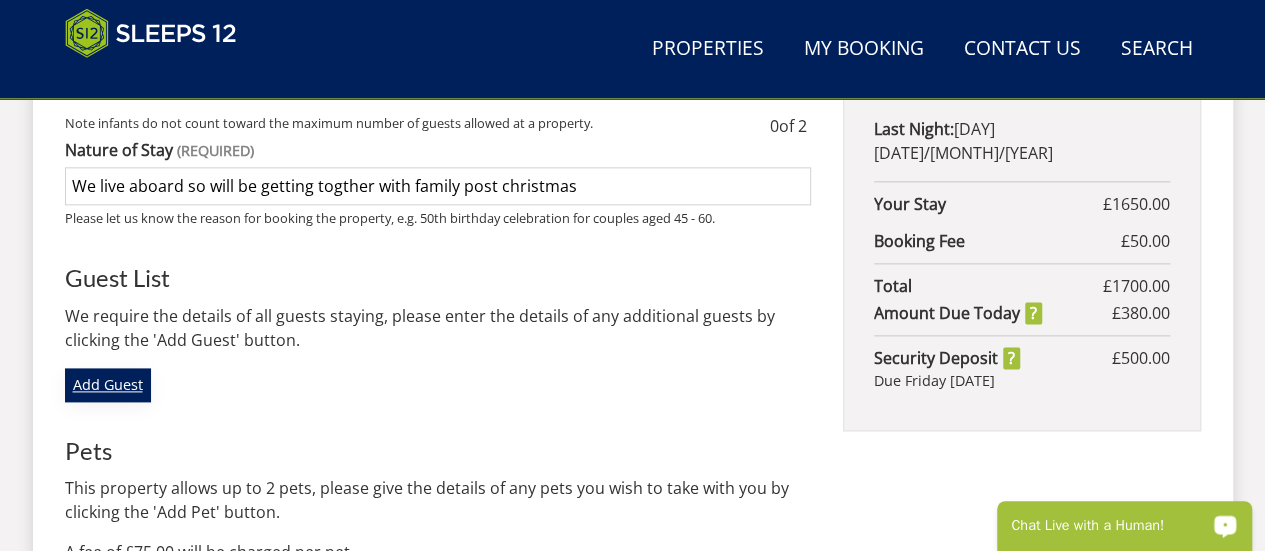 type on "We live aboard so will be getting togther with family post christmas" 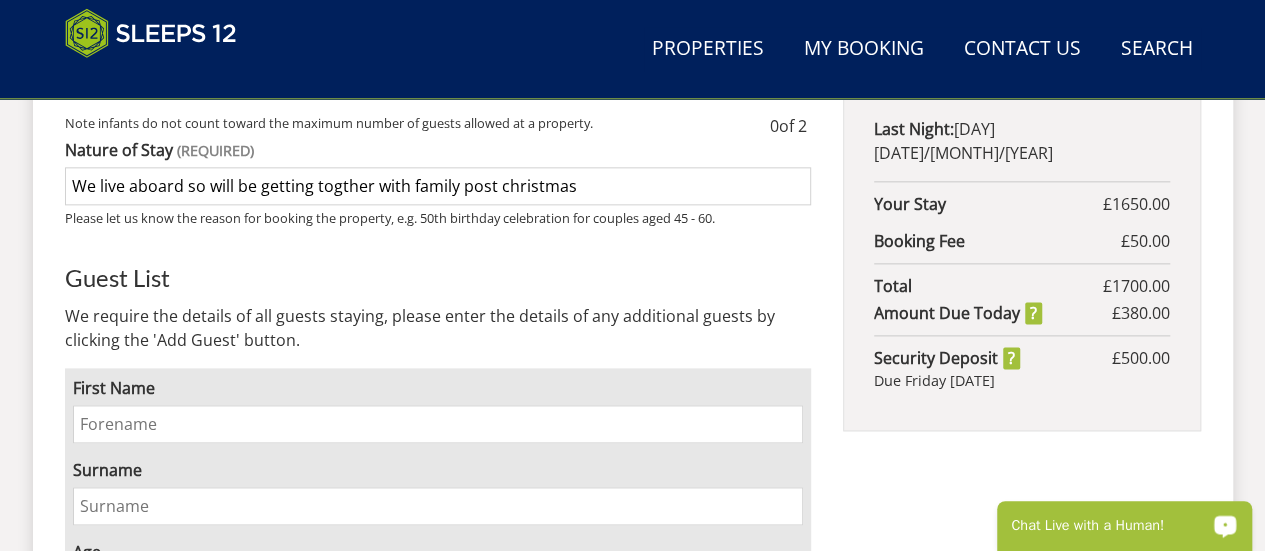 click on "First Name" at bounding box center [438, 424] 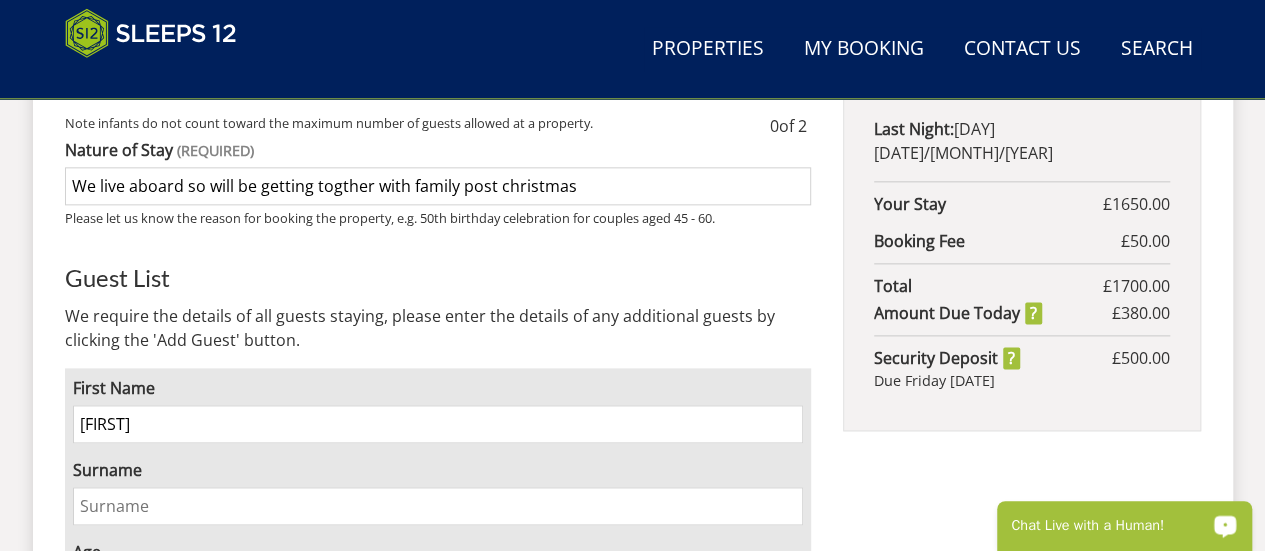 type on "[NAME]" 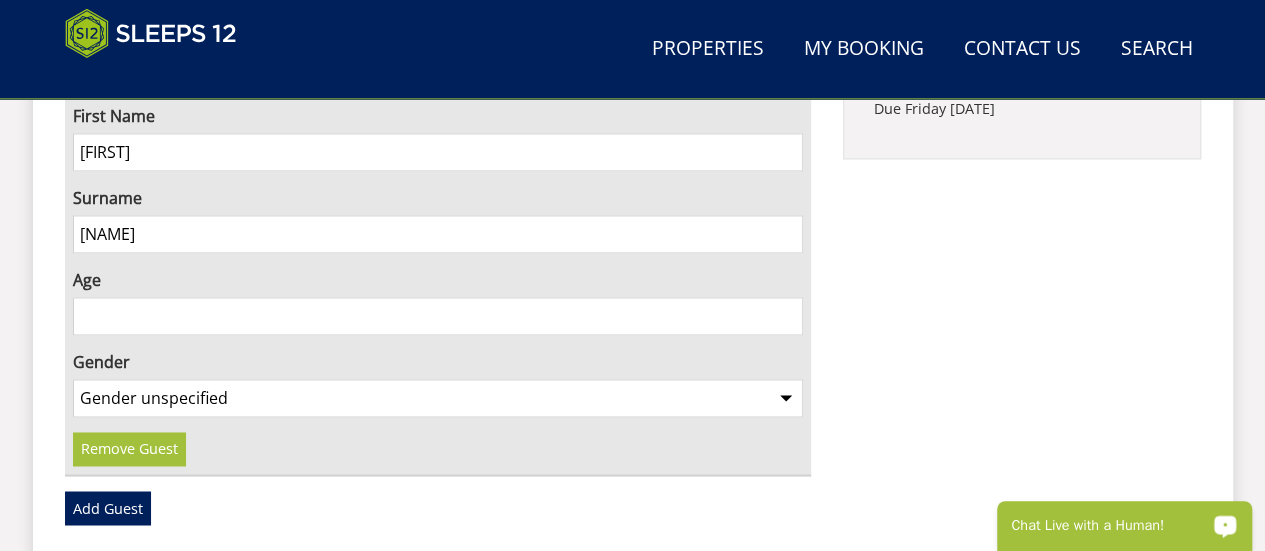 scroll, scrollTop: 1465, scrollLeft: 0, axis: vertical 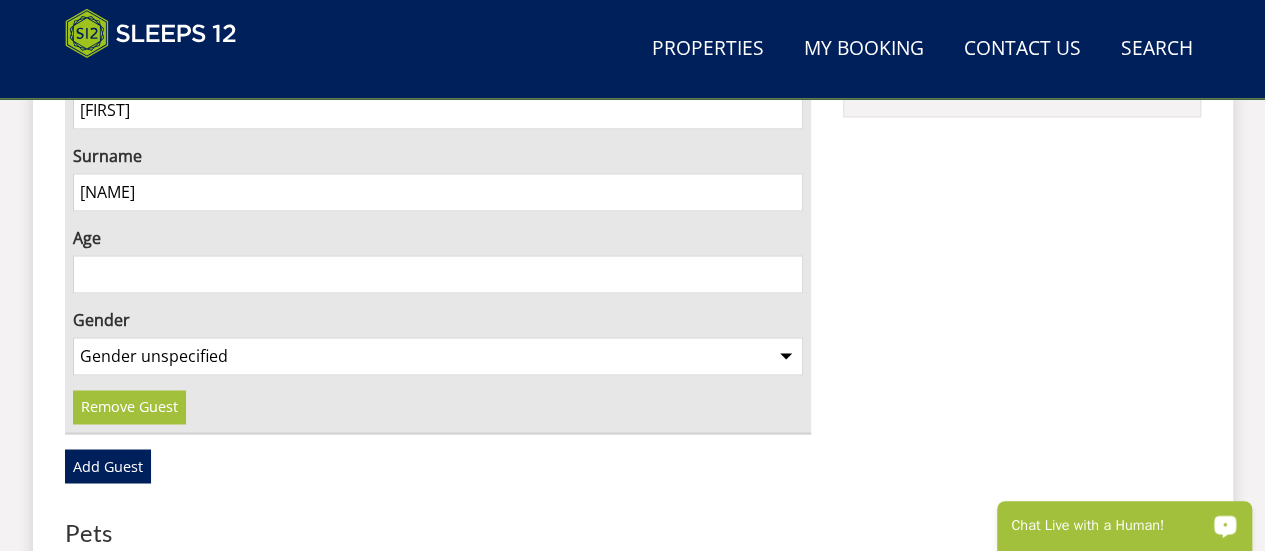 click on "Age" at bounding box center [438, 274] 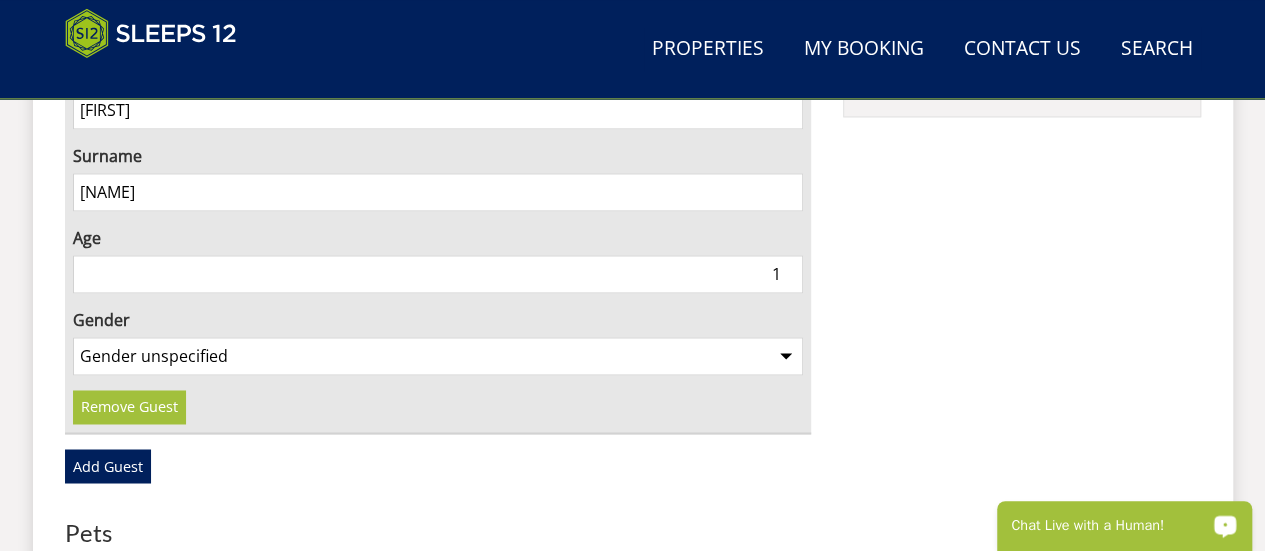 type on "1" 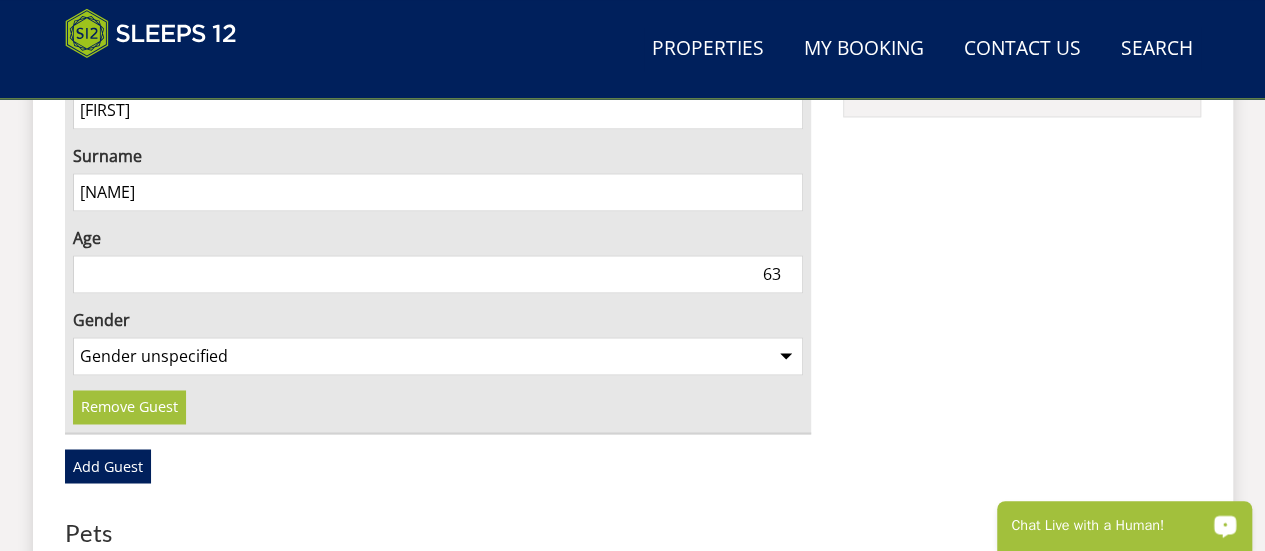 type on "63" 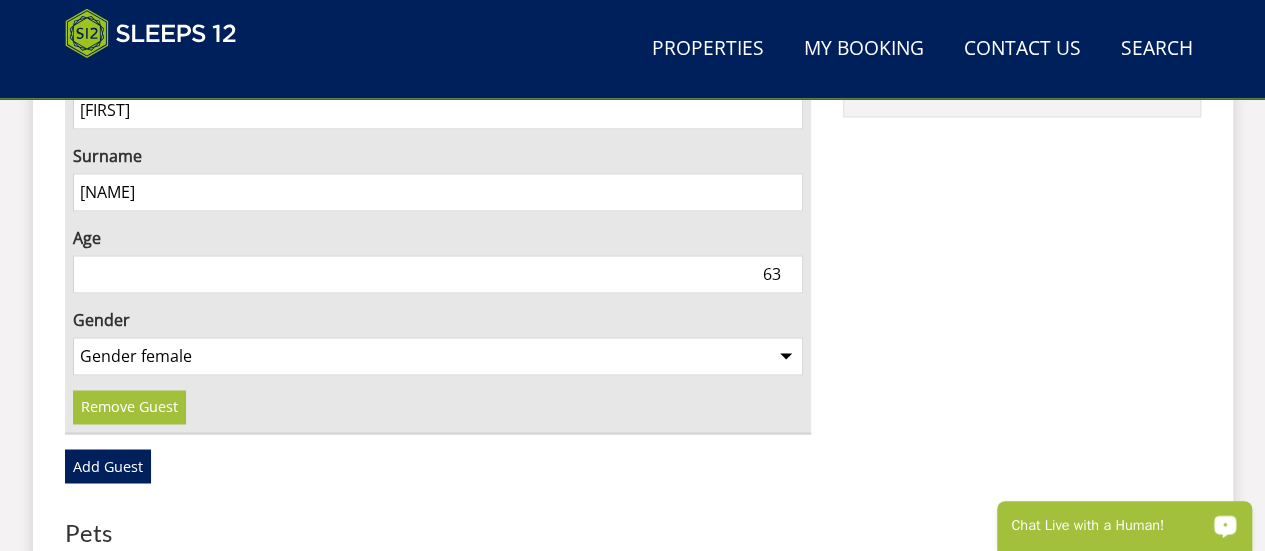 click on "Gender unspecified
Gender male
Gender female" at bounding box center (438, 356) 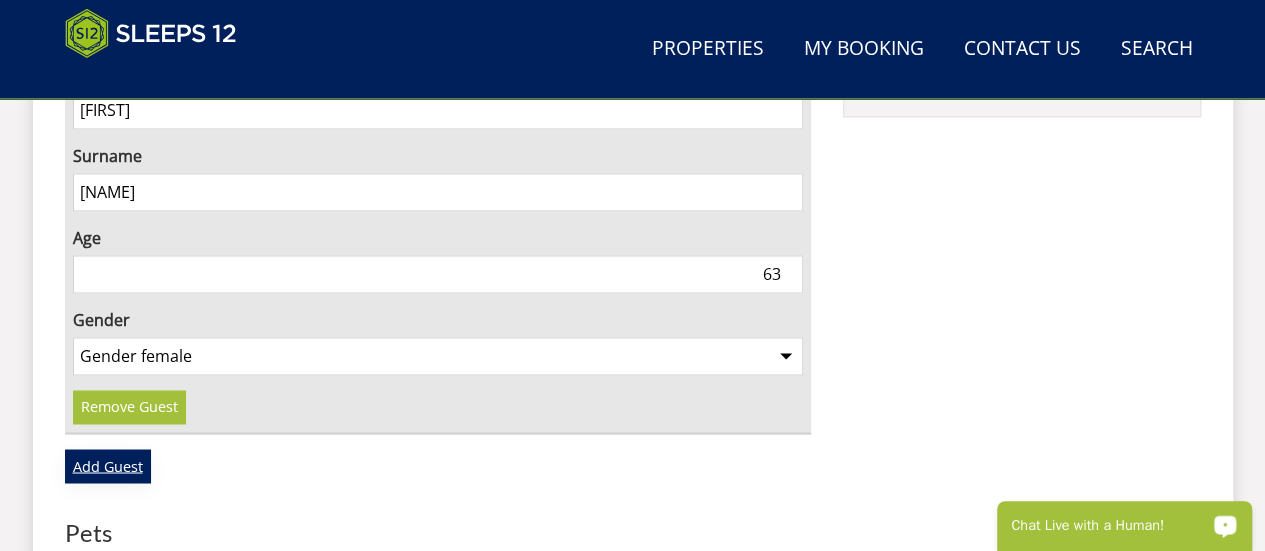 click on "Add Guest" at bounding box center (108, 466) 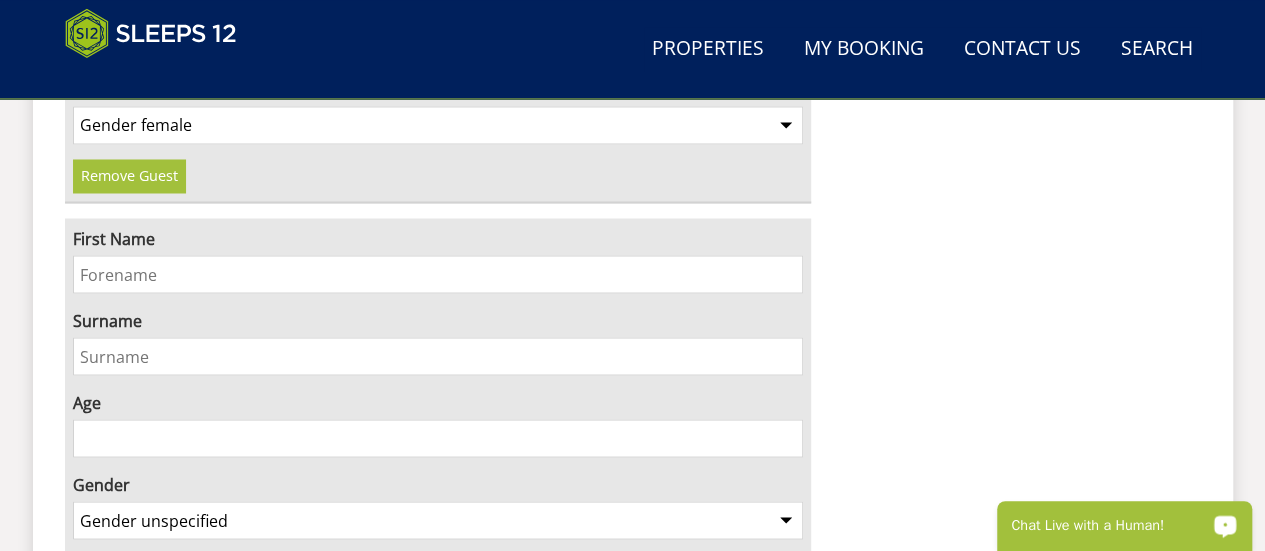 scroll, scrollTop: 1704, scrollLeft: 0, axis: vertical 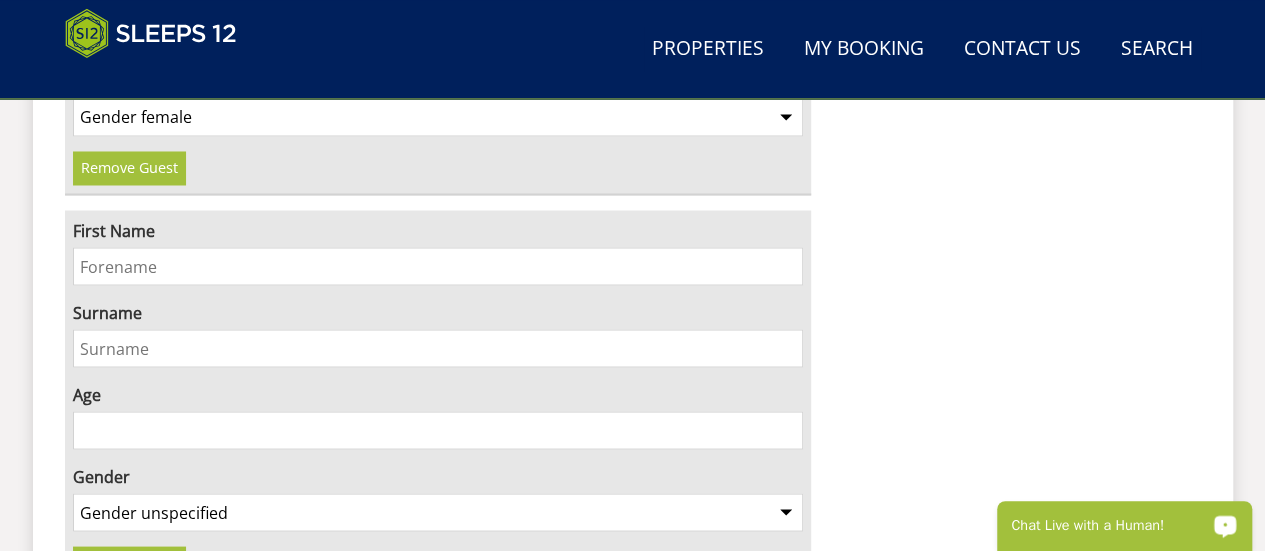 click on "First Name" at bounding box center (438, 266) 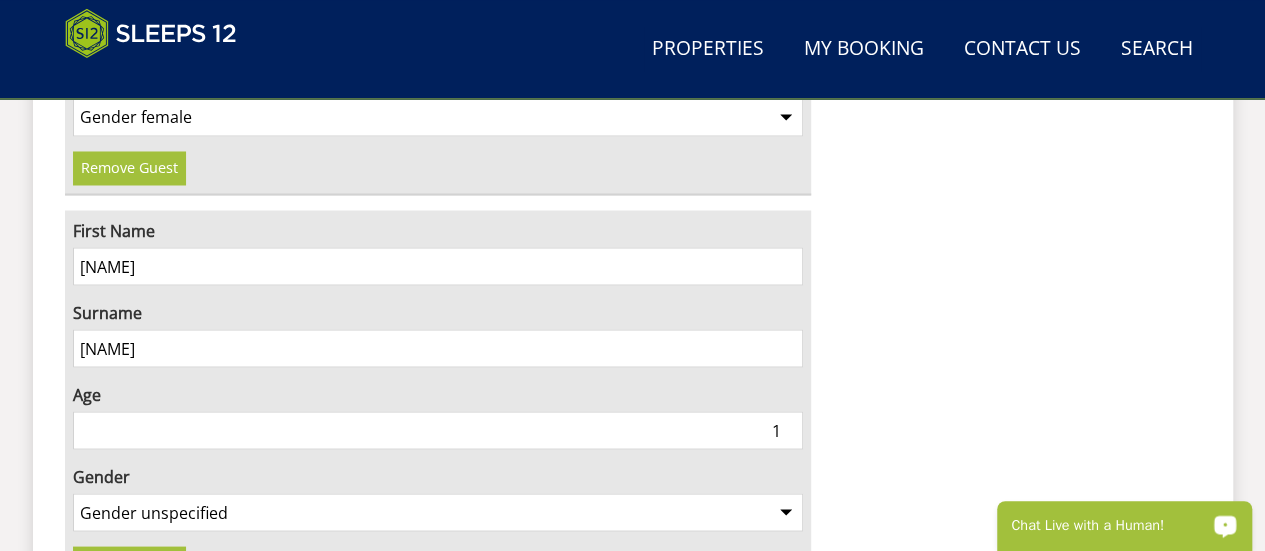 type on "1" 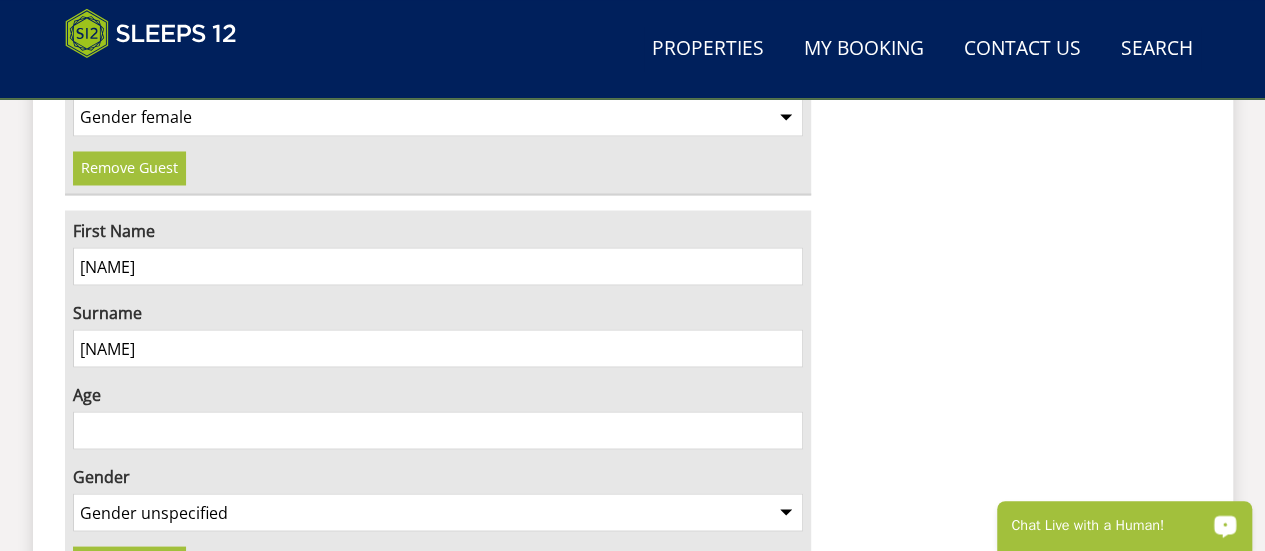 type on "2" 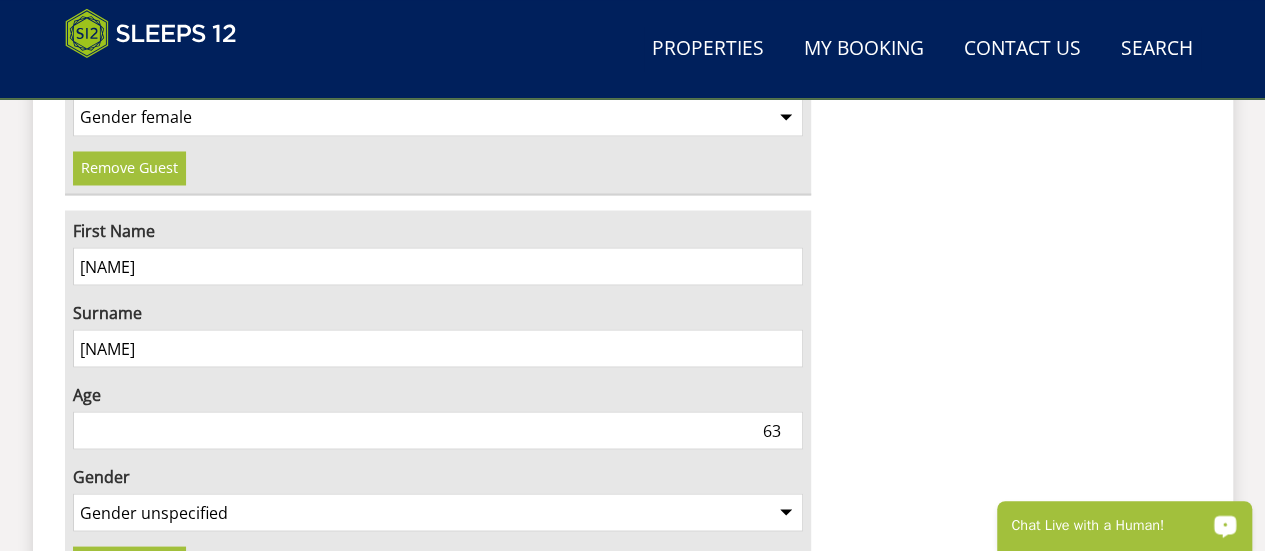 type on "63" 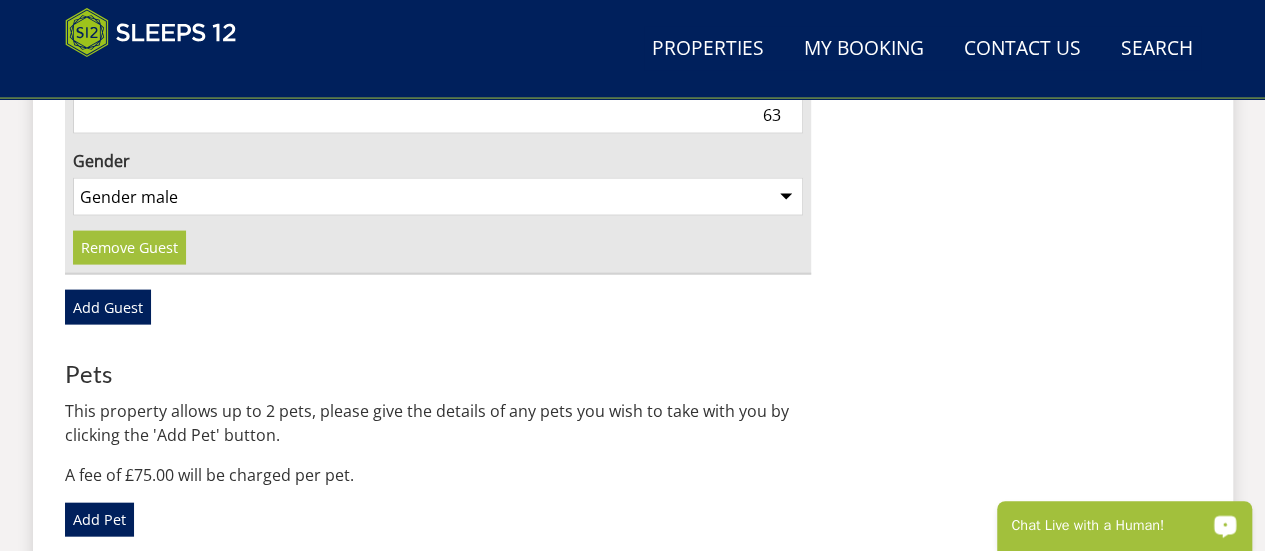 scroll, scrollTop: 2023, scrollLeft: 0, axis: vertical 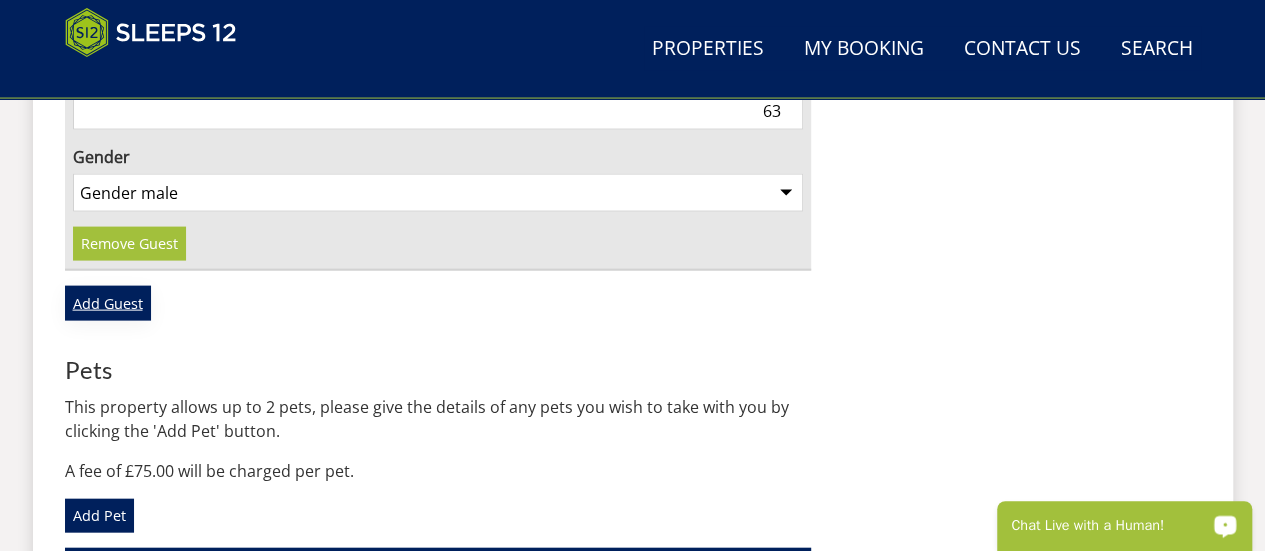 click on "Add Guest" at bounding box center [108, 303] 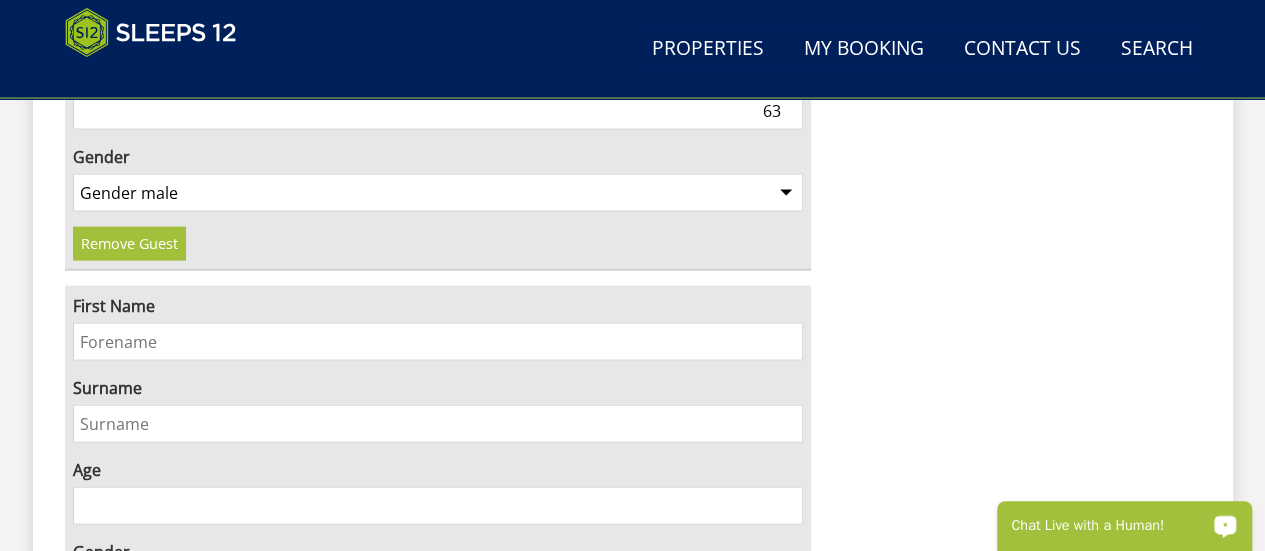 click on "First Name" at bounding box center [438, 342] 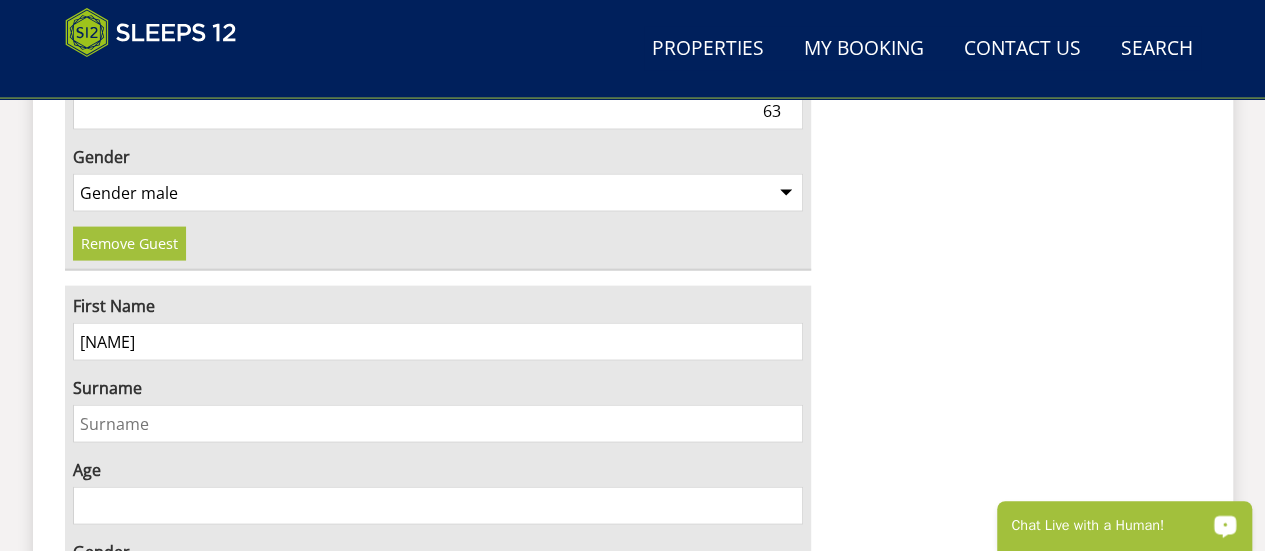 click on "[NAME]" at bounding box center [438, 342] 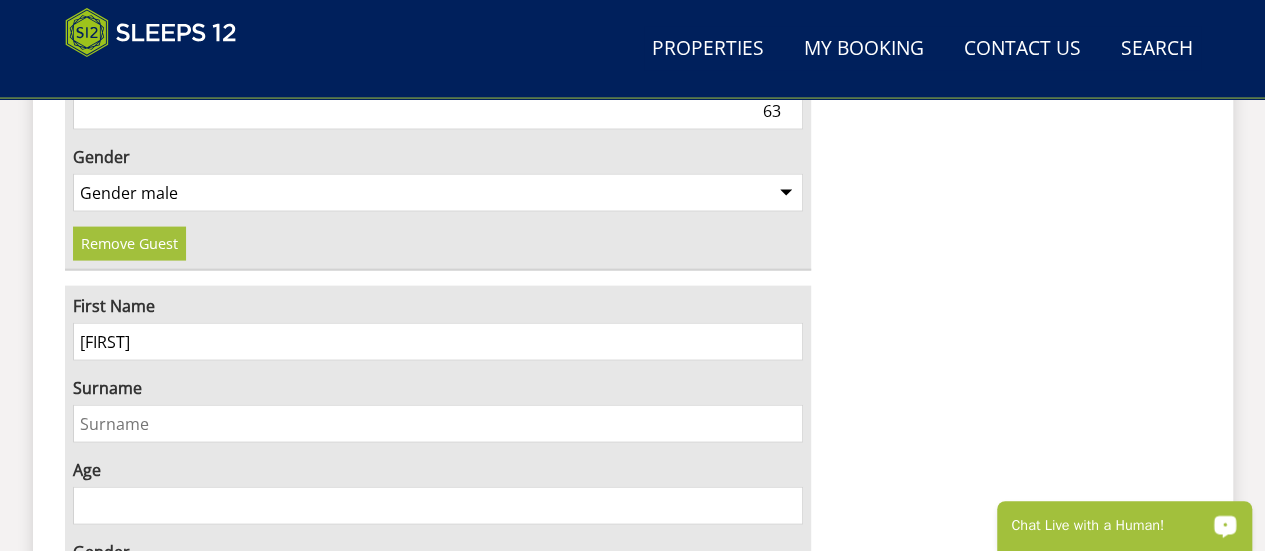 type on "[FIRST]" 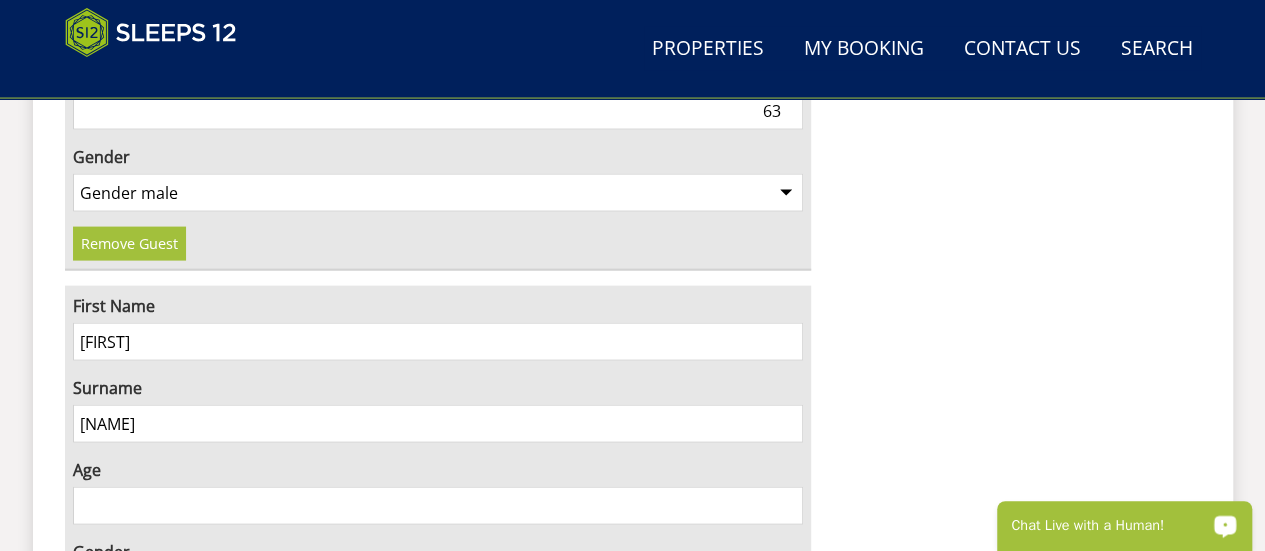 type on "[NAME]" 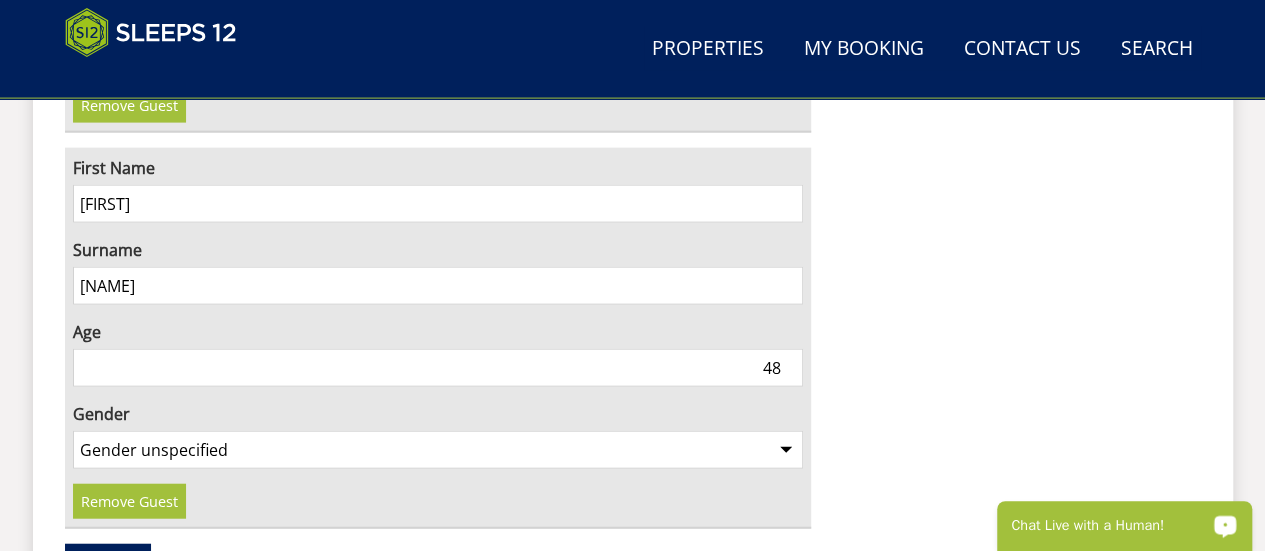 scroll, scrollTop: 2166, scrollLeft: 0, axis: vertical 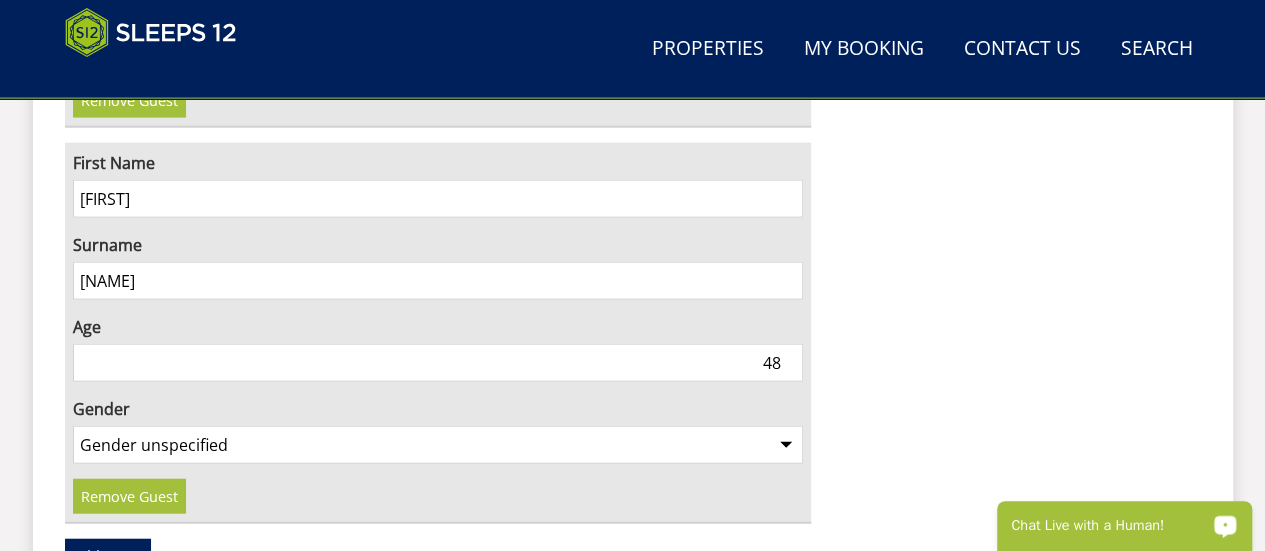 type on "48" 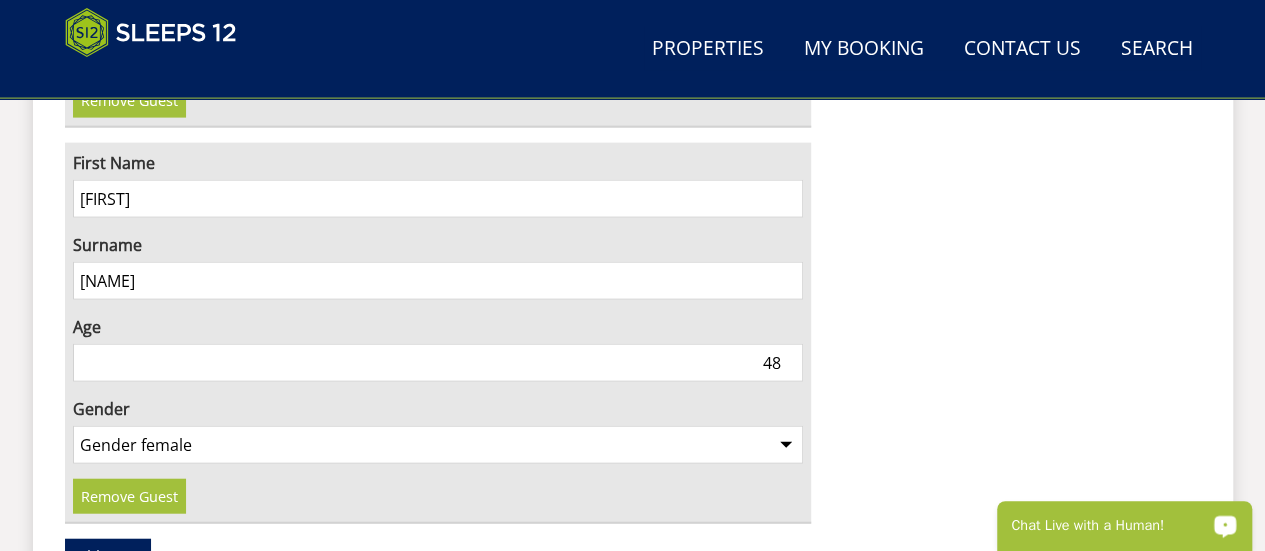 click on "Gender unspecified
Gender male
Gender female" at bounding box center [438, 445] 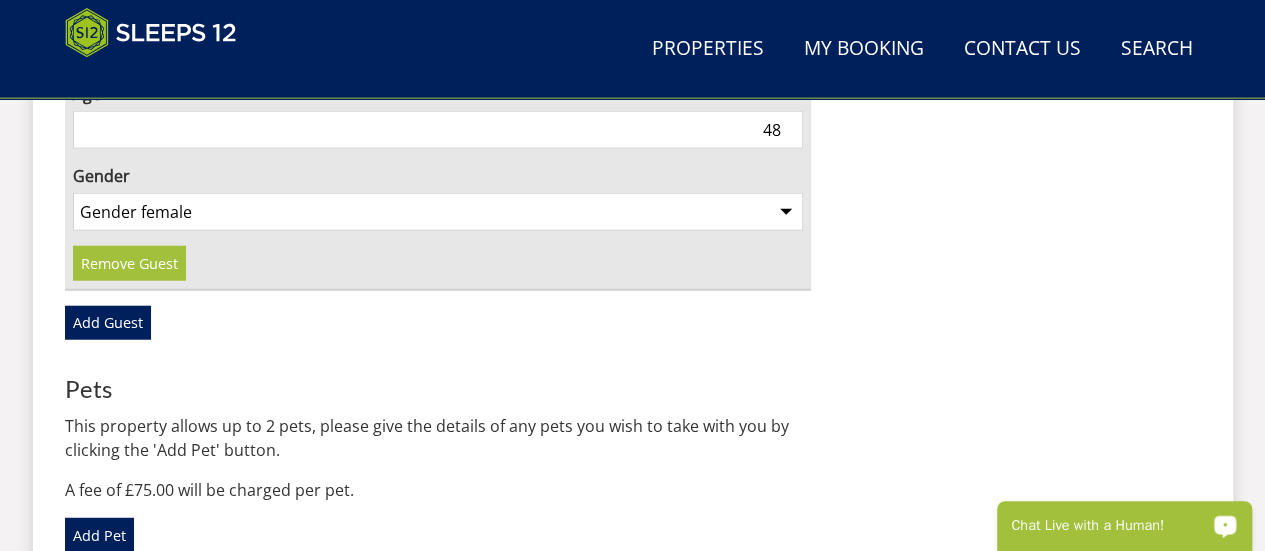 scroll, scrollTop: 2416, scrollLeft: 0, axis: vertical 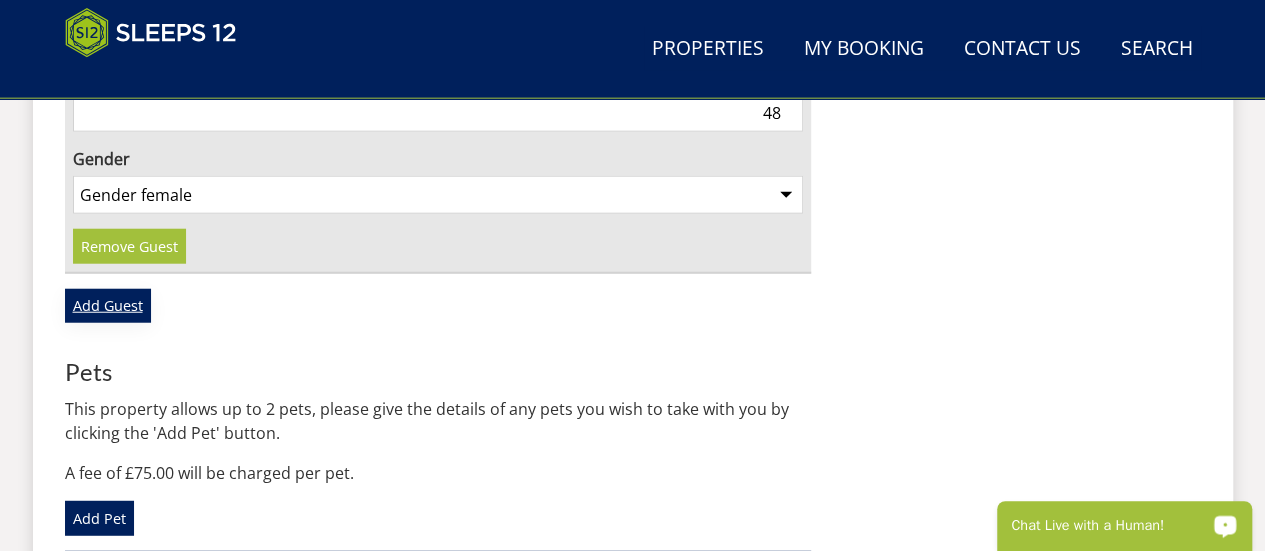 click on "Add Guest" at bounding box center (108, 306) 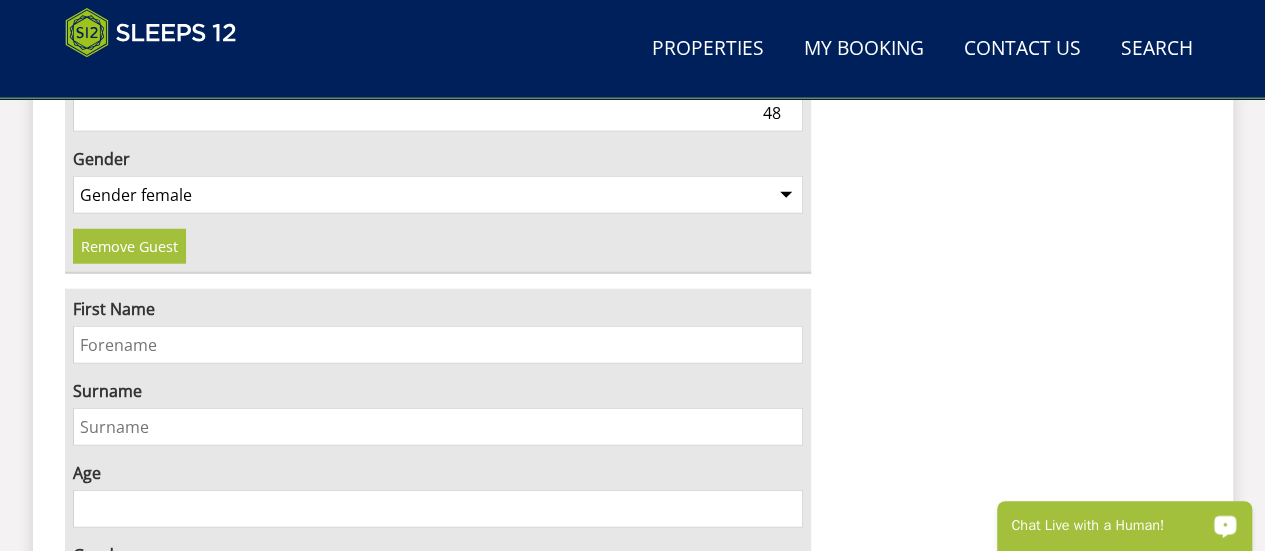 click on "First Name" at bounding box center (438, 345) 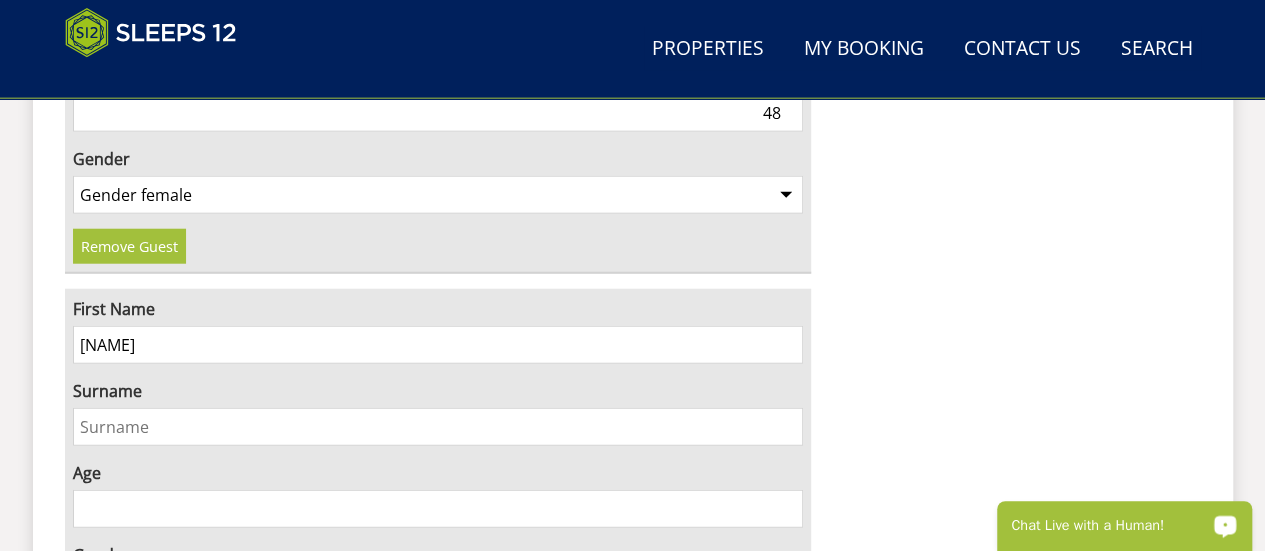 type on "[NAME]" 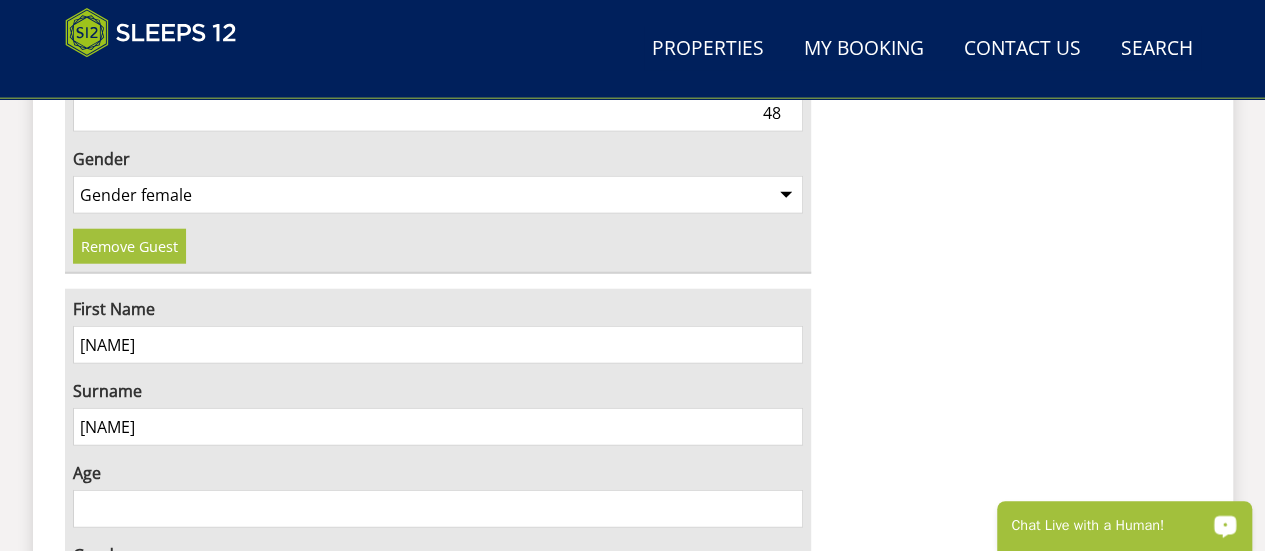 type on "[NAME]" 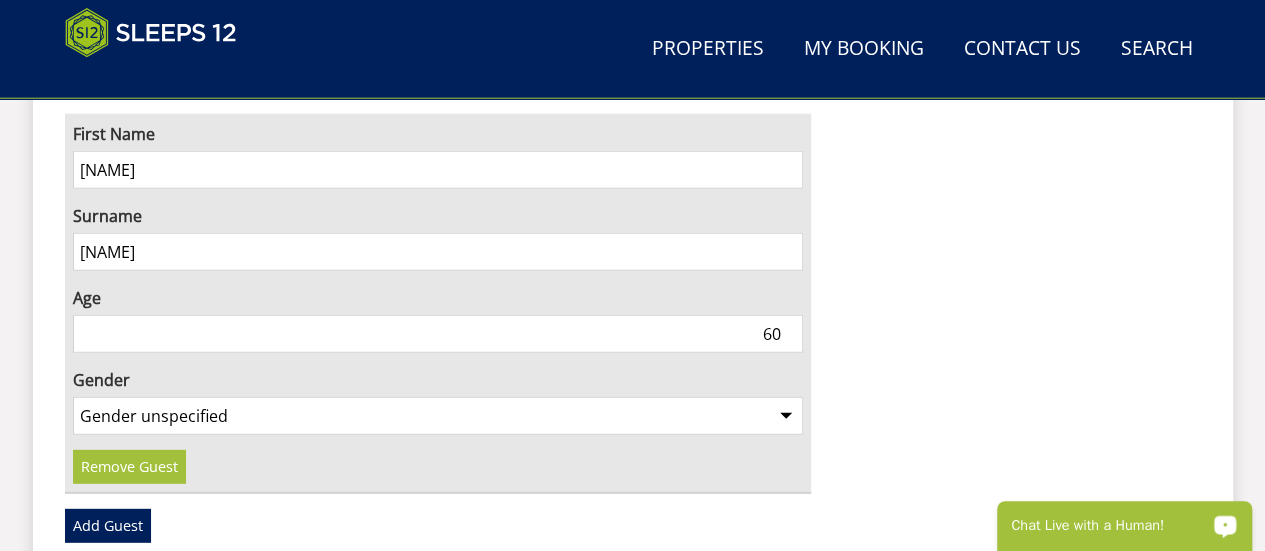 scroll, scrollTop: 2598, scrollLeft: 0, axis: vertical 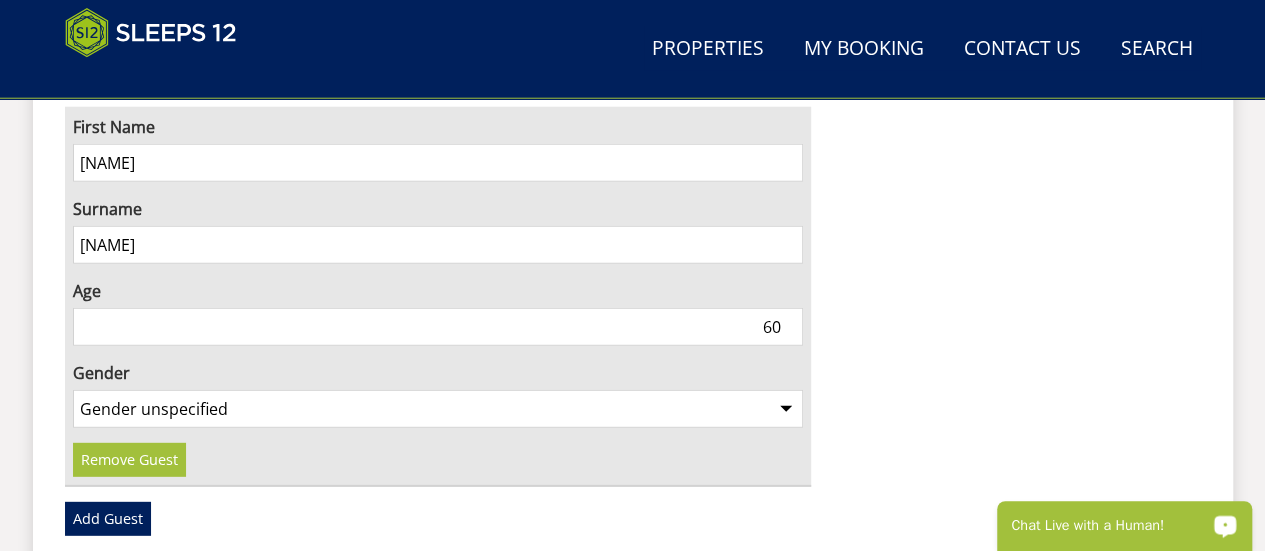 type on "60" 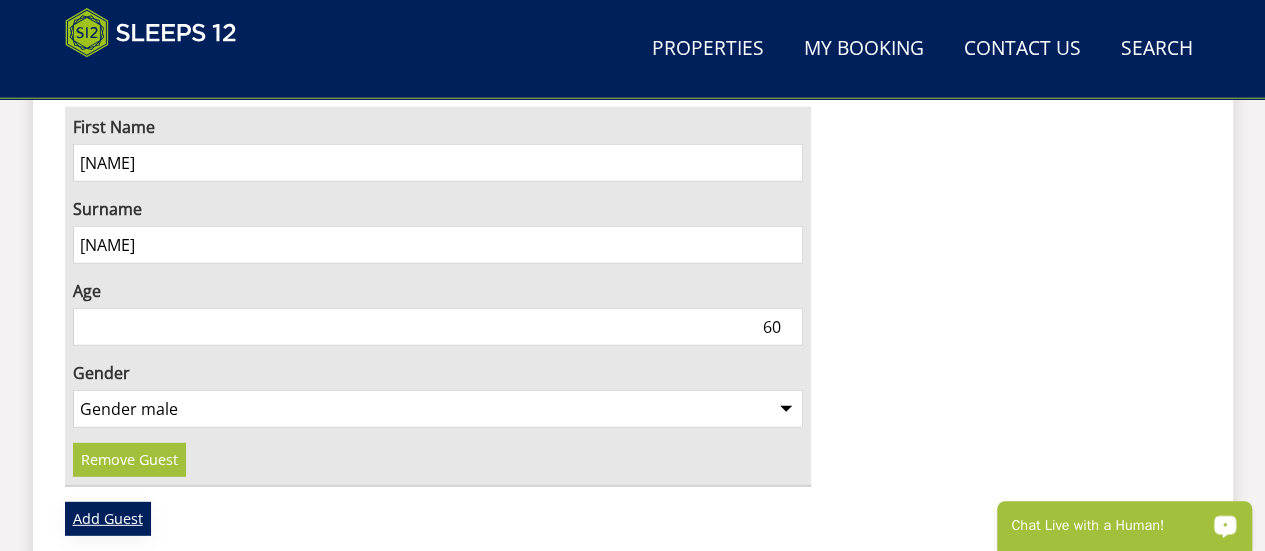 click on "Add Guest" at bounding box center (108, 519) 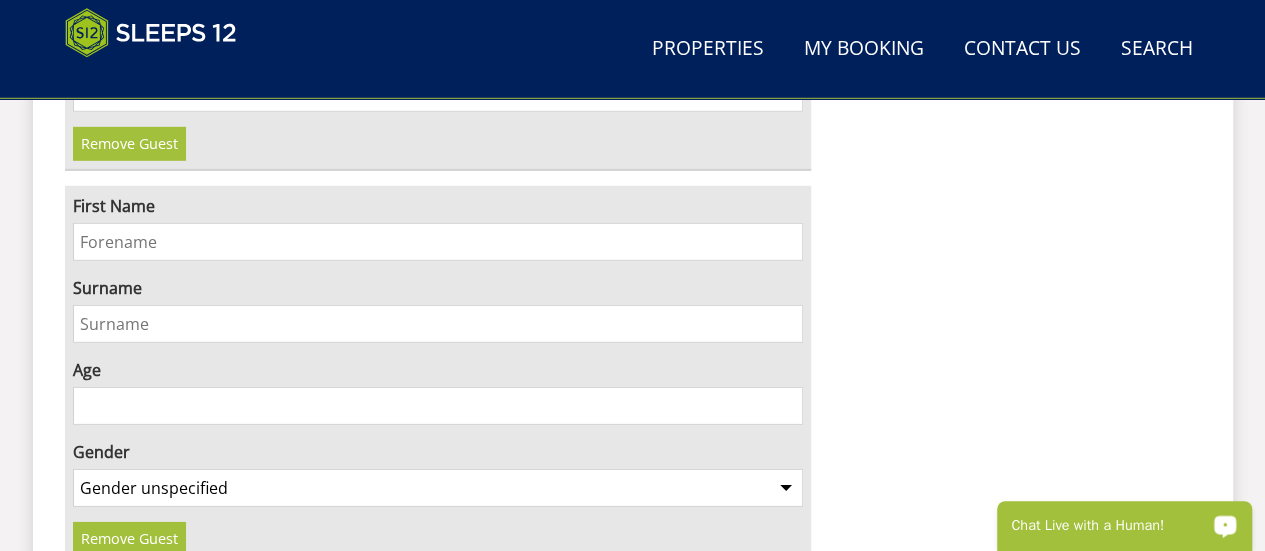 scroll, scrollTop: 2920, scrollLeft: 0, axis: vertical 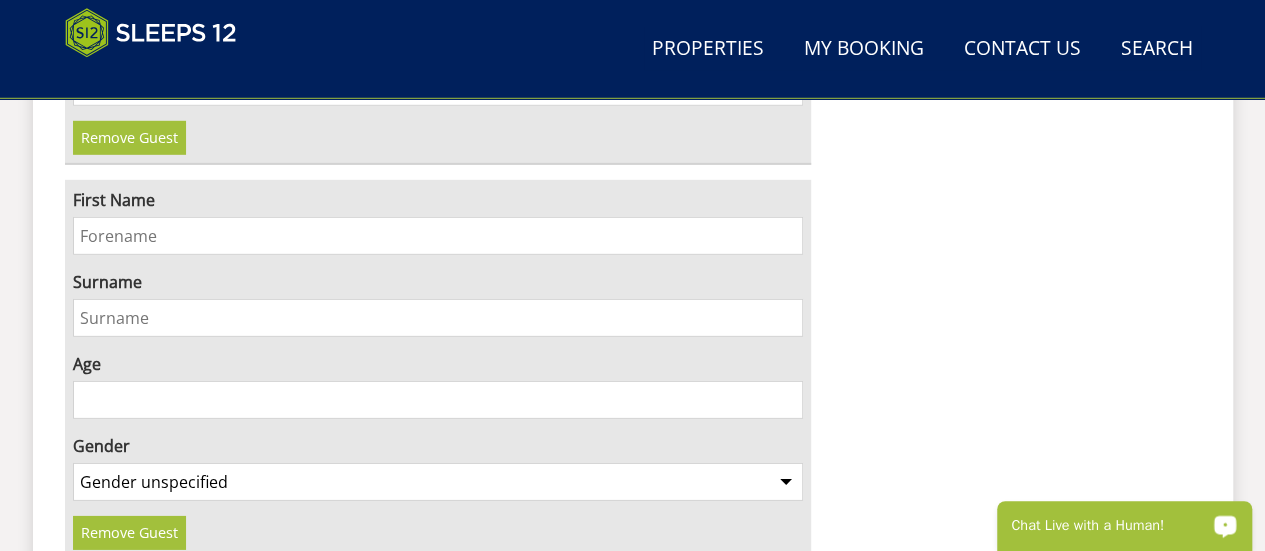 click on "First Name" at bounding box center (438, 236) 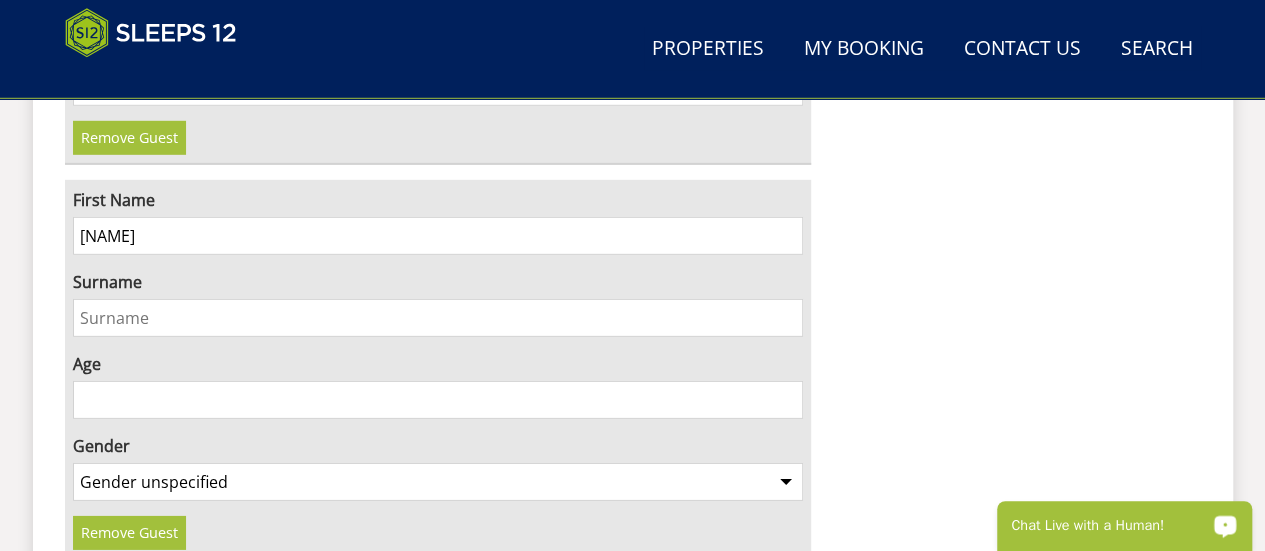 type on "[NAME]" 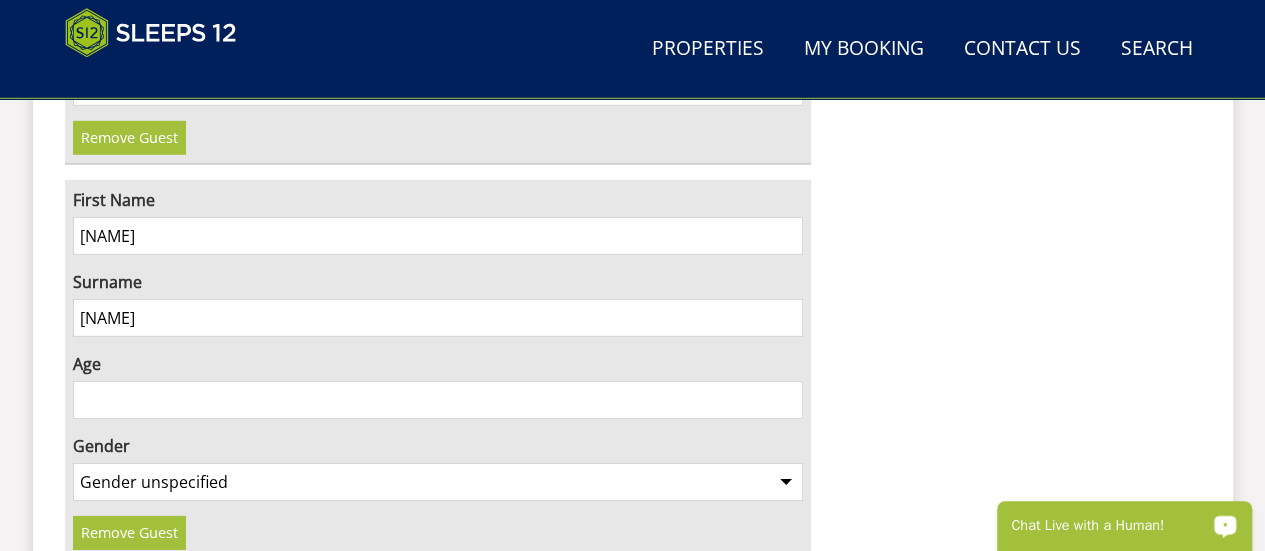type on "[NAME]" 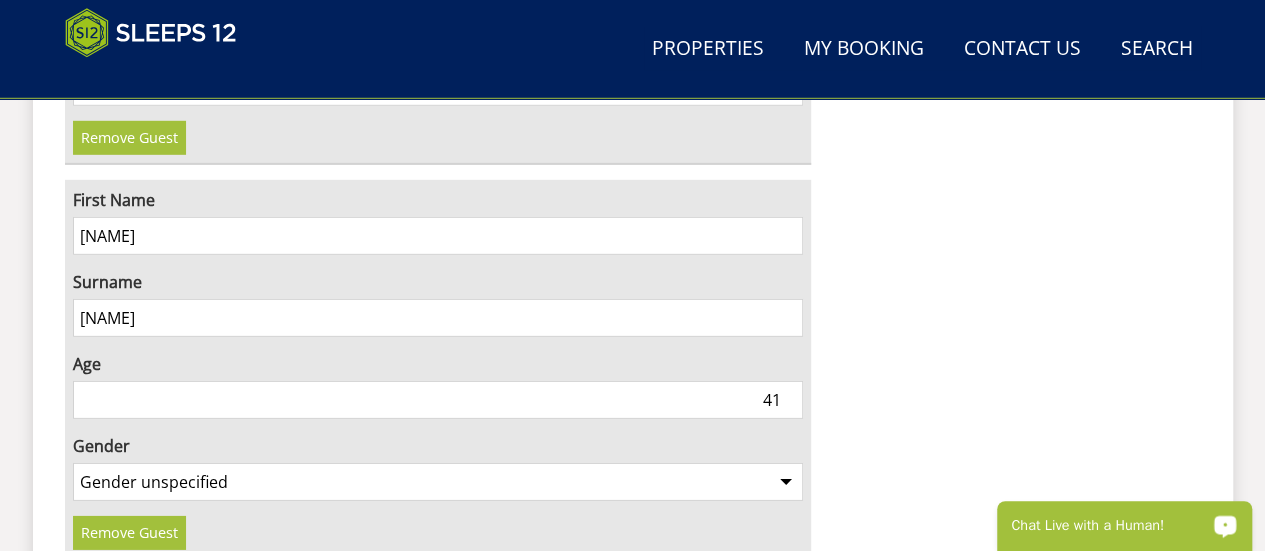 type on "41" 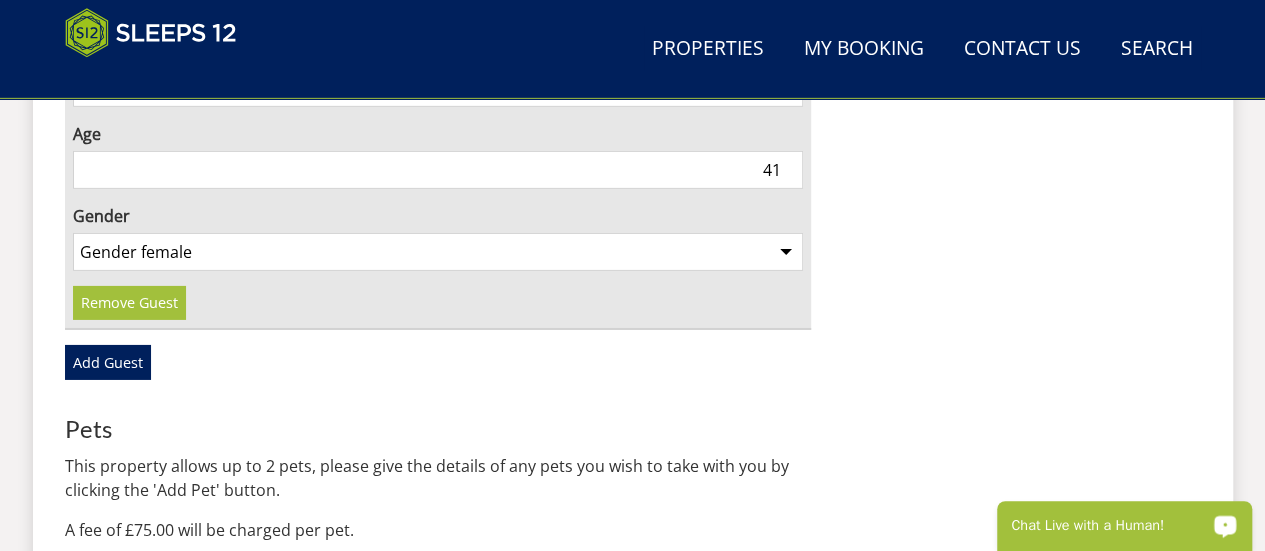 scroll, scrollTop: 3172, scrollLeft: 0, axis: vertical 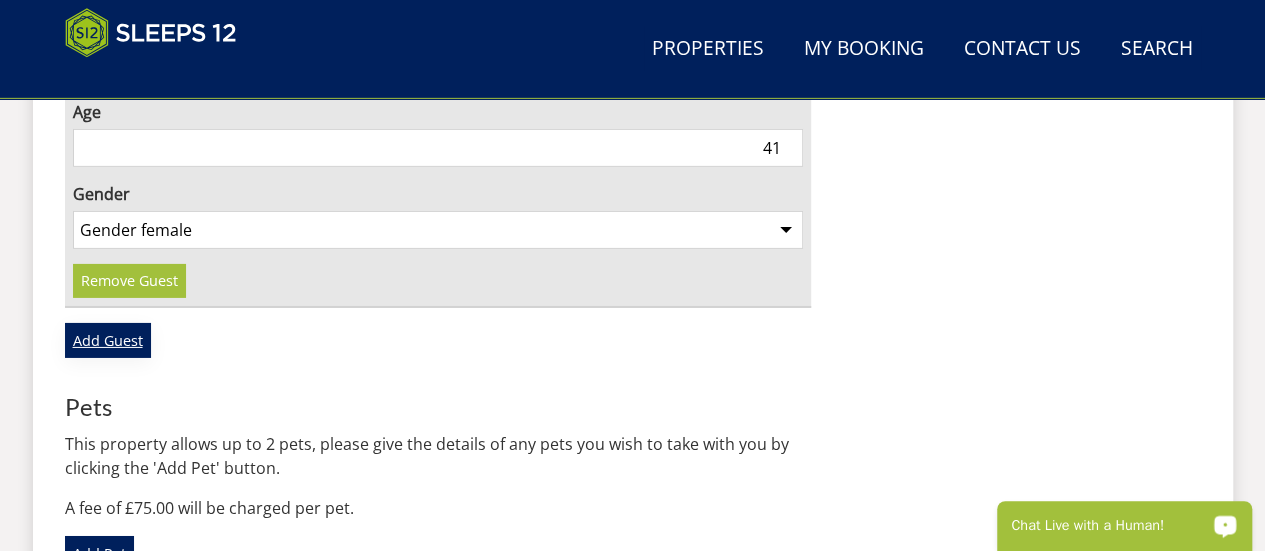 click on "Add Guest" at bounding box center [108, 340] 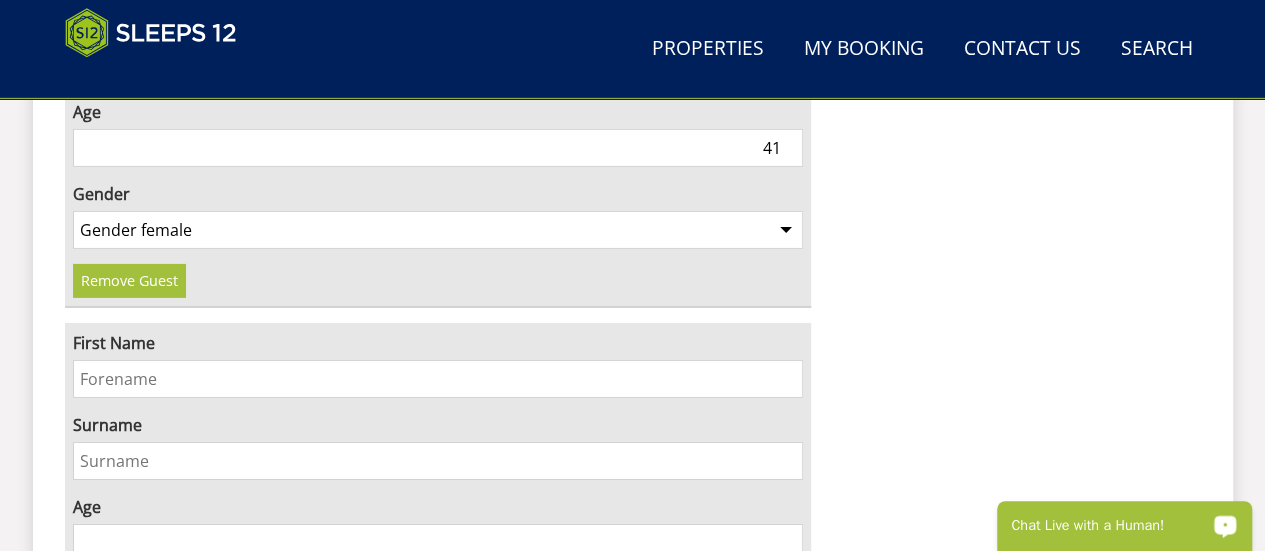 click on "First Name" at bounding box center (438, 379) 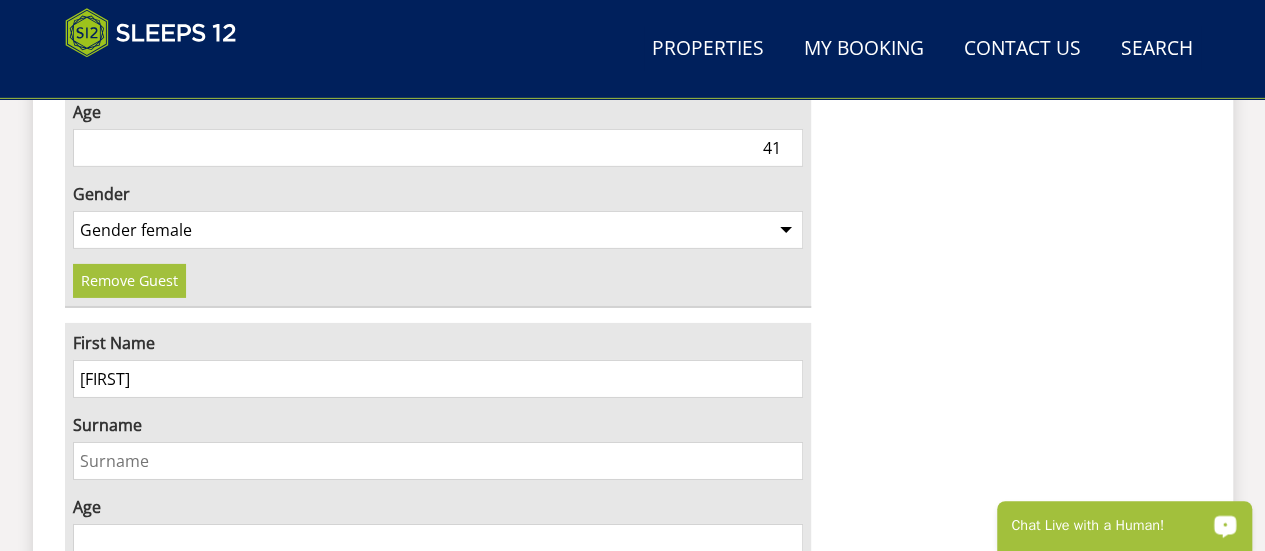 type on "[FIRST]" 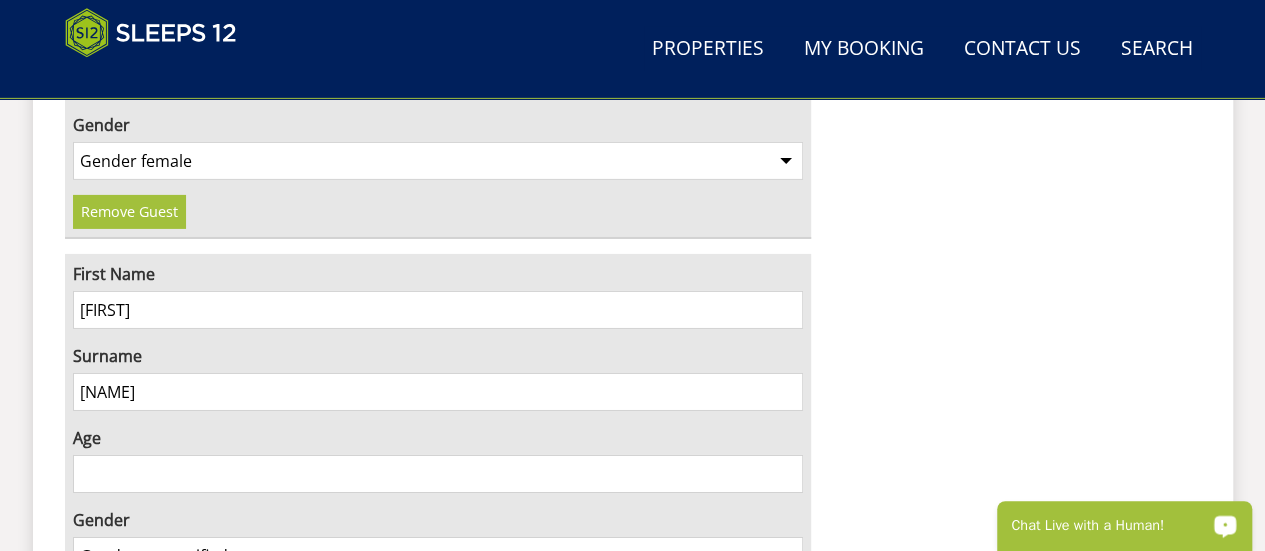 scroll, scrollTop: 3269, scrollLeft: 0, axis: vertical 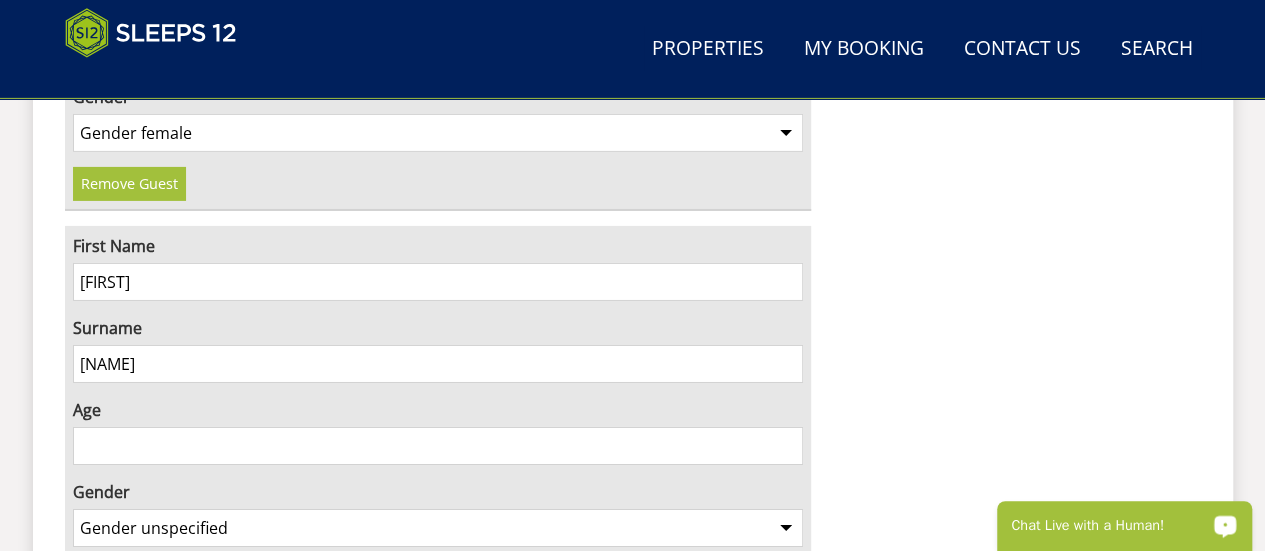 type on "[NAME]" 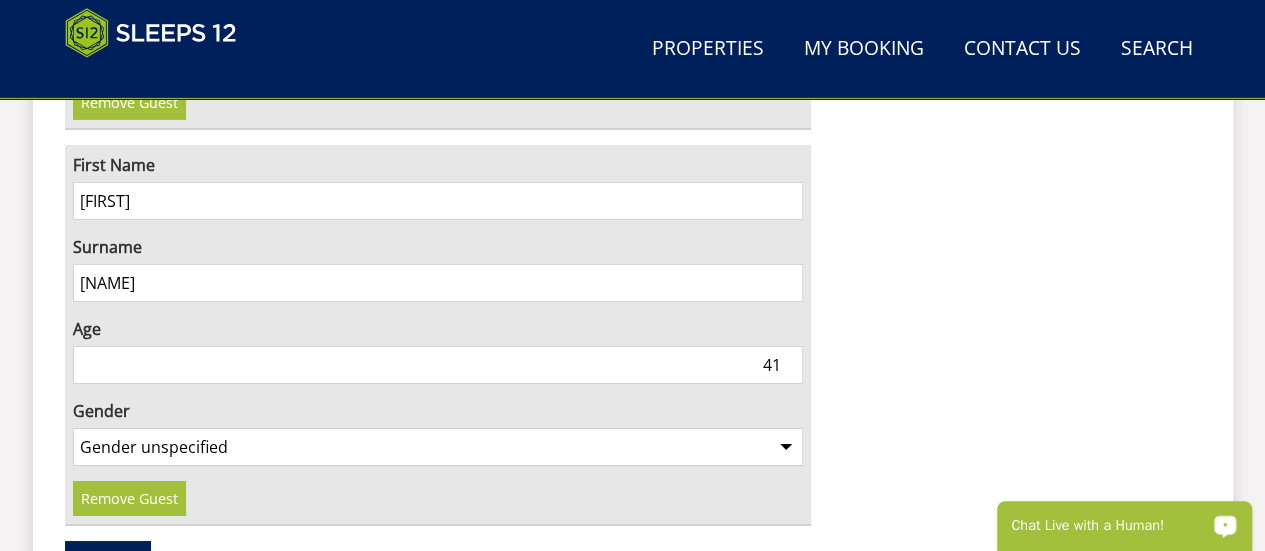 scroll, scrollTop: 3349, scrollLeft: 0, axis: vertical 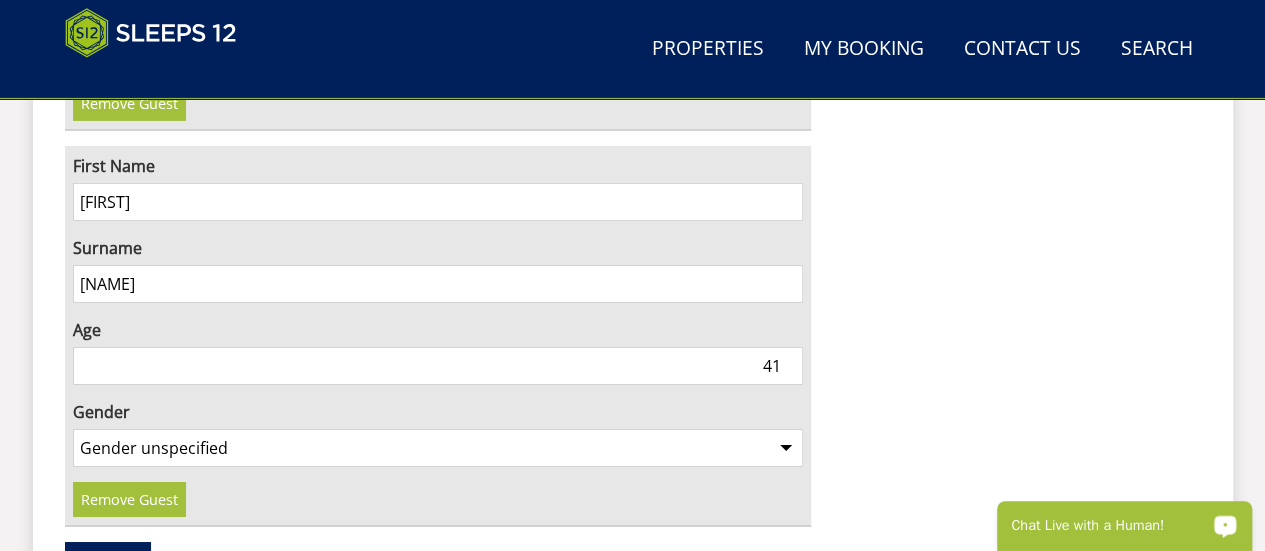 type on "41" 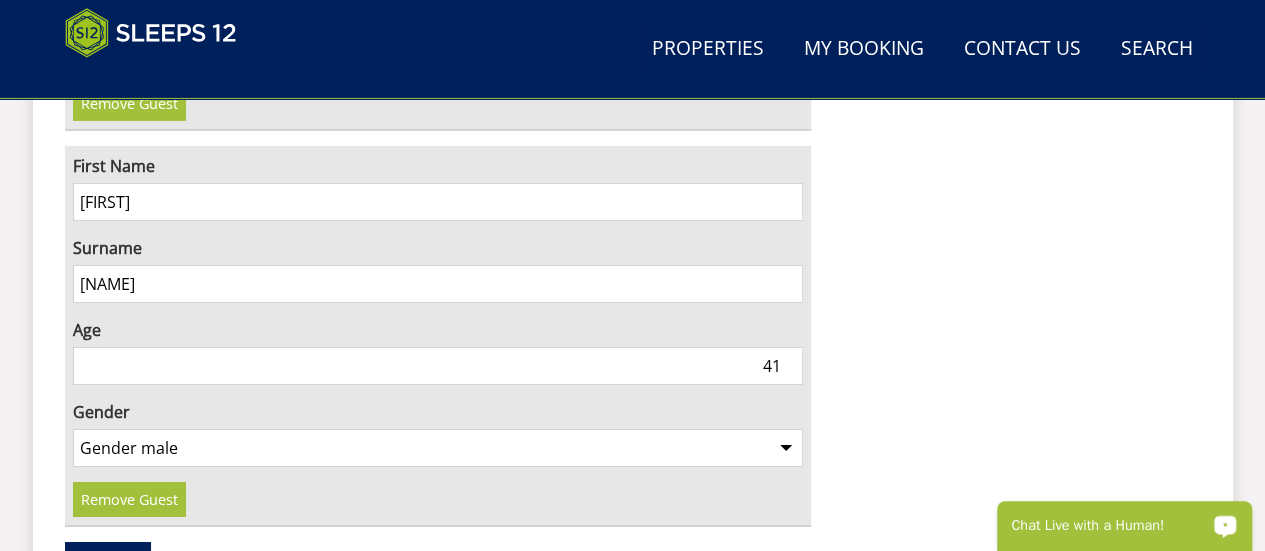 scroll, scrollTop: 3355, scrollLeft: 0, axis: vertical 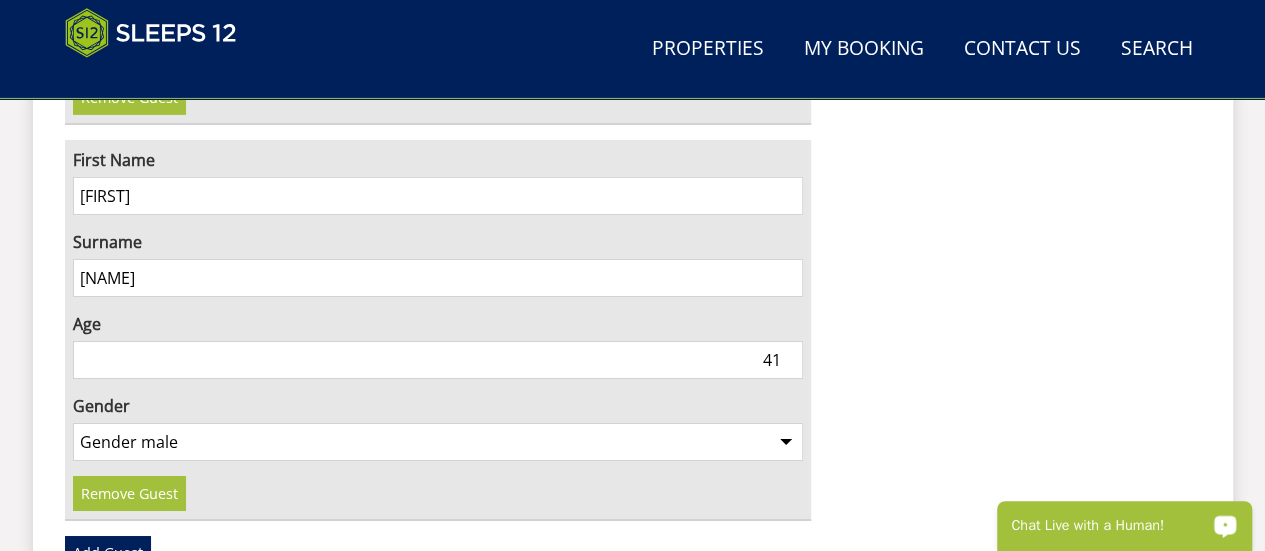click on "Gender unspecified
Gender male
Gender female" at bounding box center [438, 442] 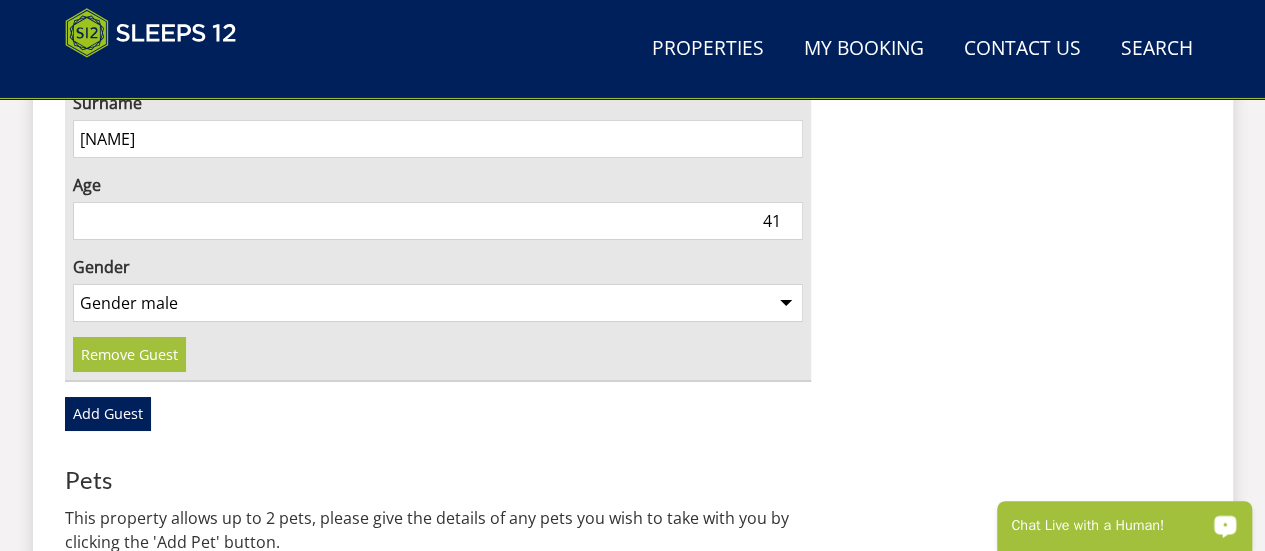 scroll, scrollTop: 3494, scrollLeft: 0, axis: vertical 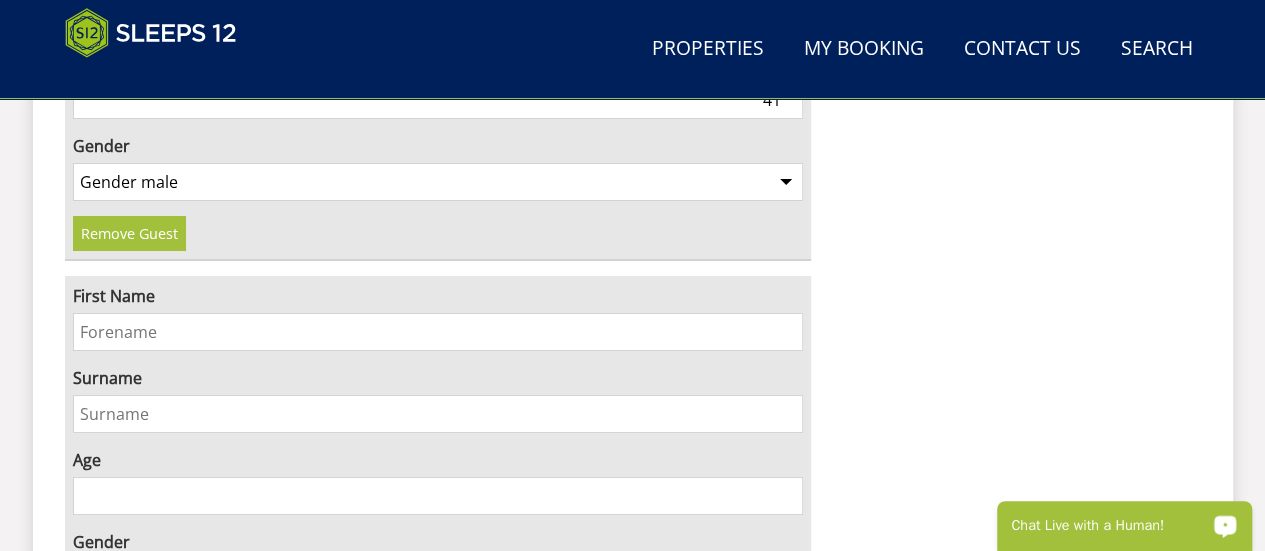click on "First Name" at bounding box center [438, 332] 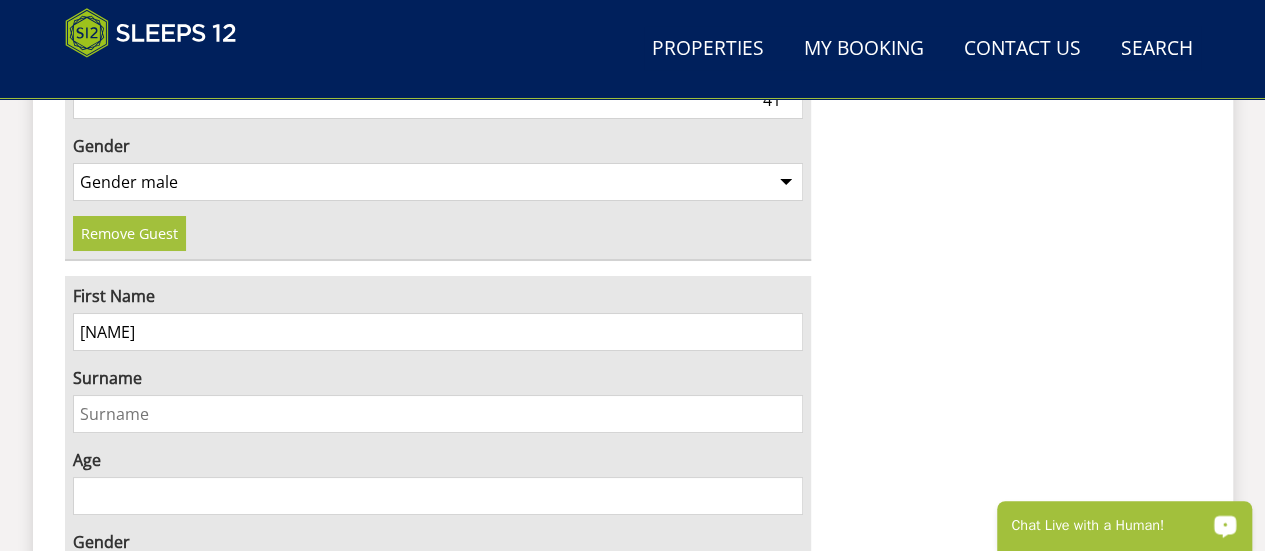 type on "[NAME]" 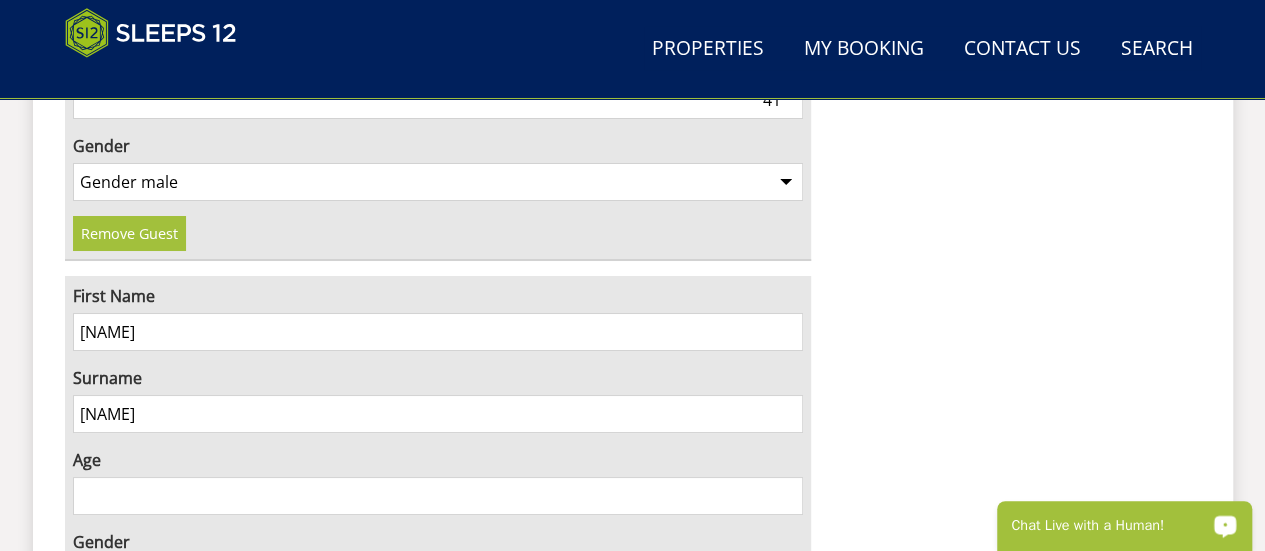 type on "[NAME]" 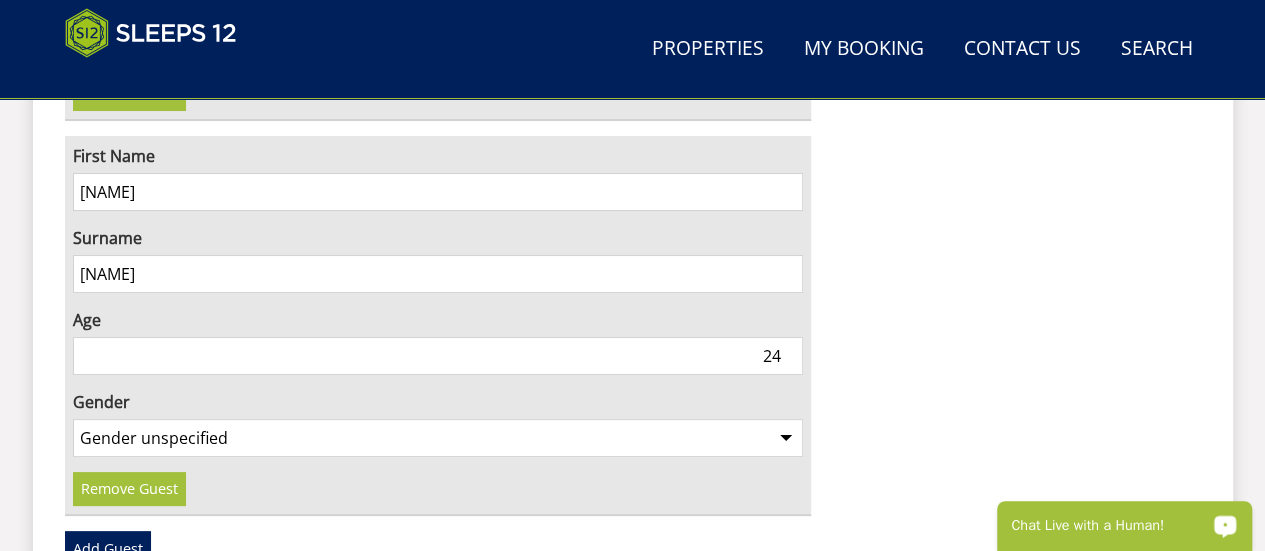scroll, scrollTop: 3757, scrollLeft: 0, axis: vertical 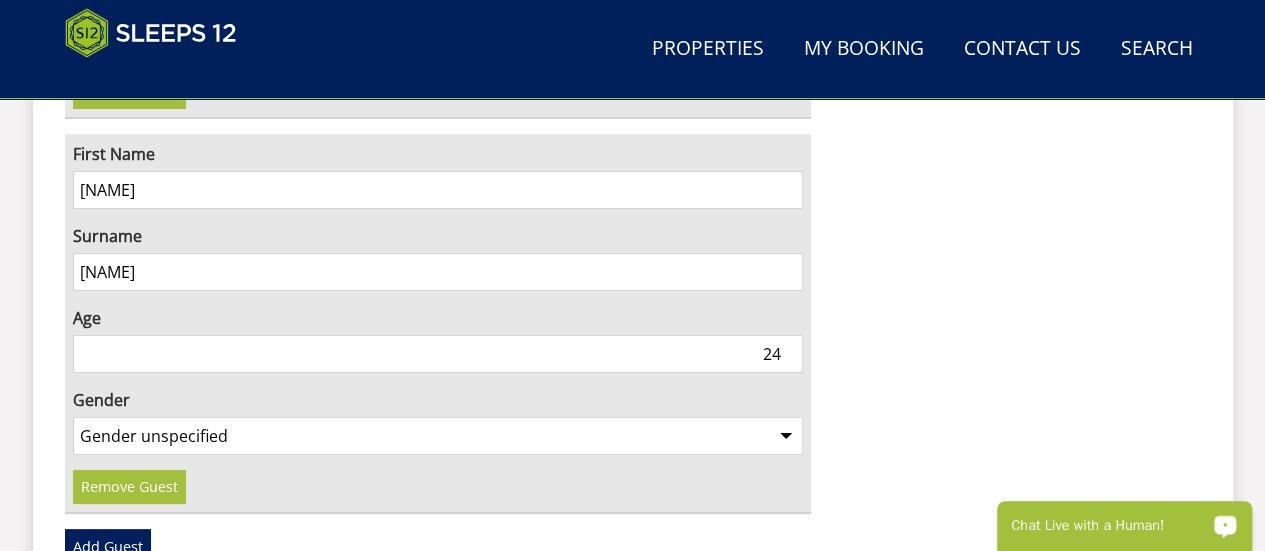 type on "24" 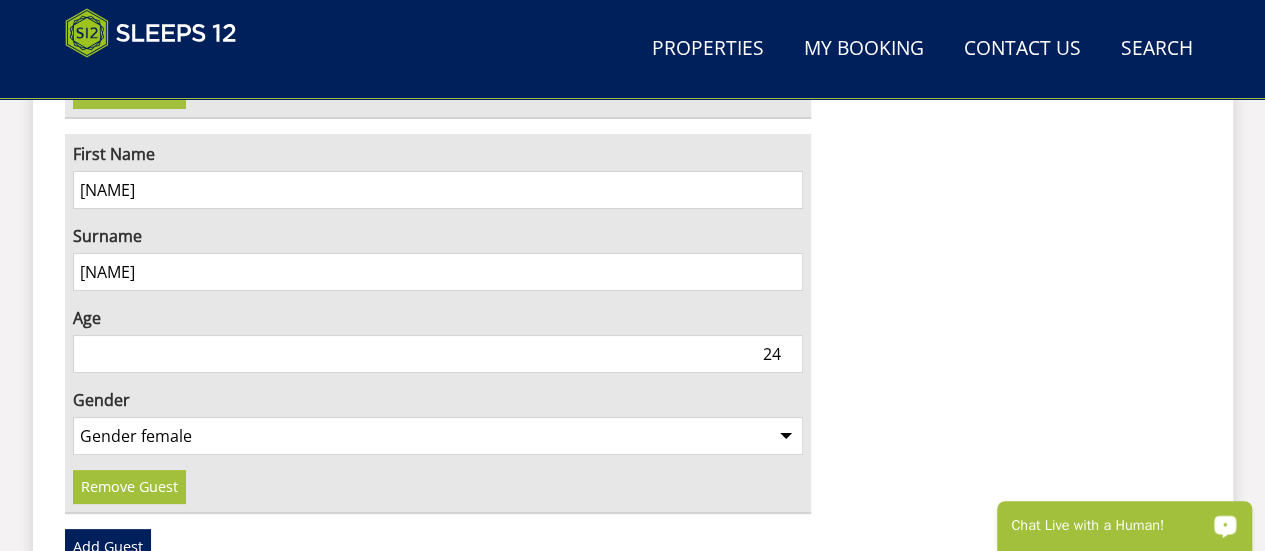 click on "Gender unspecified
Gender male
Gender female" at bounding box center [438, 436] 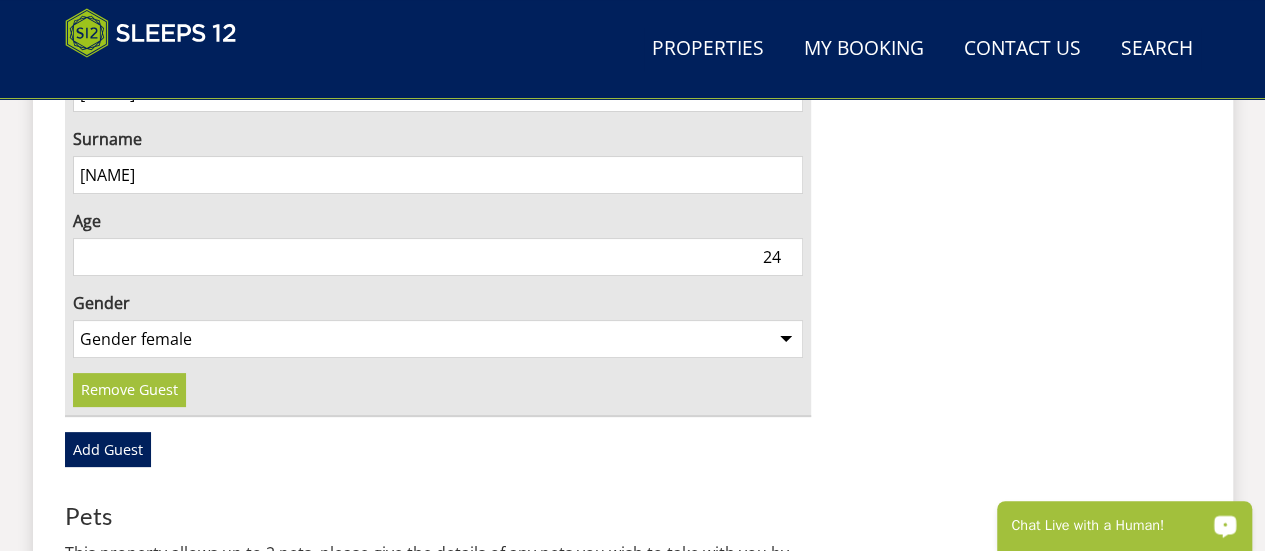 scroll, scrollTop: 3898, scrollLeft: 0, axis: vertical 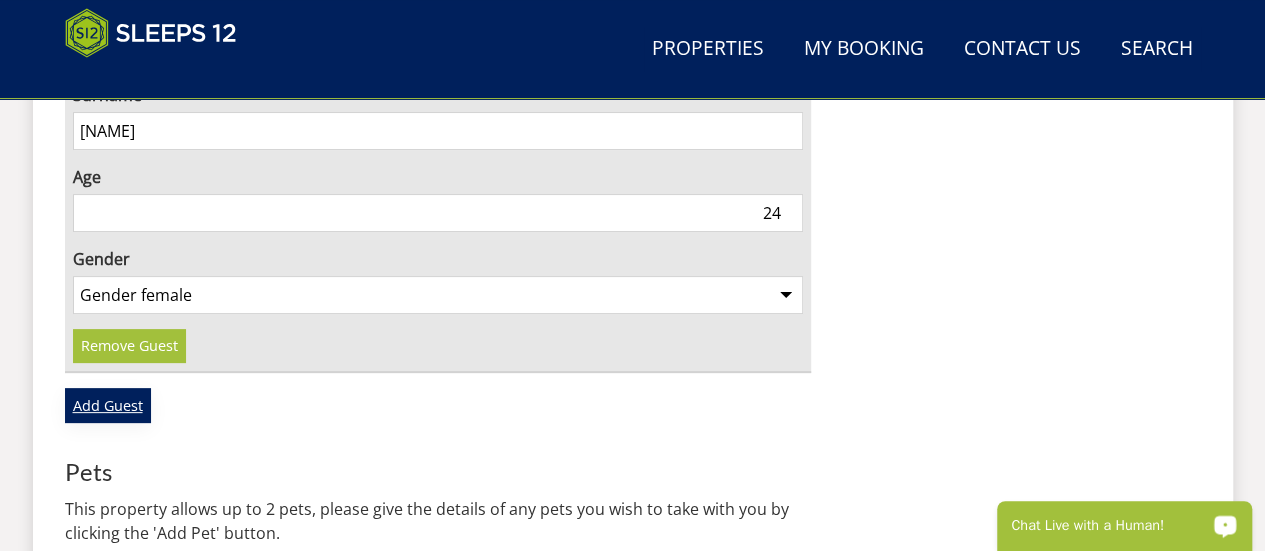 click on "Add Guest" at bounding box center [108, 405] 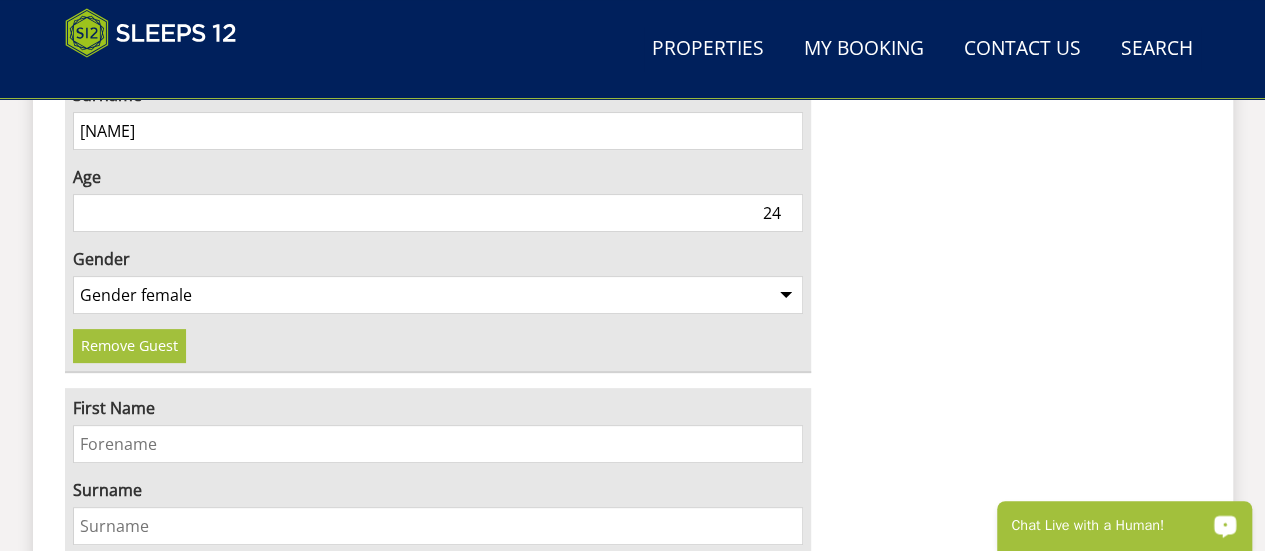 click on "First Name" at bounding box center (438, 444) 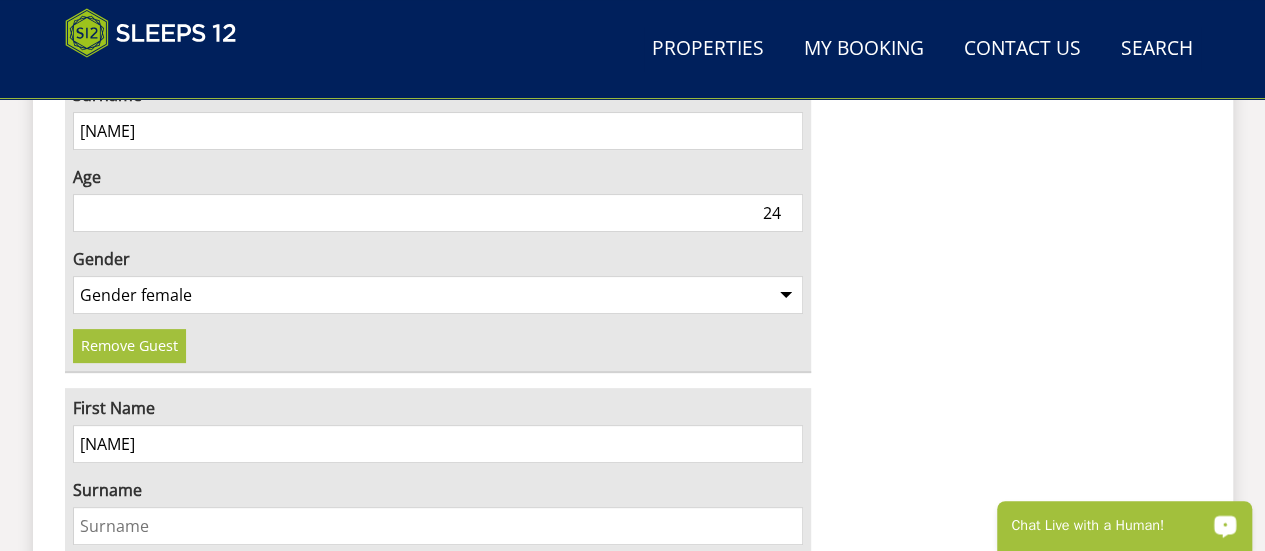 type on "[NAME]" 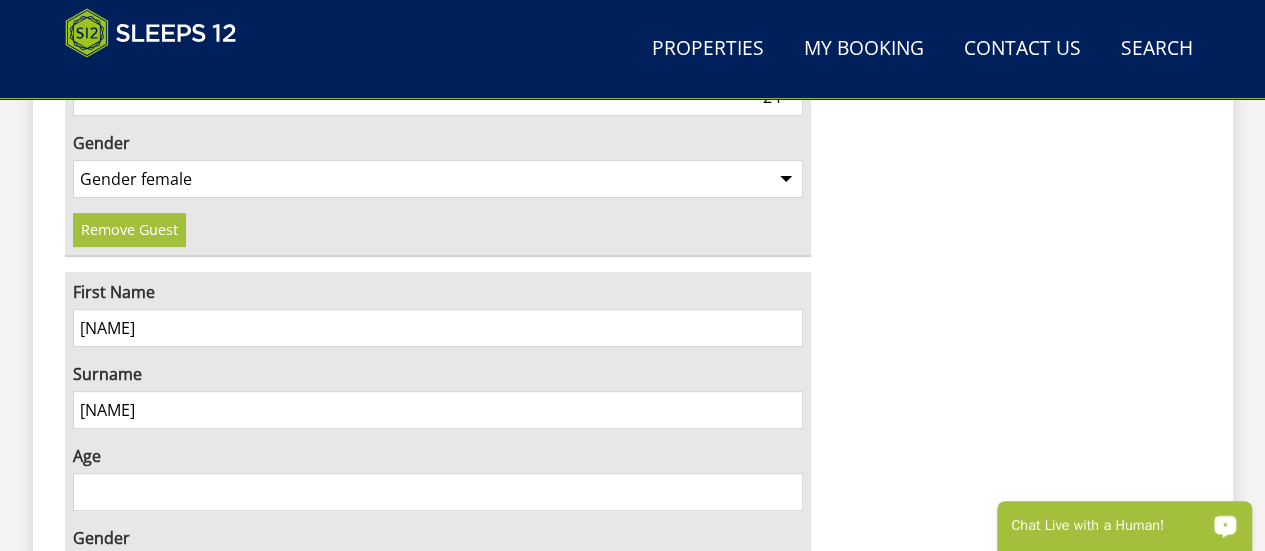 scroll, scrollTop: 4015, scrollLeft: 0, axis: vertical 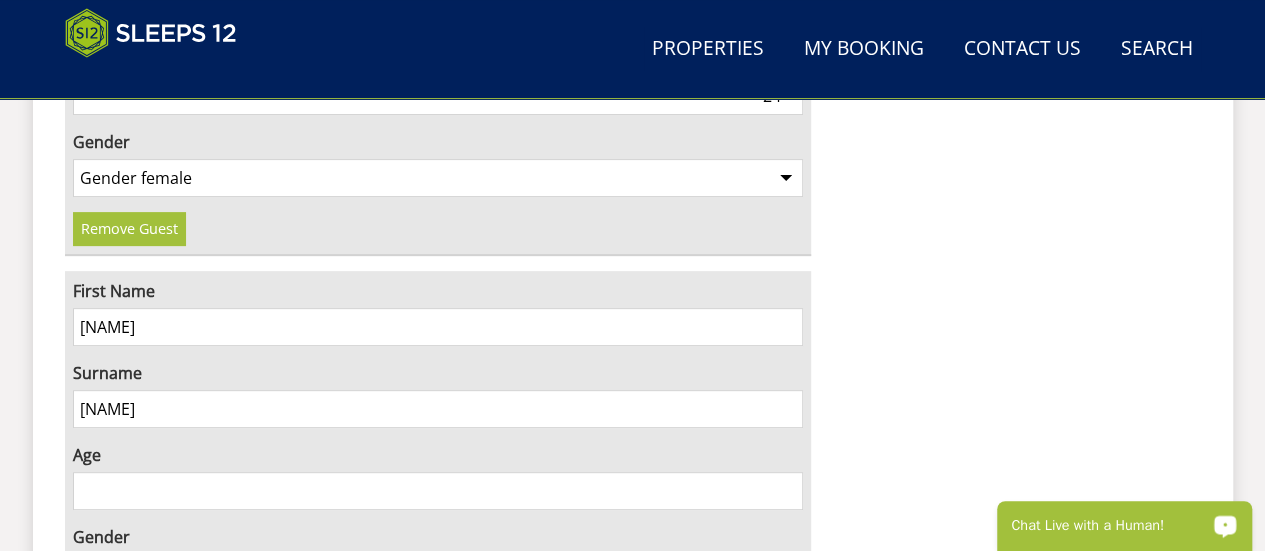 type on "[NAME]" 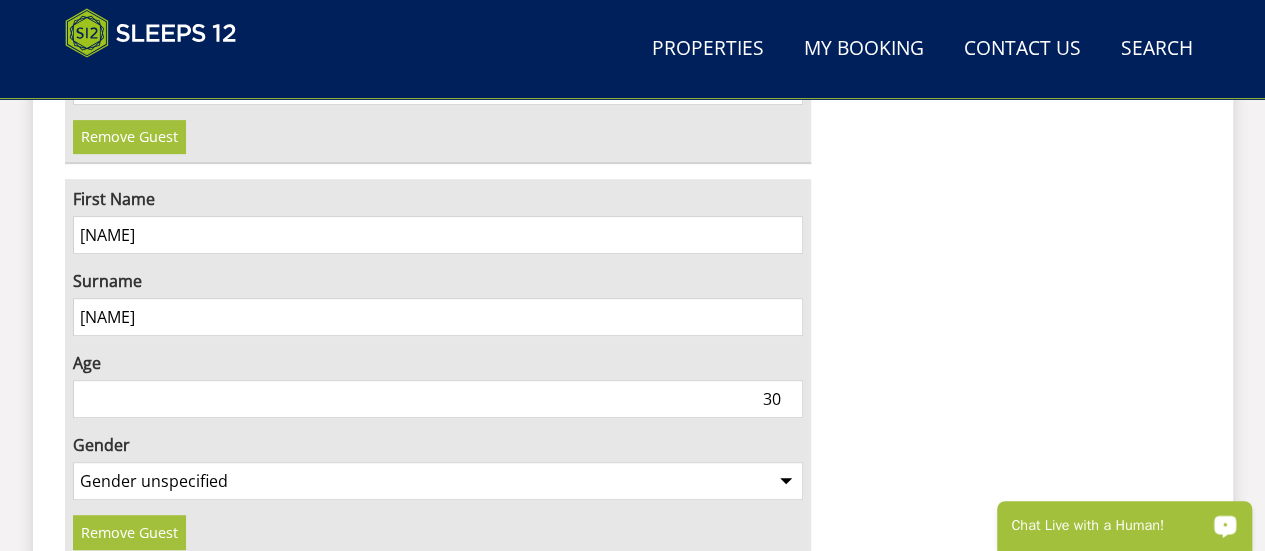 scroll, scrollTop: 4118, scrollLeft: 0, axis: vertical 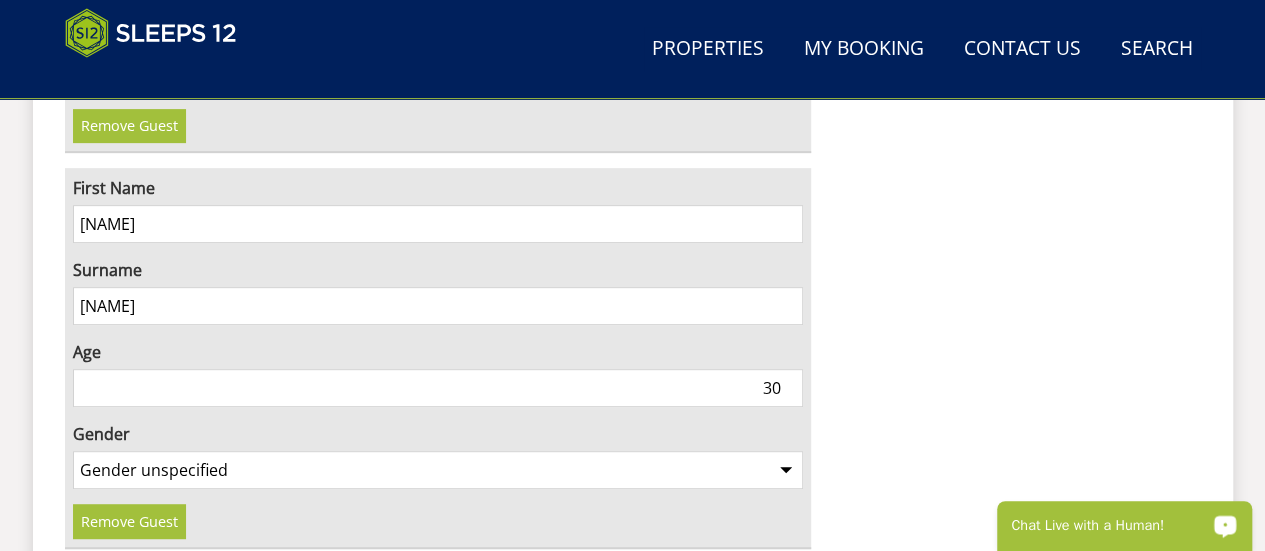 type on "30" 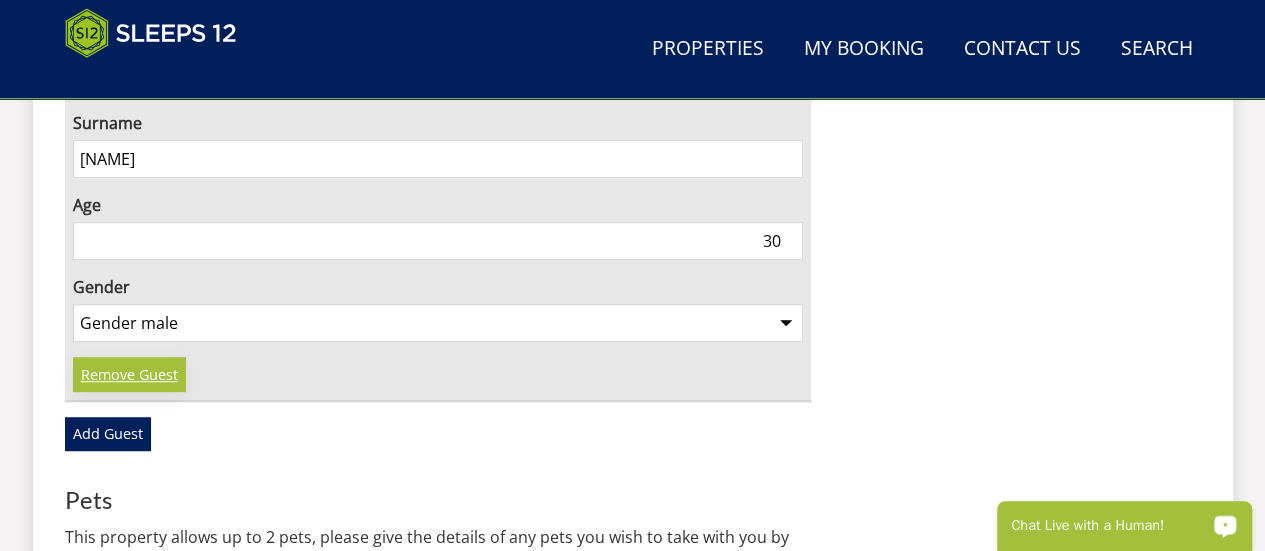 click on "Remove Guest" at bounding box center [129, 374] 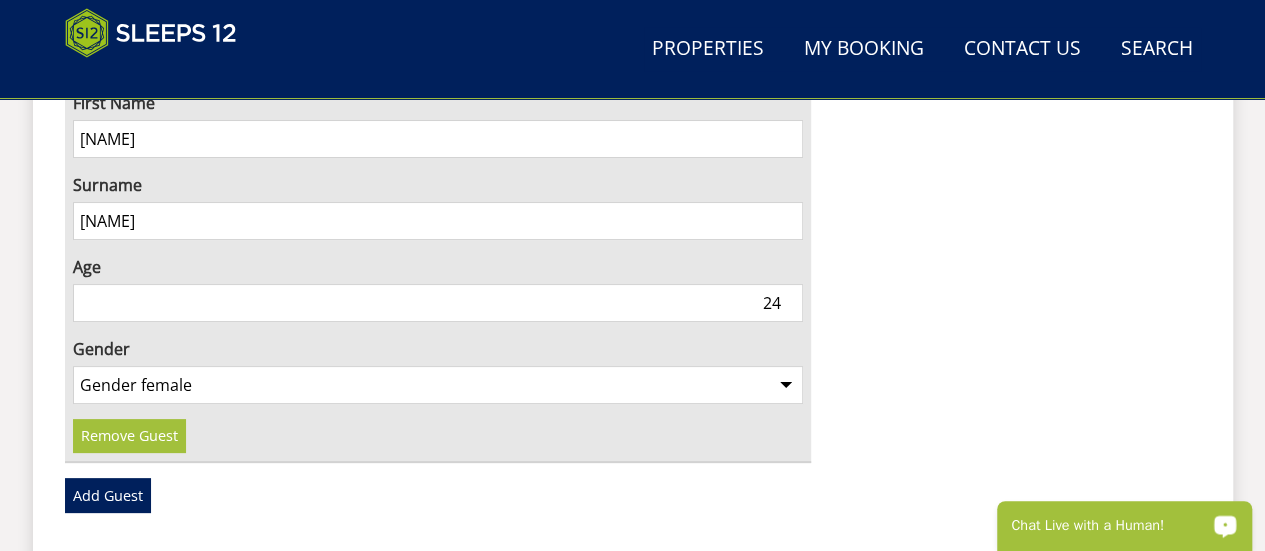 scroll, scrollTop: 3895, scrollLeft: 0, axis: vertical 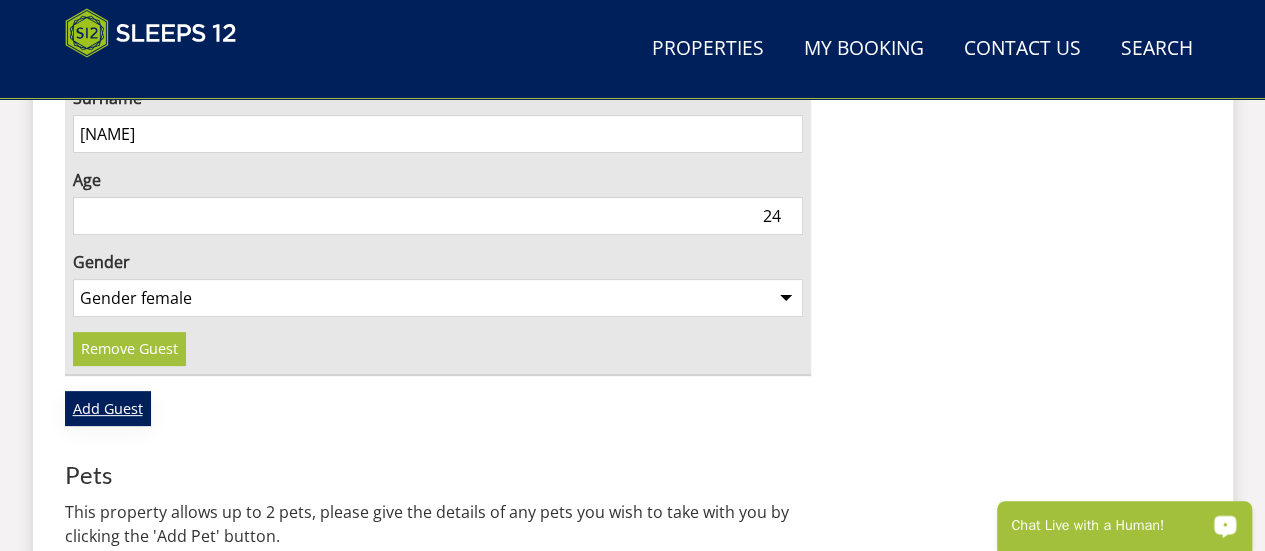 click on "Add Guest" at bounding box center [108, 408] 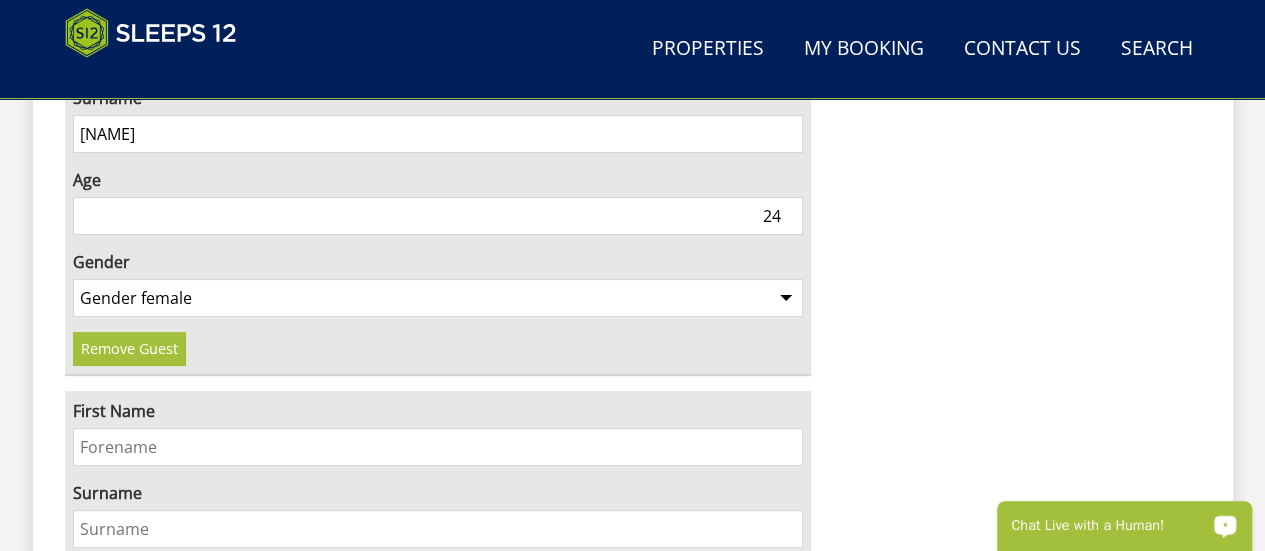 click on "First Name" at bounding box center [438, 447] 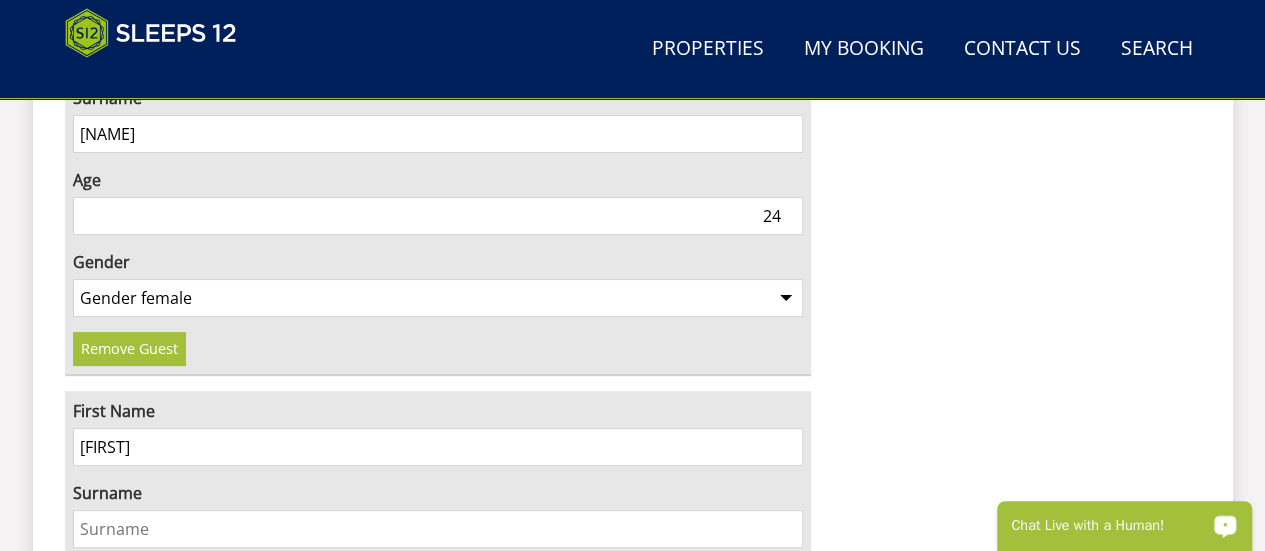 type on "[FIRST]" 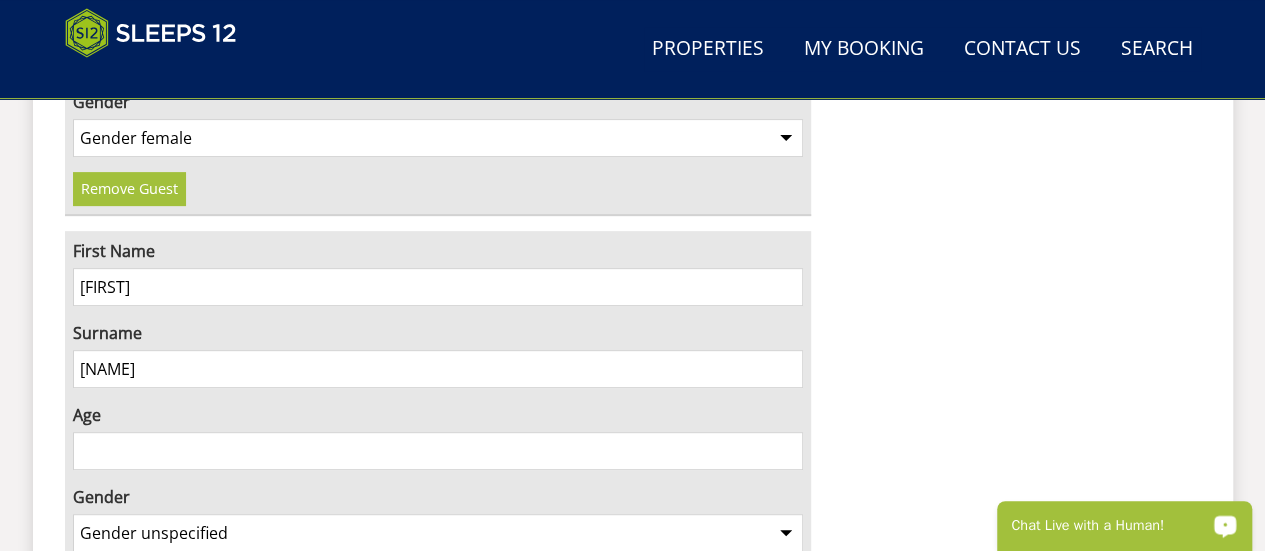 scroll, scrollTop: 4056, scrollLeft: 0, axis: vertical 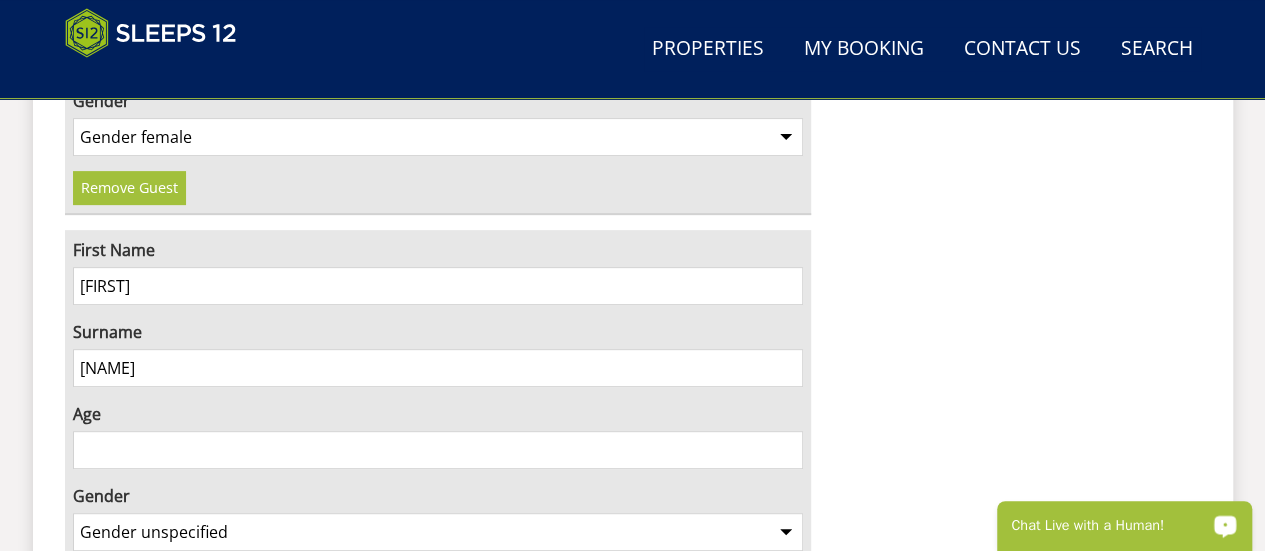 type on "[NAME]" 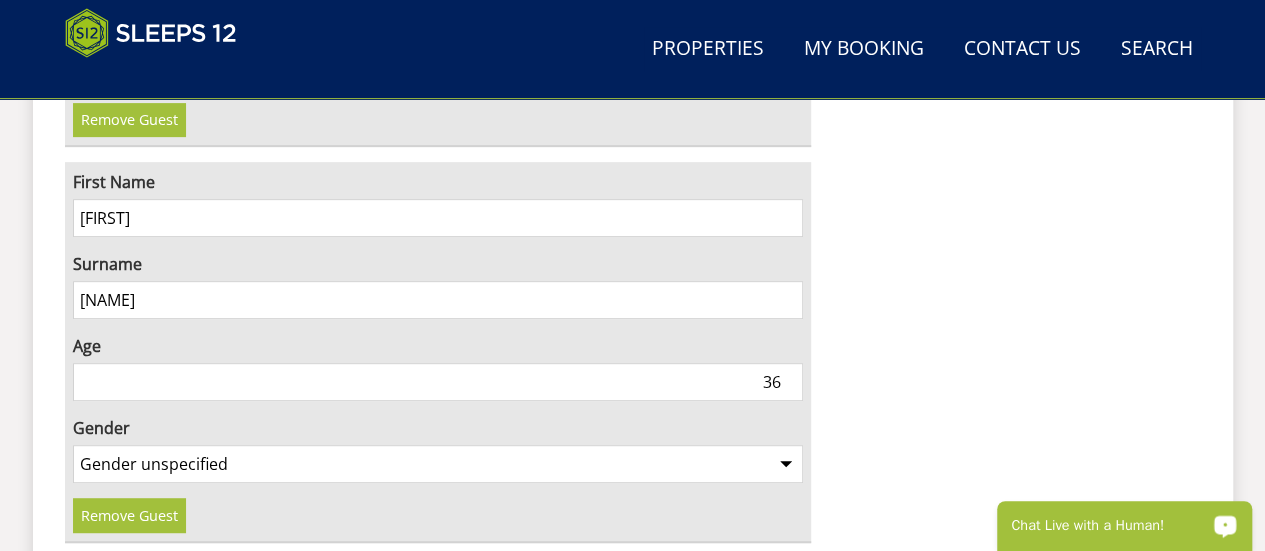 scroll, scrollTop: 4146, scrollLeft: 0, axis: vertical 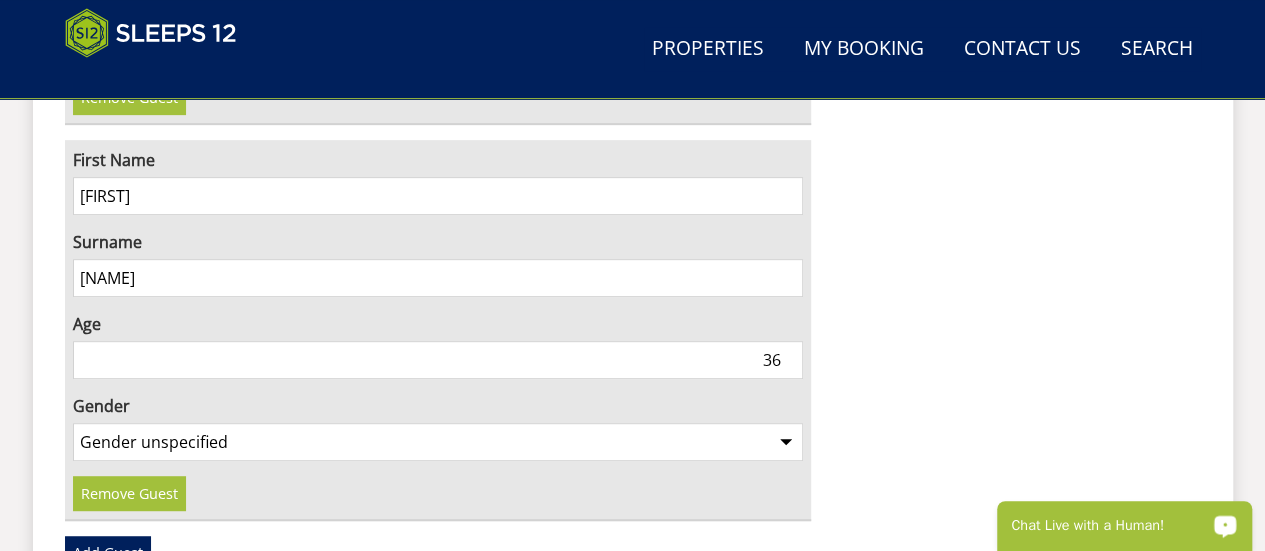 type on "36" 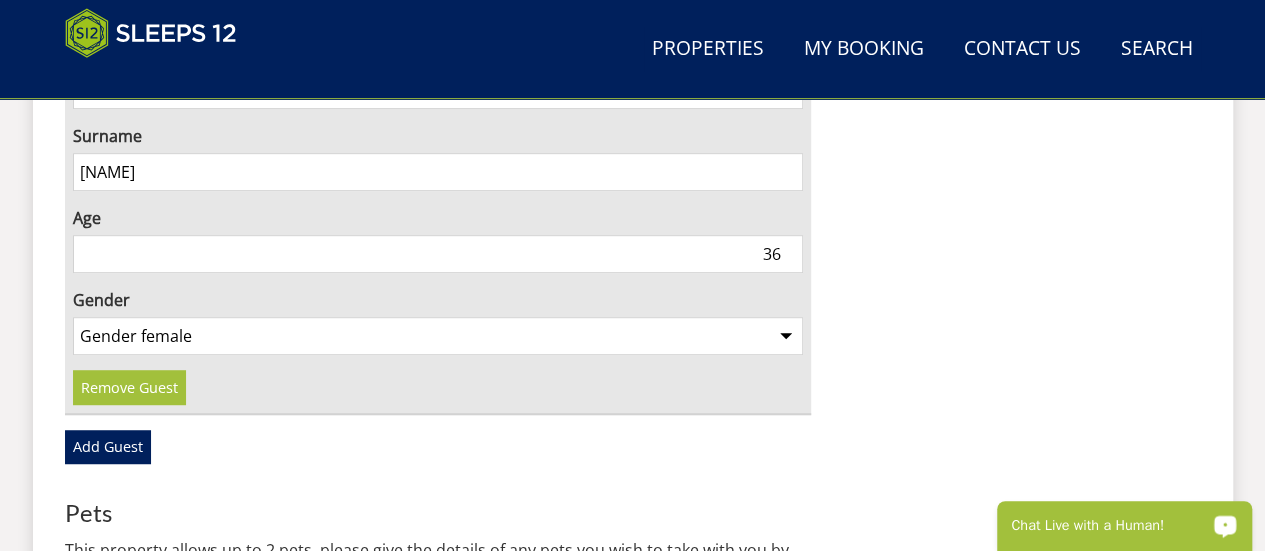 scroll, scrollTop: 4303, scrollLeft: 0, axis: vertical 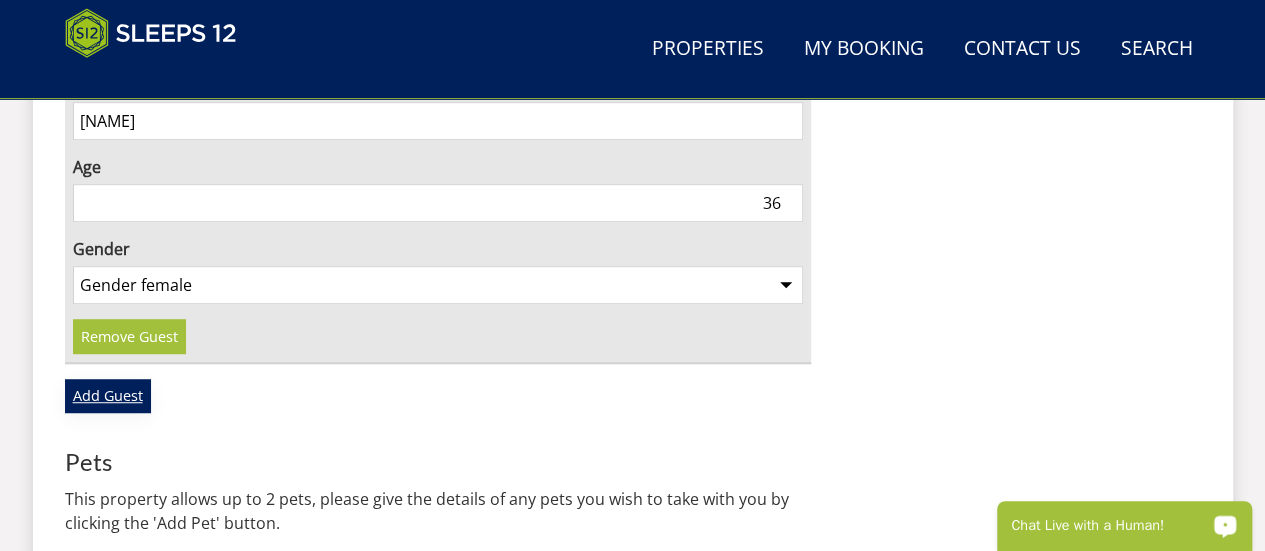 click on "Add Guest" at bounding box center (108, 396) 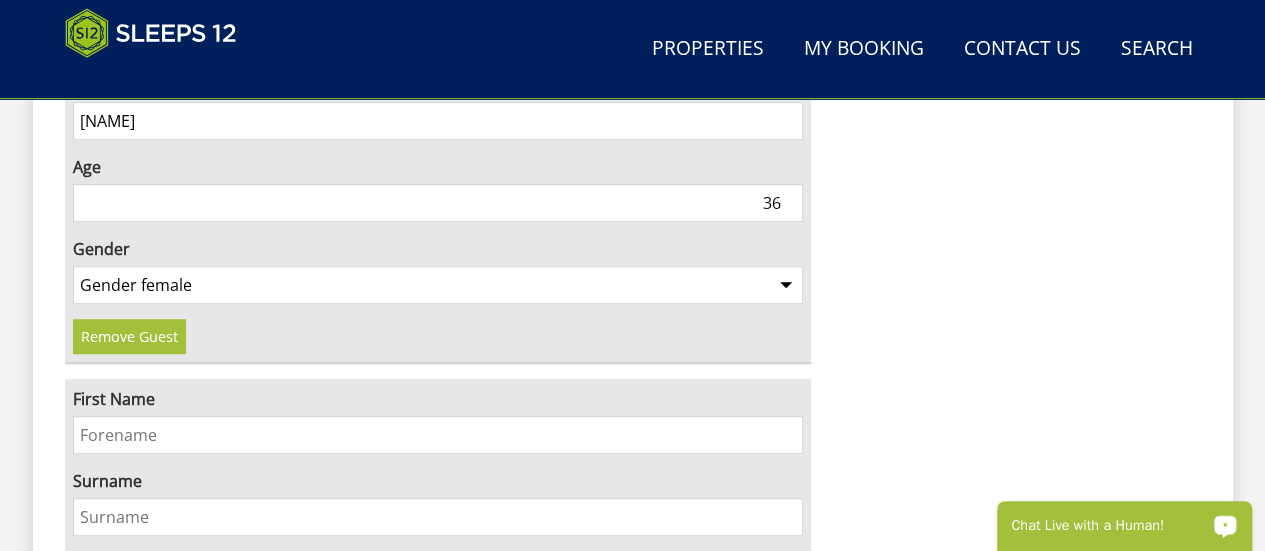 click on "First Name" at bounding box center [438, 435] 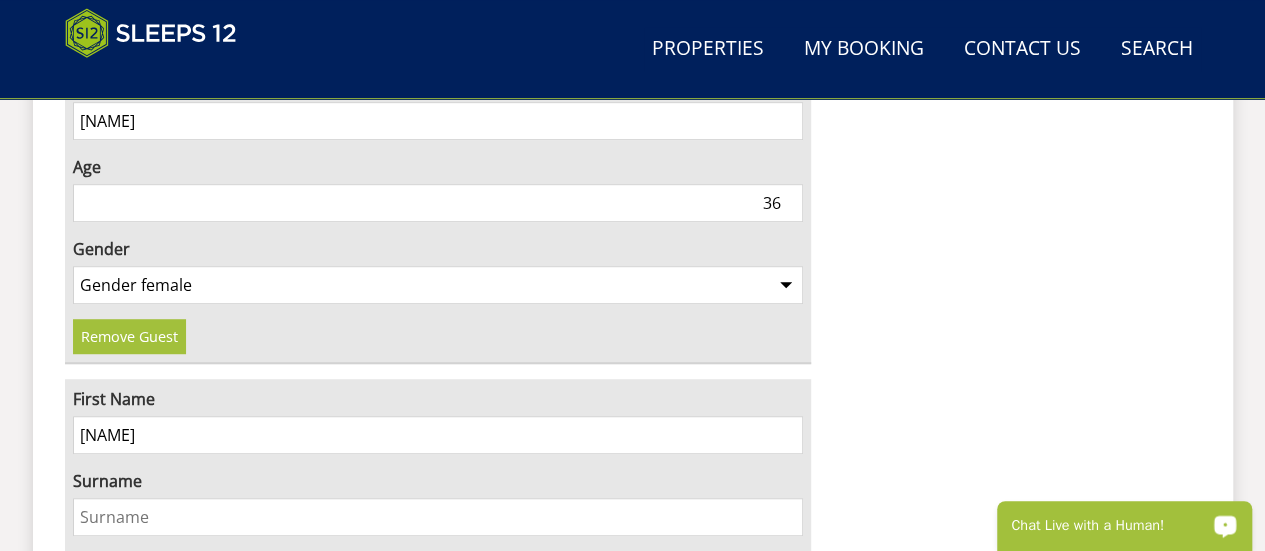 type on "[NAME]" 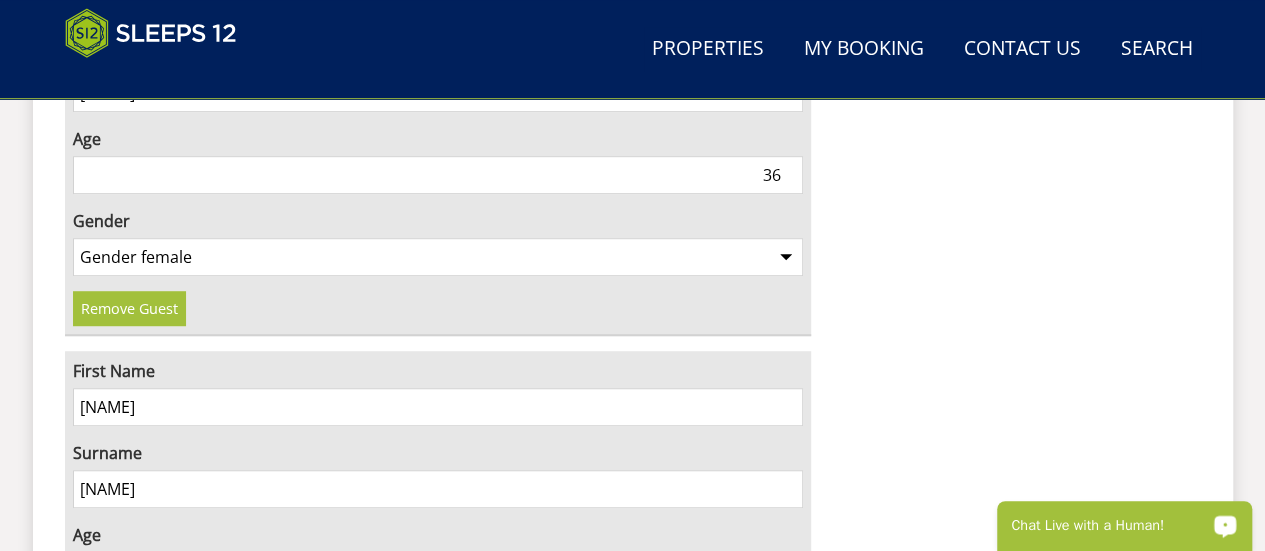 scroll, scrollTop: 4429, scrollLeft: 0, axis: vertical 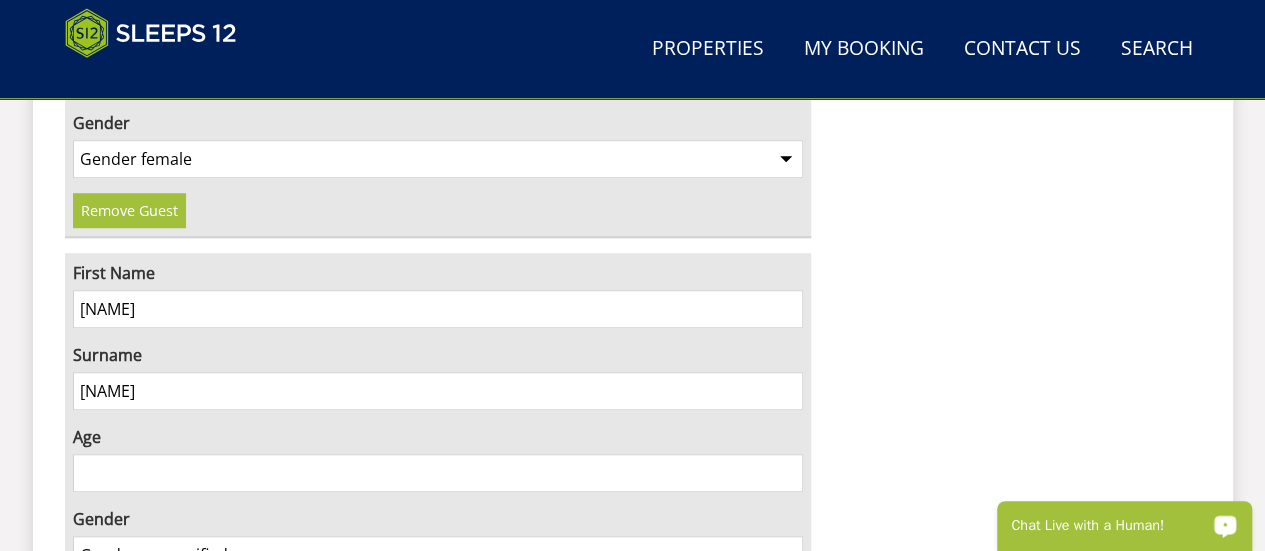 type on "[NAME]" 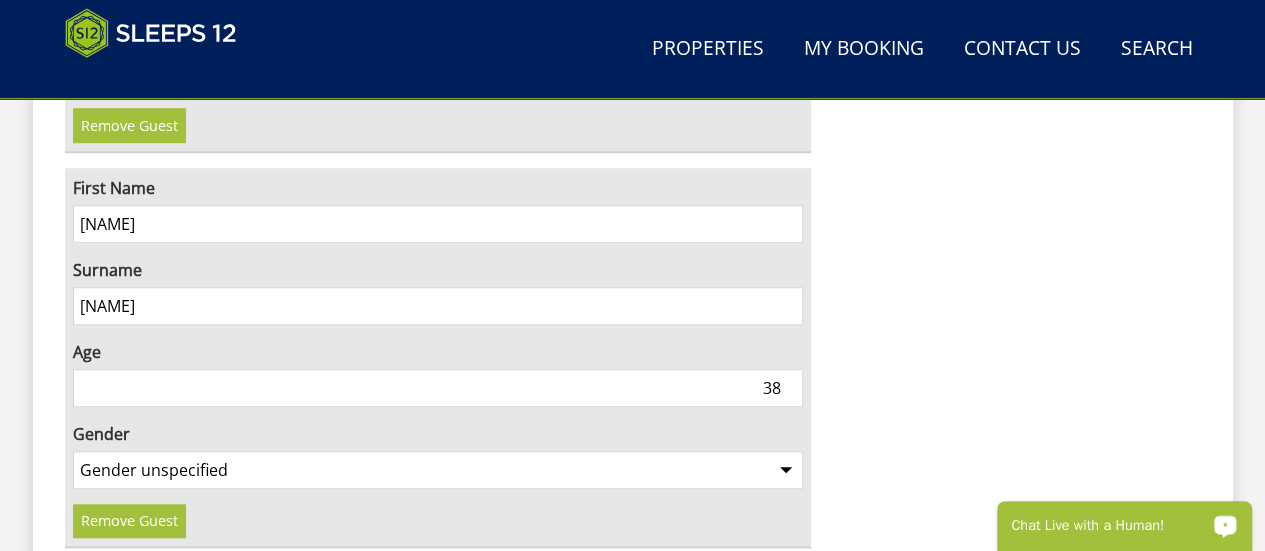 scroll, scrollTop: 4524, scrollLeft: 0, axis: vertical 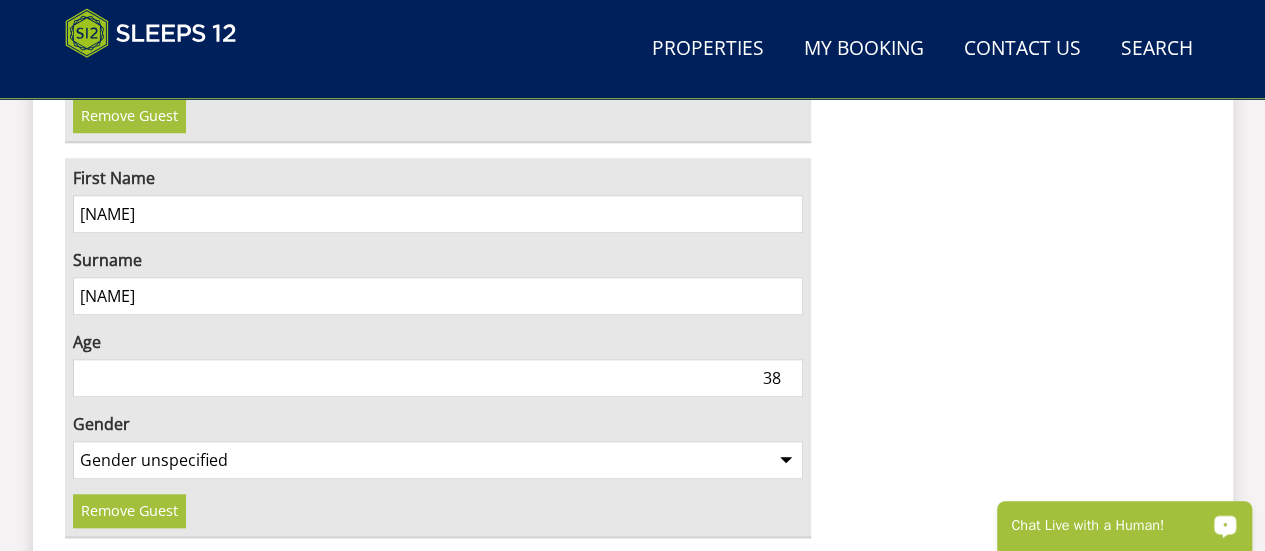 type on "38" 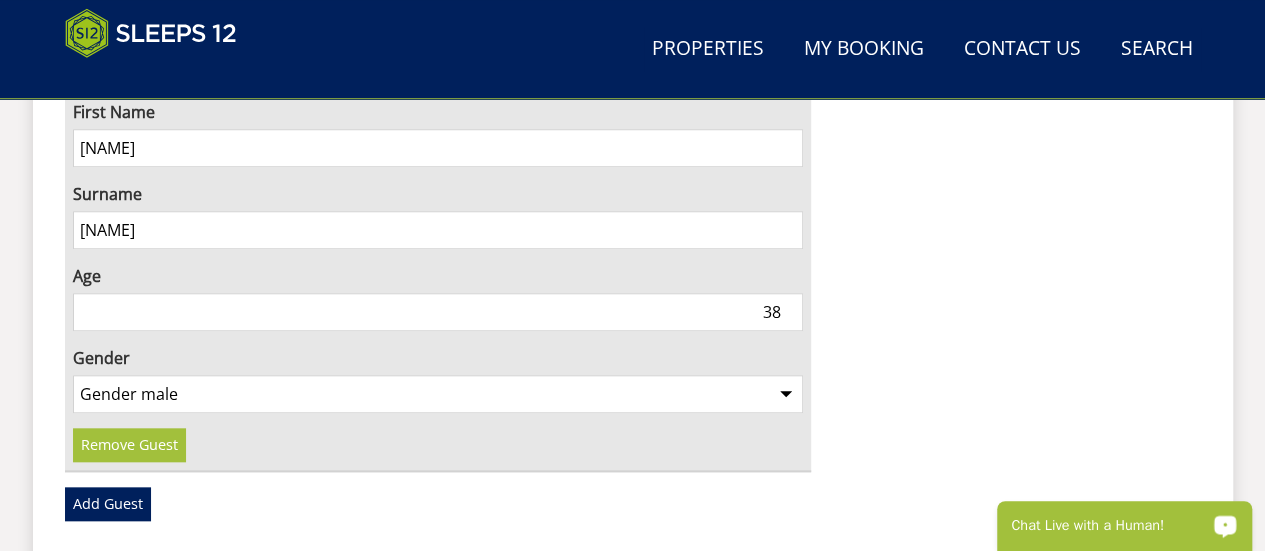 scroll, scrollTop: 4610, scrollLeft: 0, axis: vertical 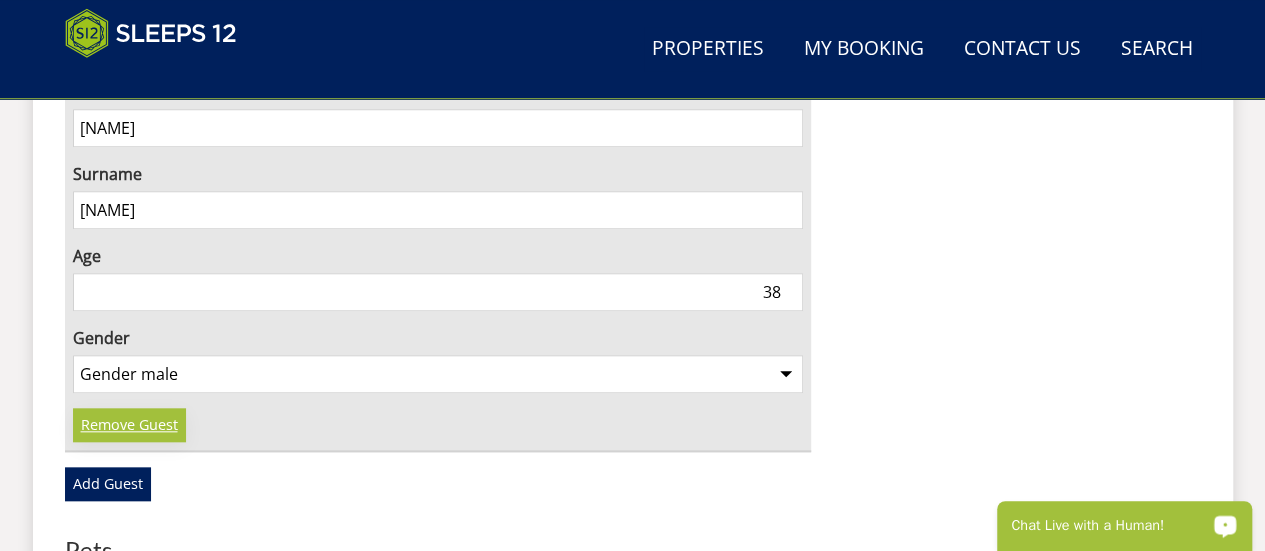 click on "Remove Guest" at bounding box center [129, 425] 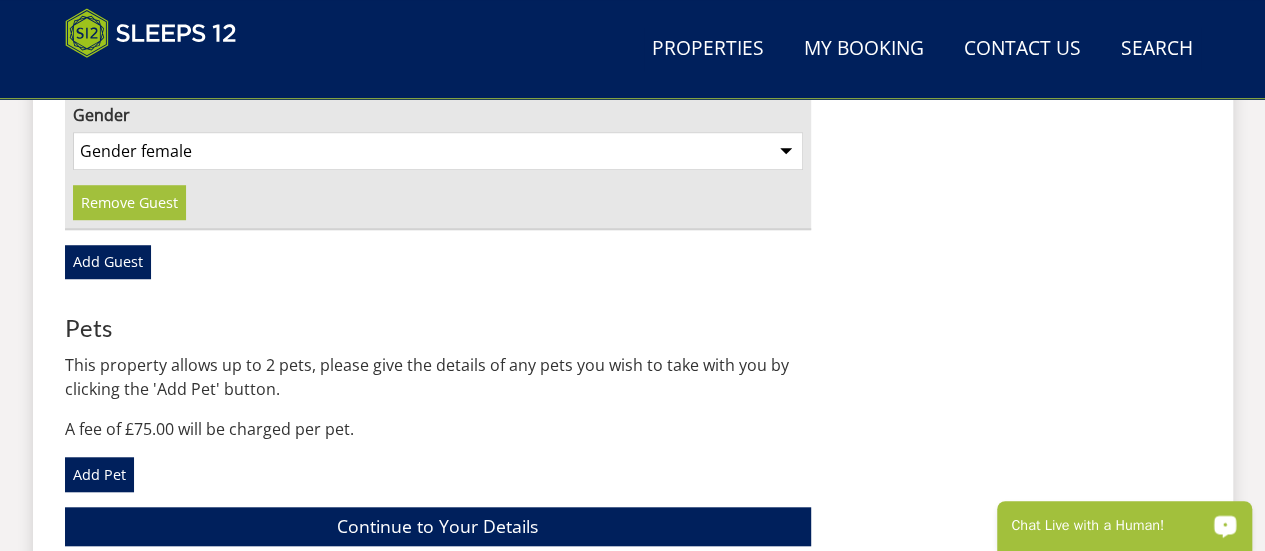 scroll, scrollTop: 4432, scrollLeft: 0, axis: vertical 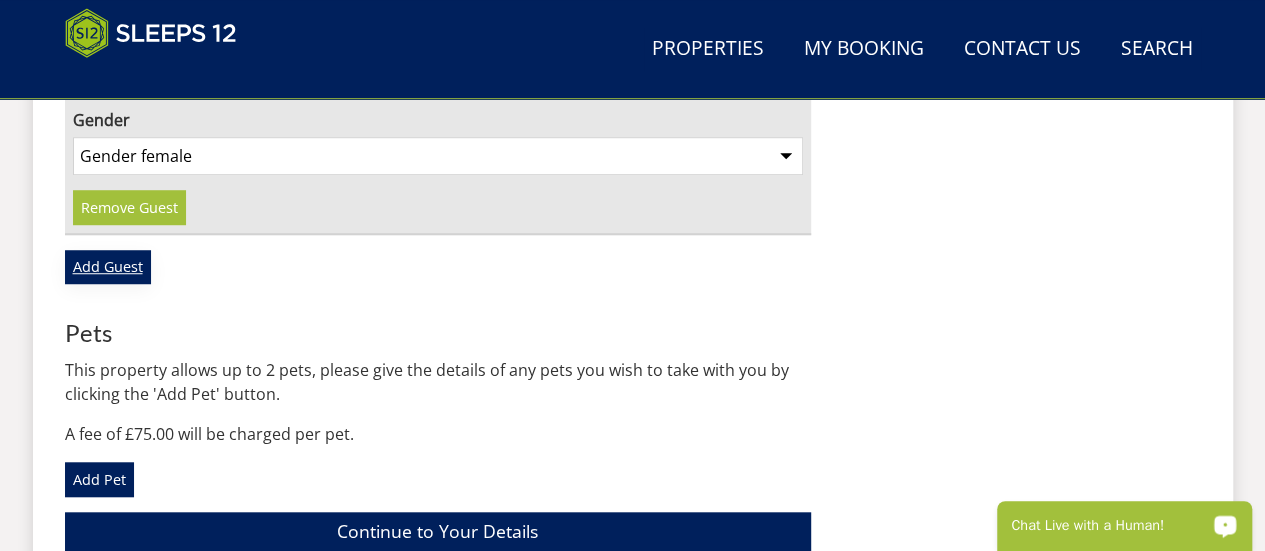 click on "Add Guest" at bounding box center (108, 267) 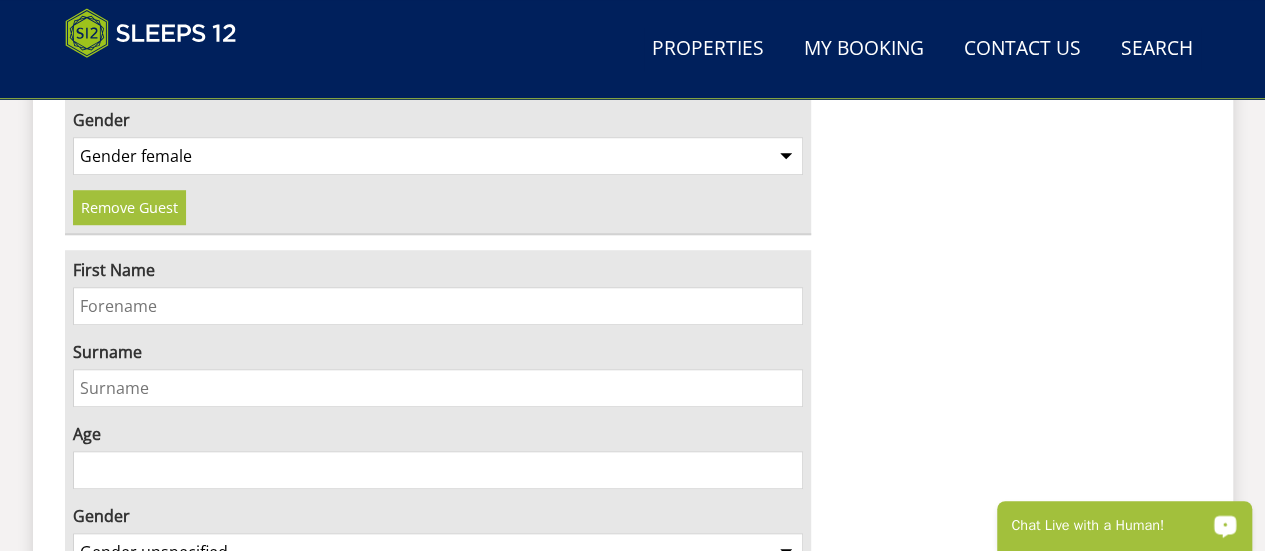 click on "First Name" at bounding box center [438, 306] 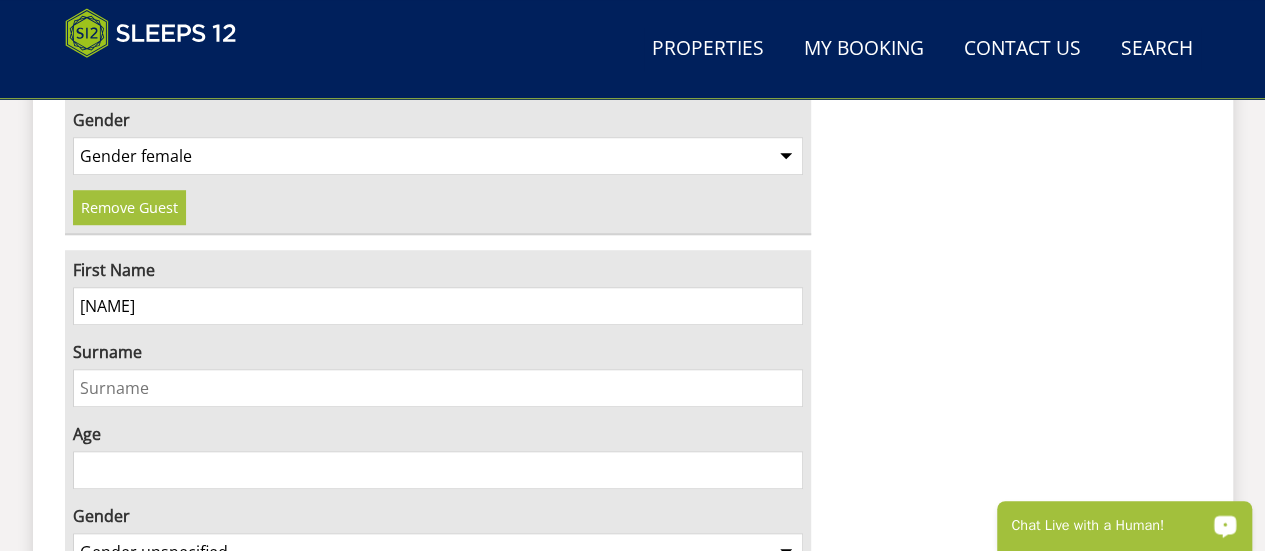 type on "[NAME]" 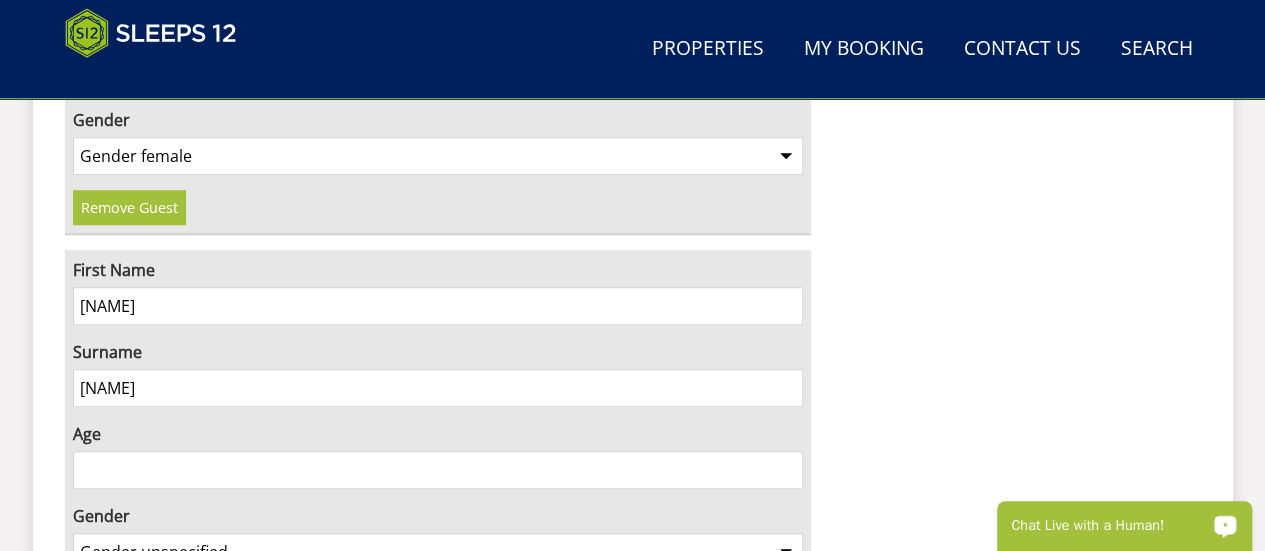 type on "[NAME]" 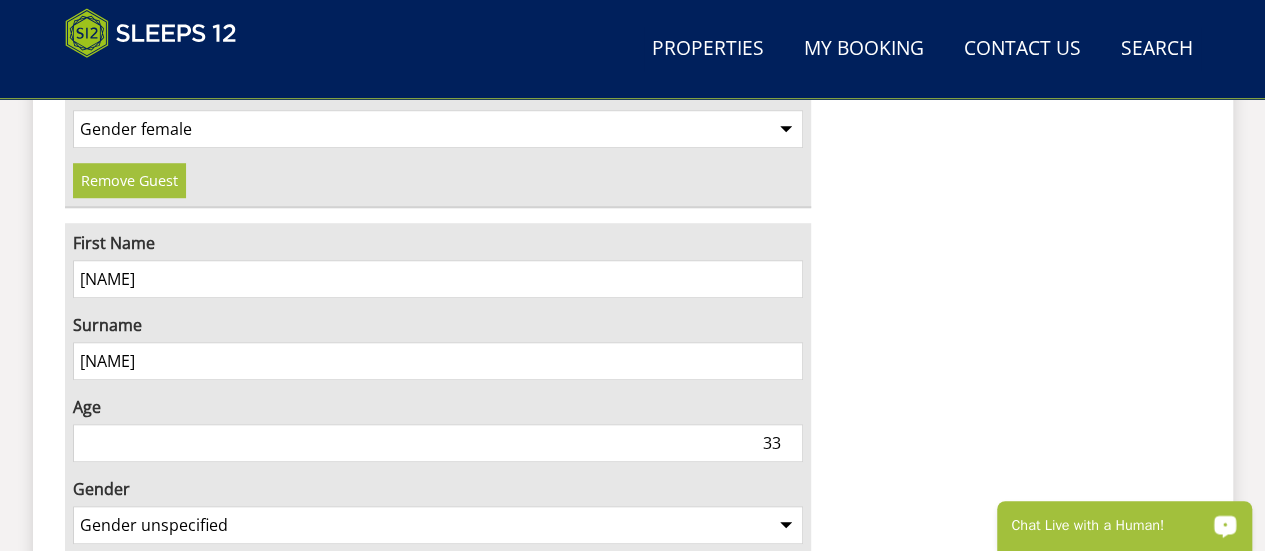 scroll, scrollTop: 4544, scrollLeft: 0, axis: vertical 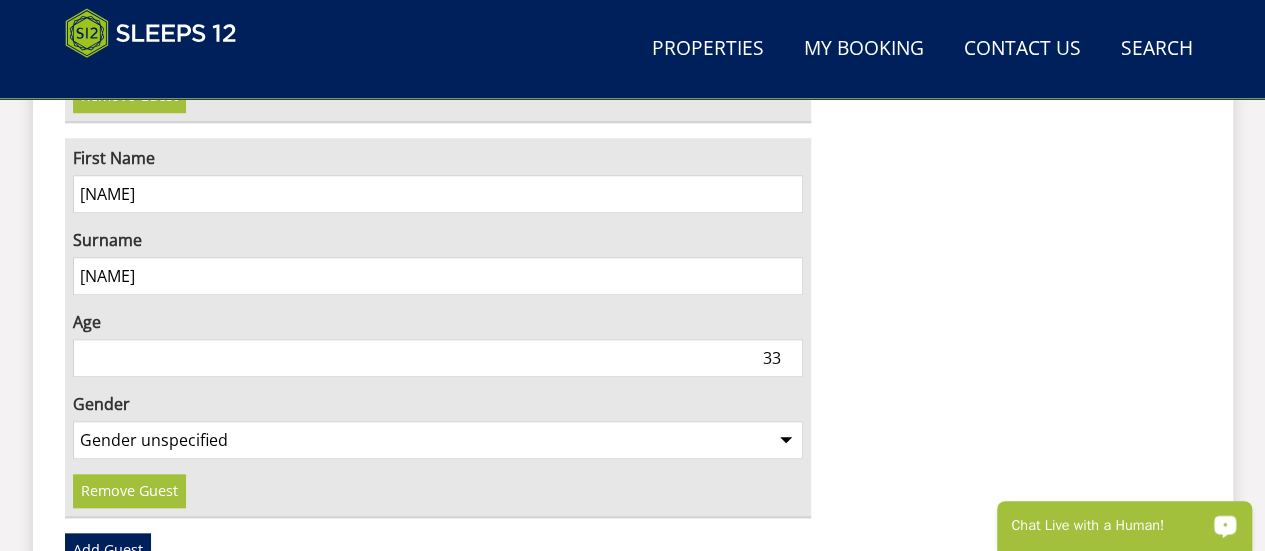 type on "33" 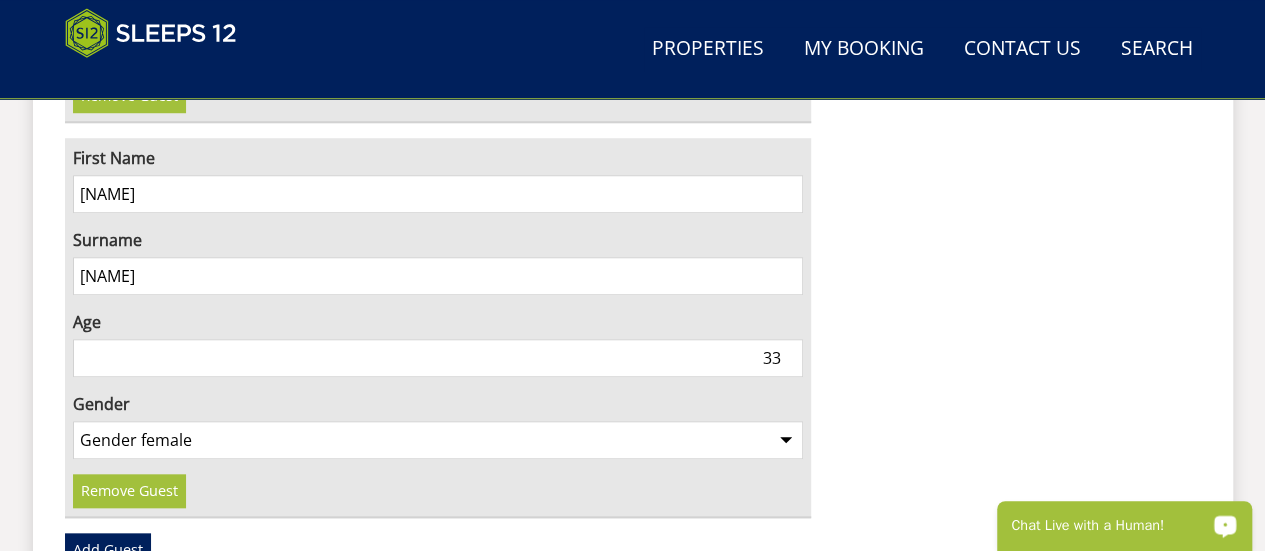 click on "Gender unspecified
Gender male
Gender female" at bounding box center [438, 440] 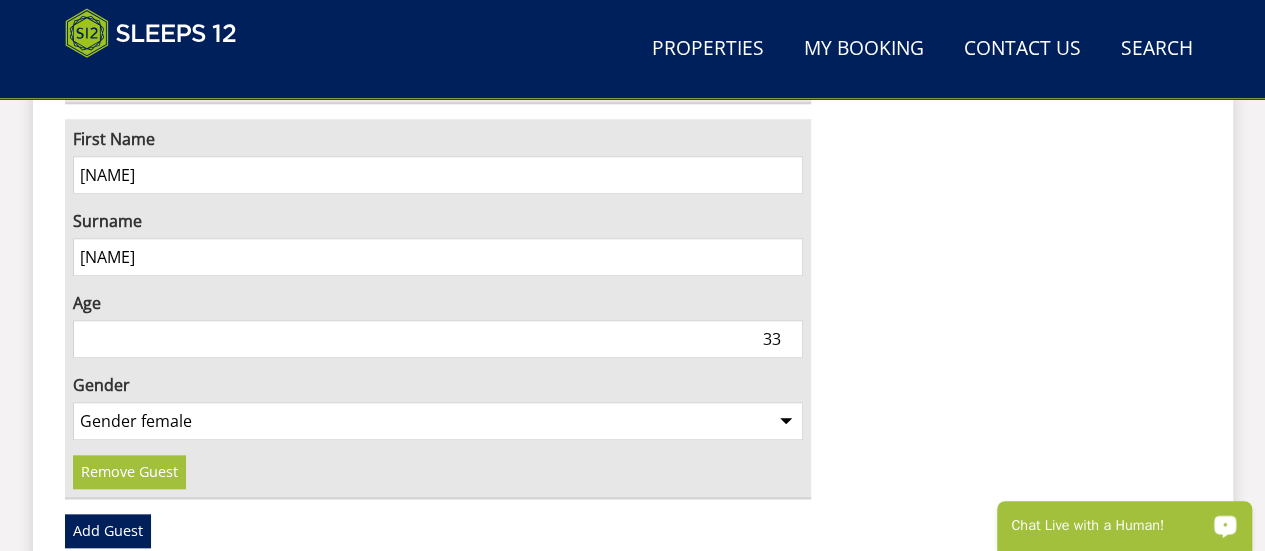 scroll, scrollTop: 4584, scrollLeft: 0, axis: vertical 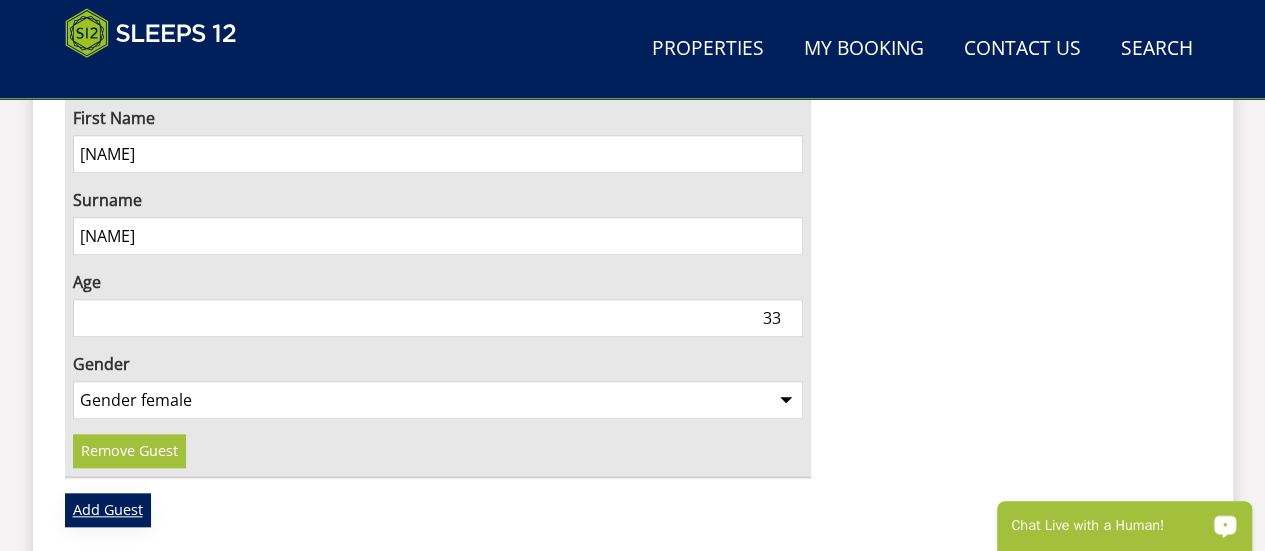 click on "Add Guest" at bounding box center [108, 510] 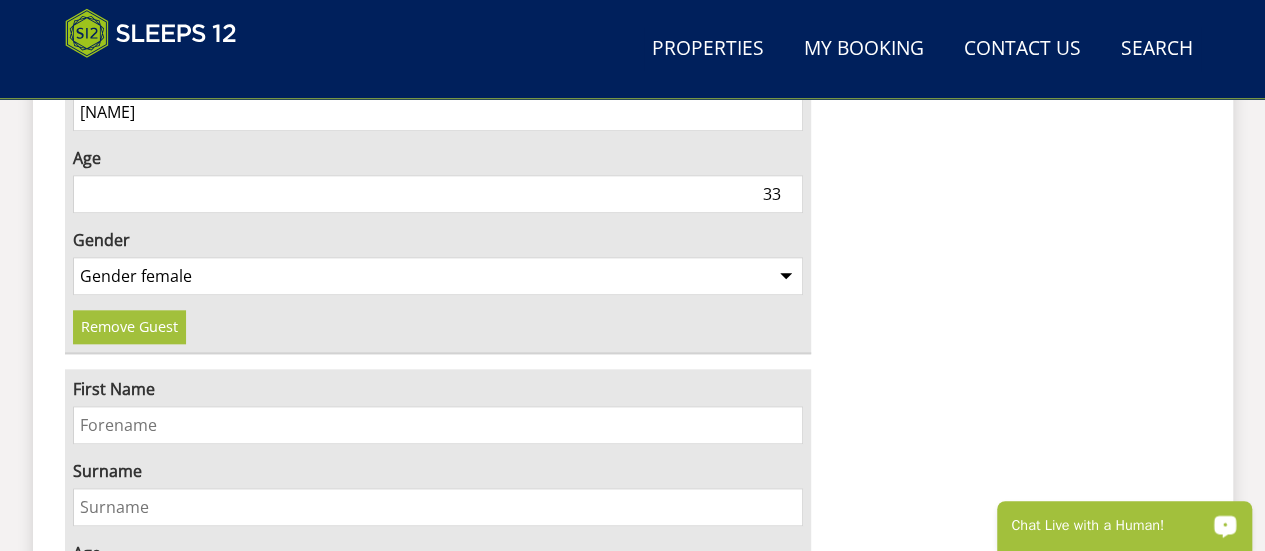 scroll, scrollTop: 4746, scrollLeft: 0, axis: vertical 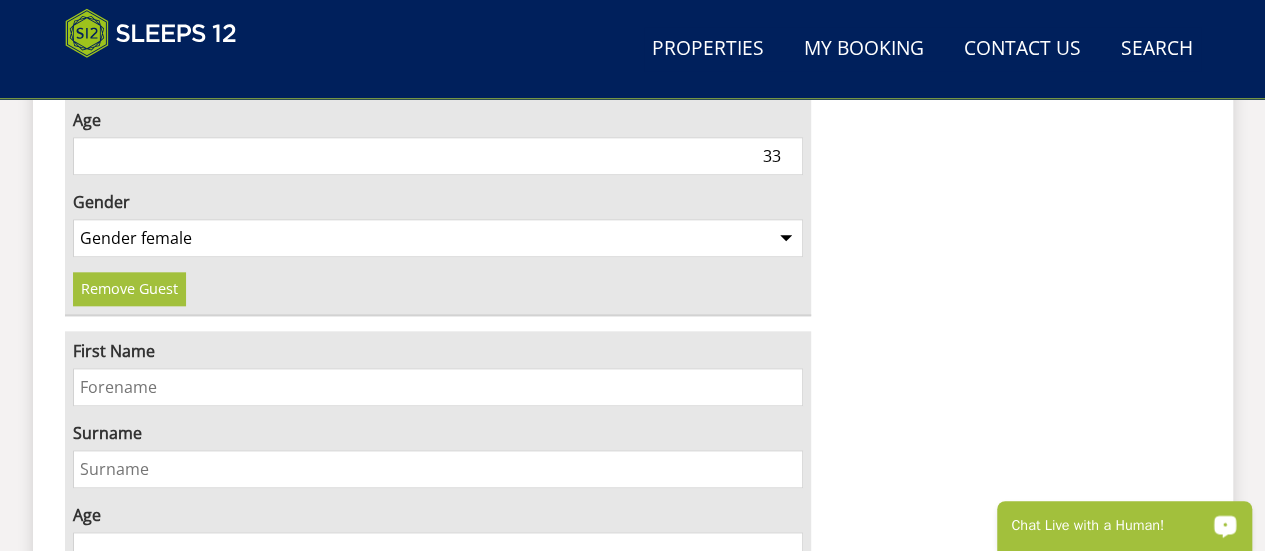 click on "First Name" at bounding box center (438, 387) 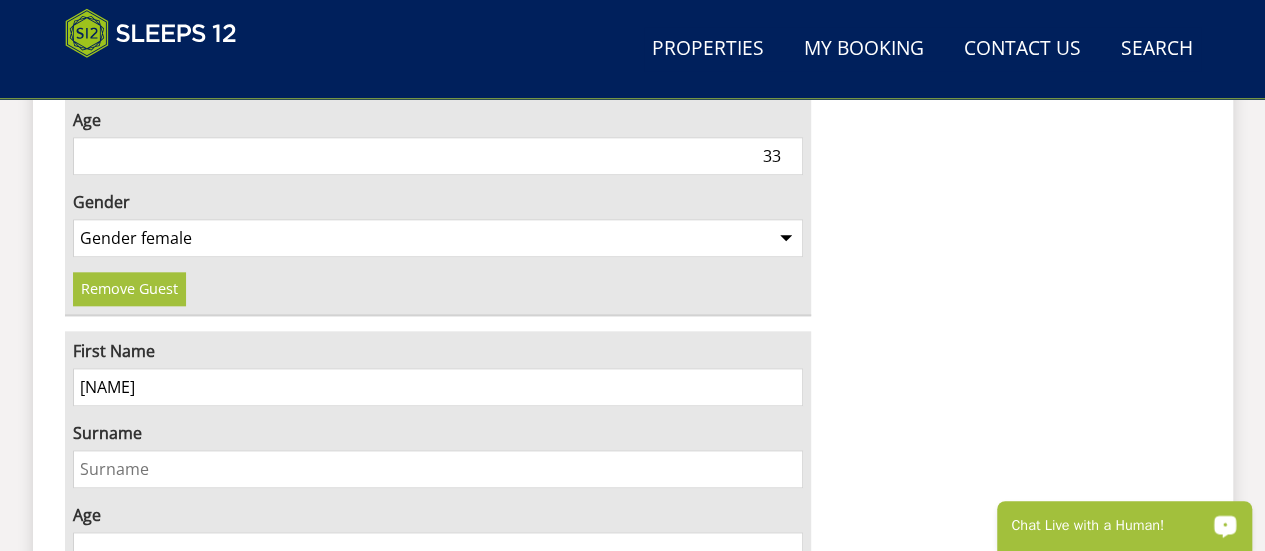 type on "[NAME]" 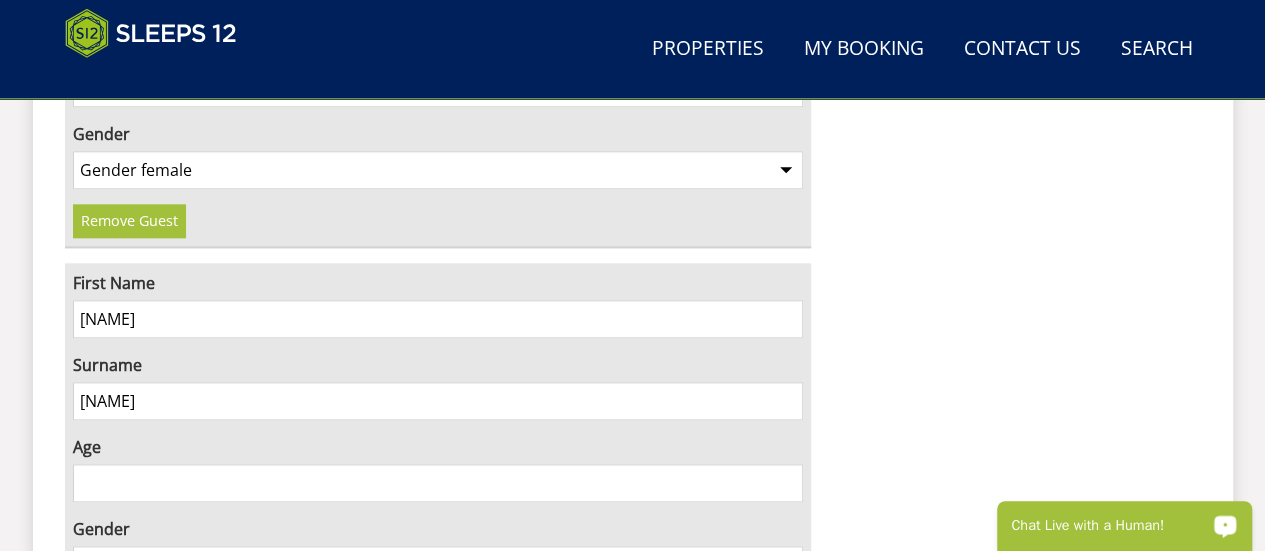 scroll, scrollTop: 4867, scrollLeft: 0, axis: vertical 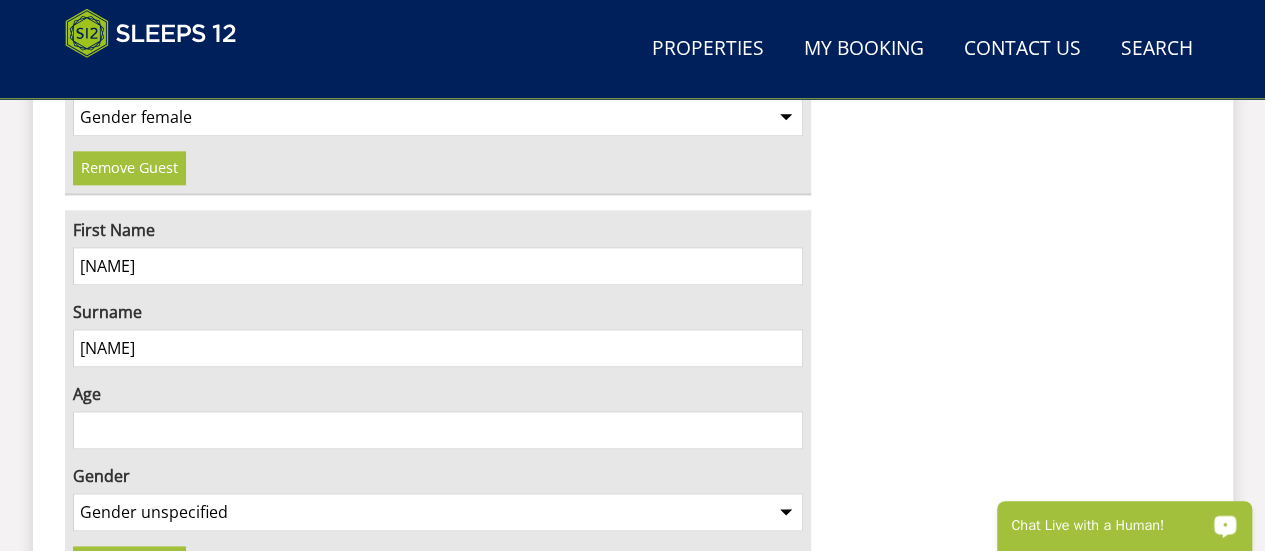 type on "[NAME]" 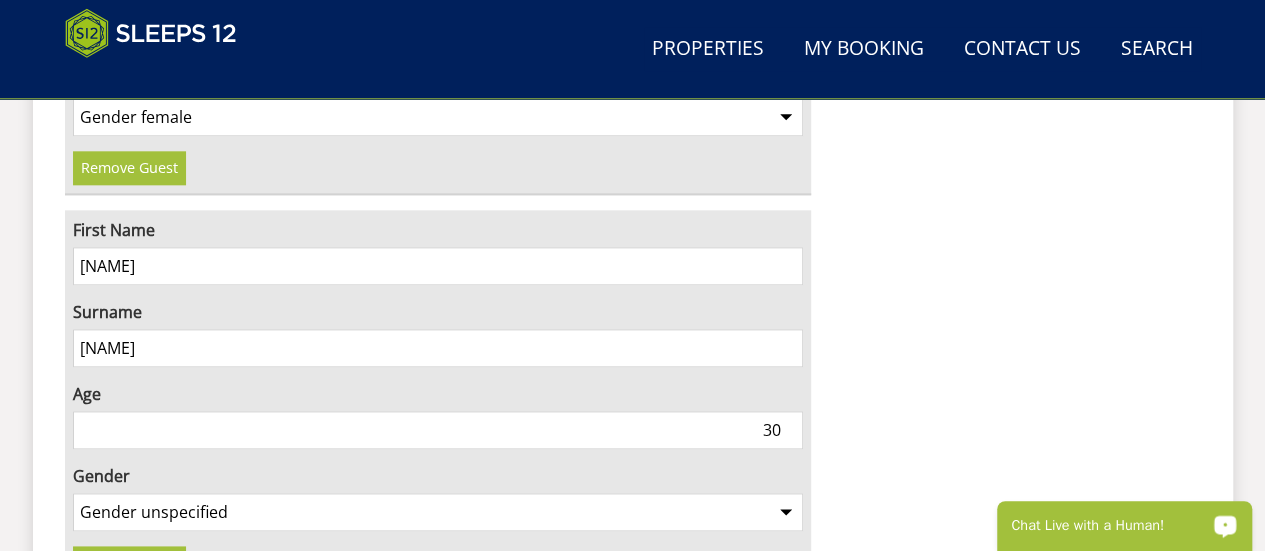 type on "30" 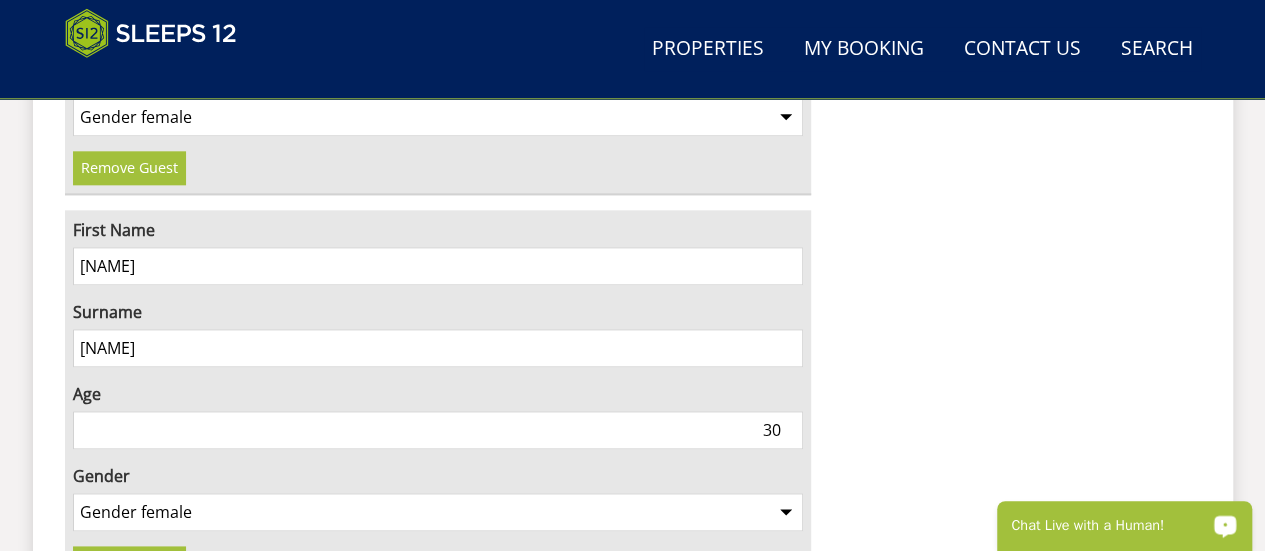 click on "Gender unspecified
Gender male
Gender female" at bounding box center (438, 512) 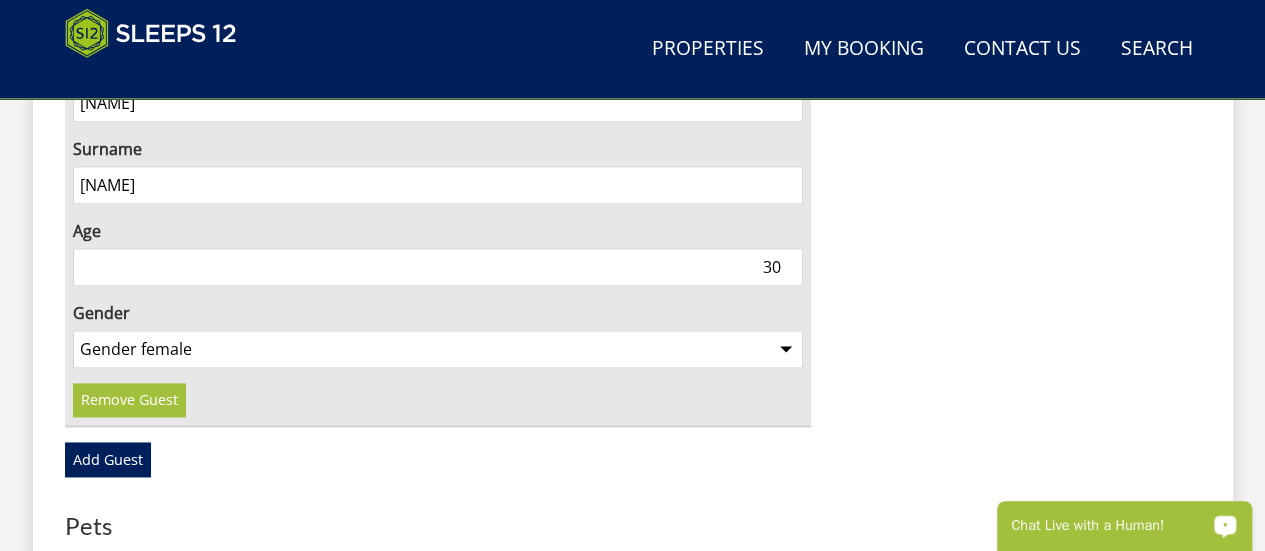 scroll, scrollTop: 5052, scrollLeft: 0, axis: vertical 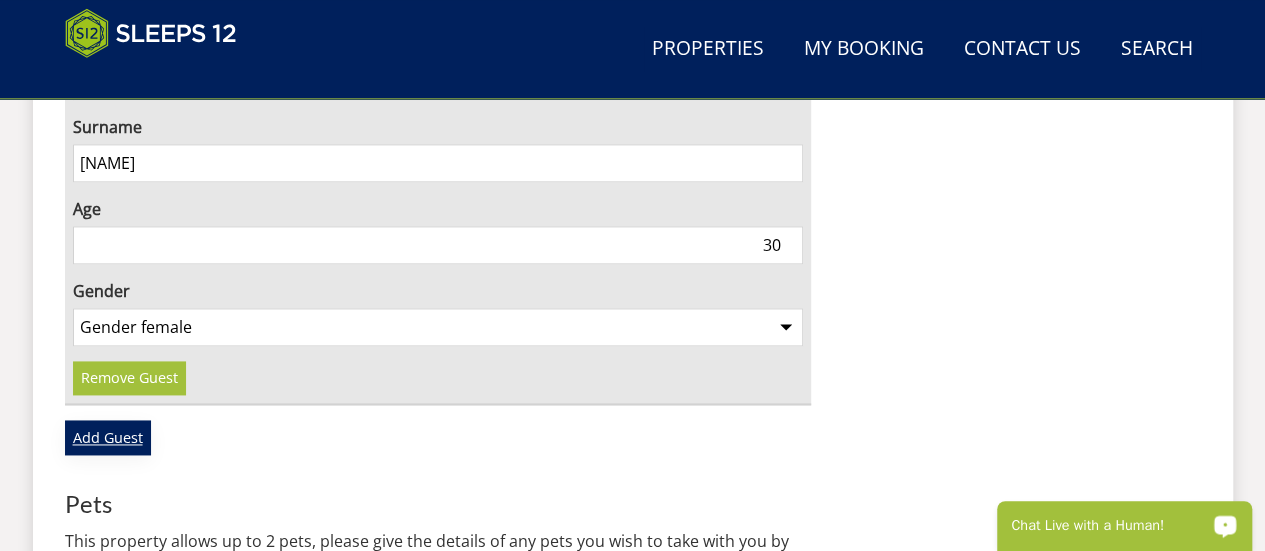 click on "Add Guest" at bounding box center [108, 437] 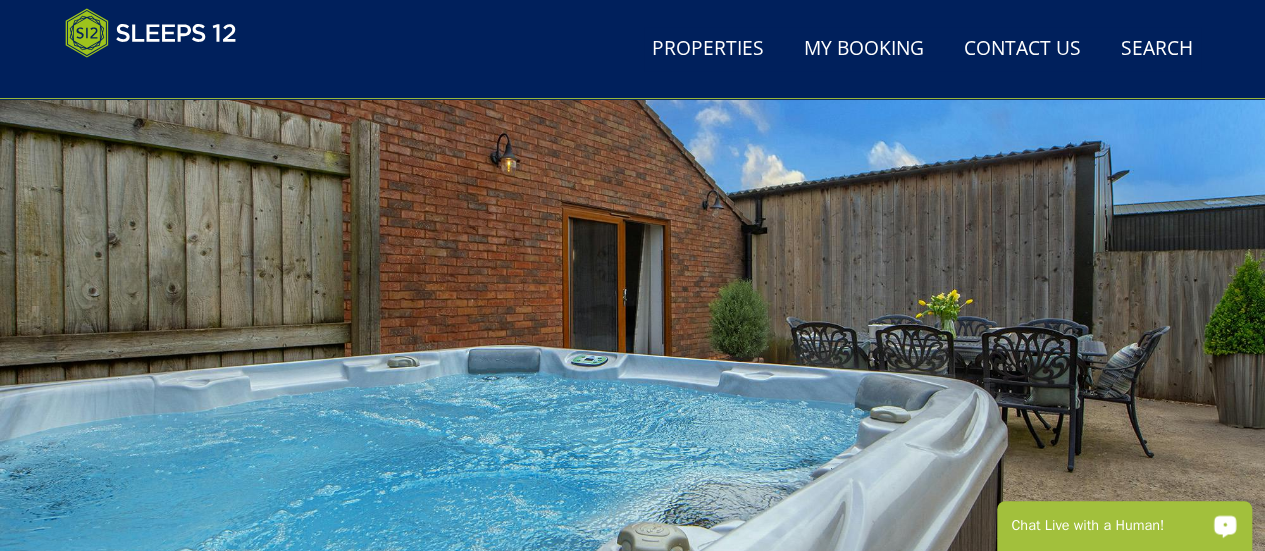 scroll, scrollTop: 0, scrollLeft: 0, axis: both 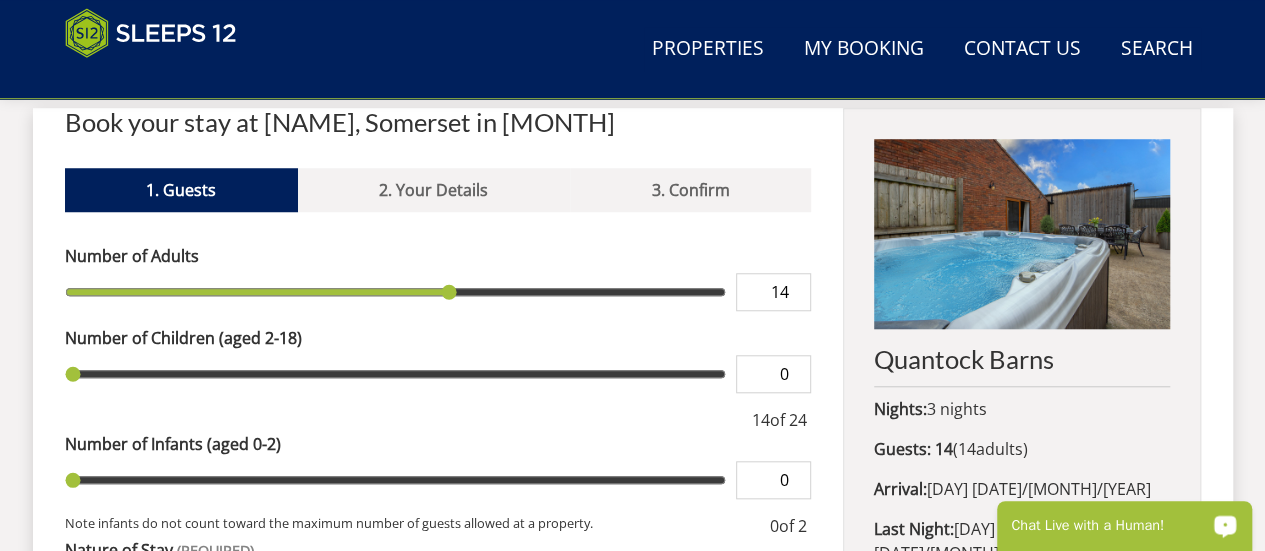 type on "2" 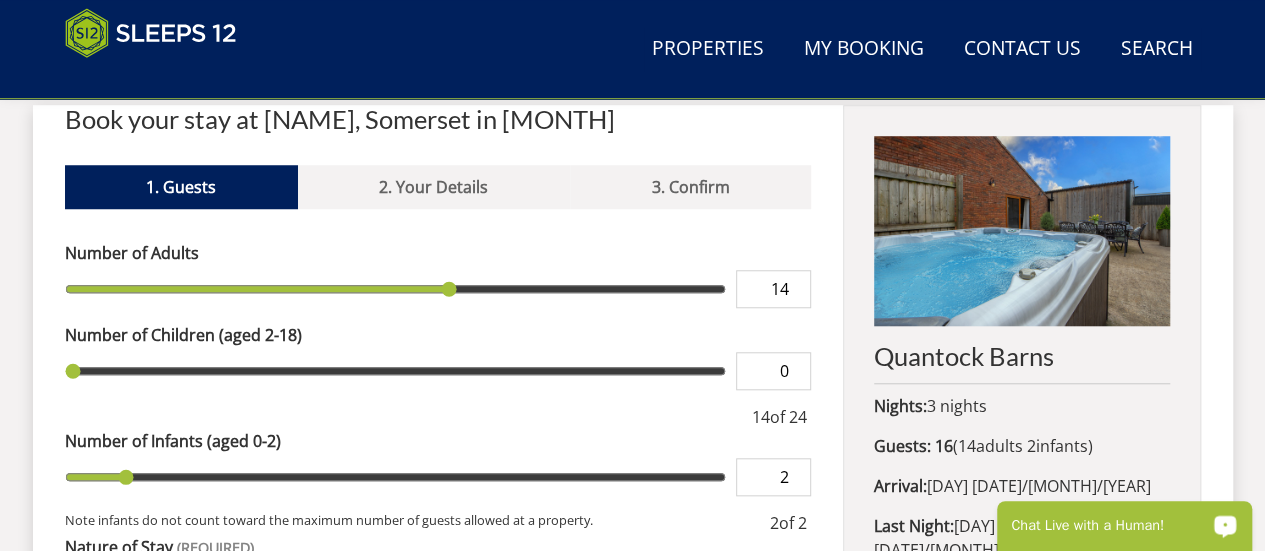 type on "2" 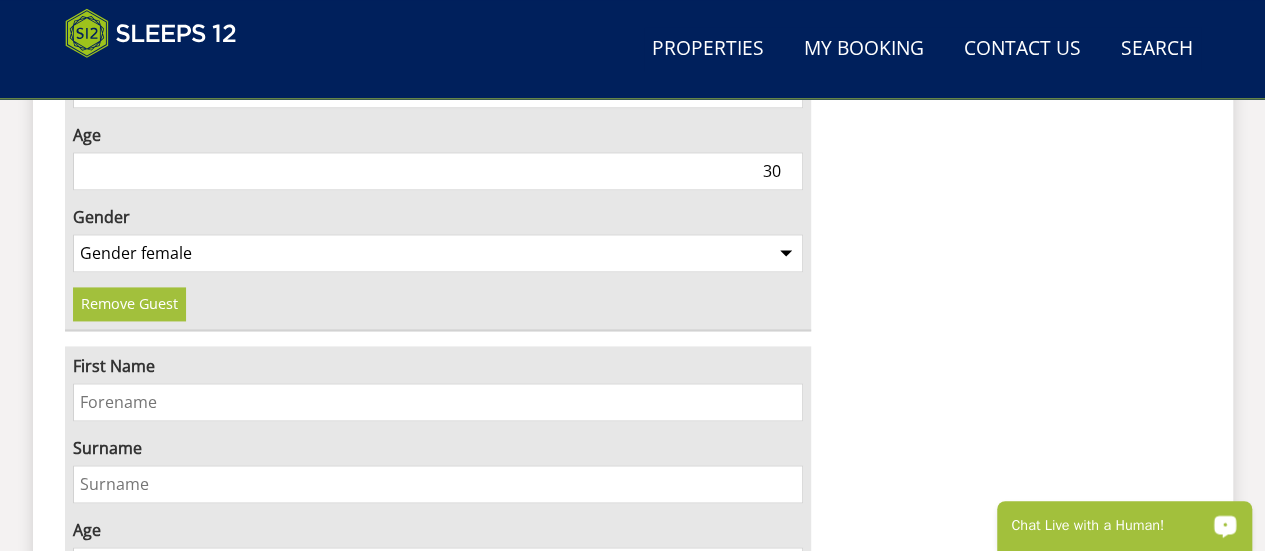 scroll, scrollTop: 5127, scrollLeft: 0, axis: vertical 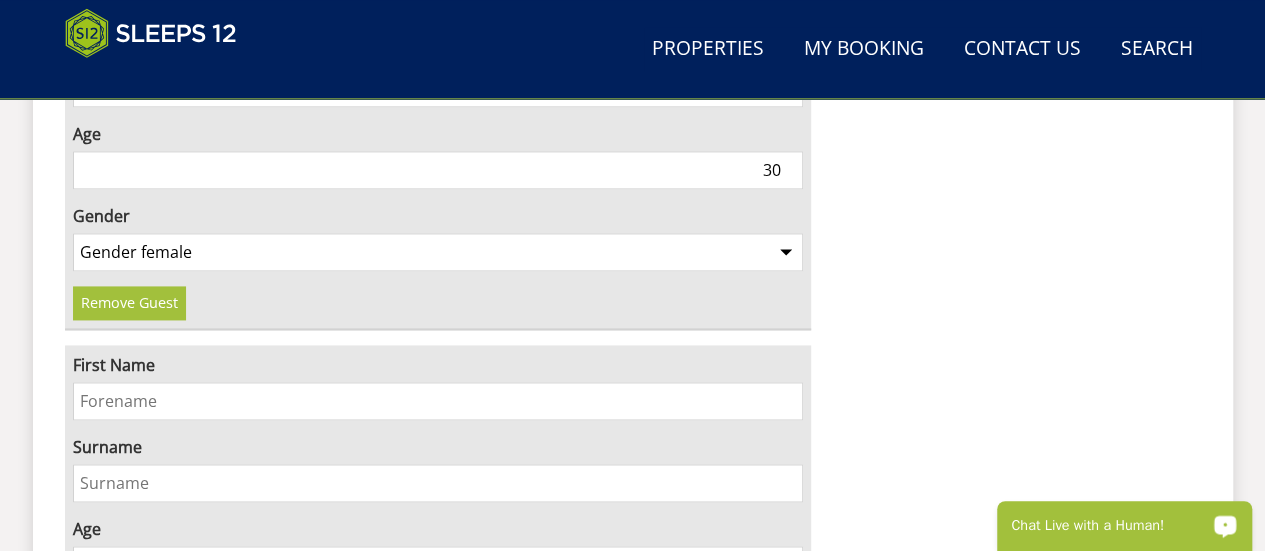 click on "First Name" at bounding box center [438, 401] 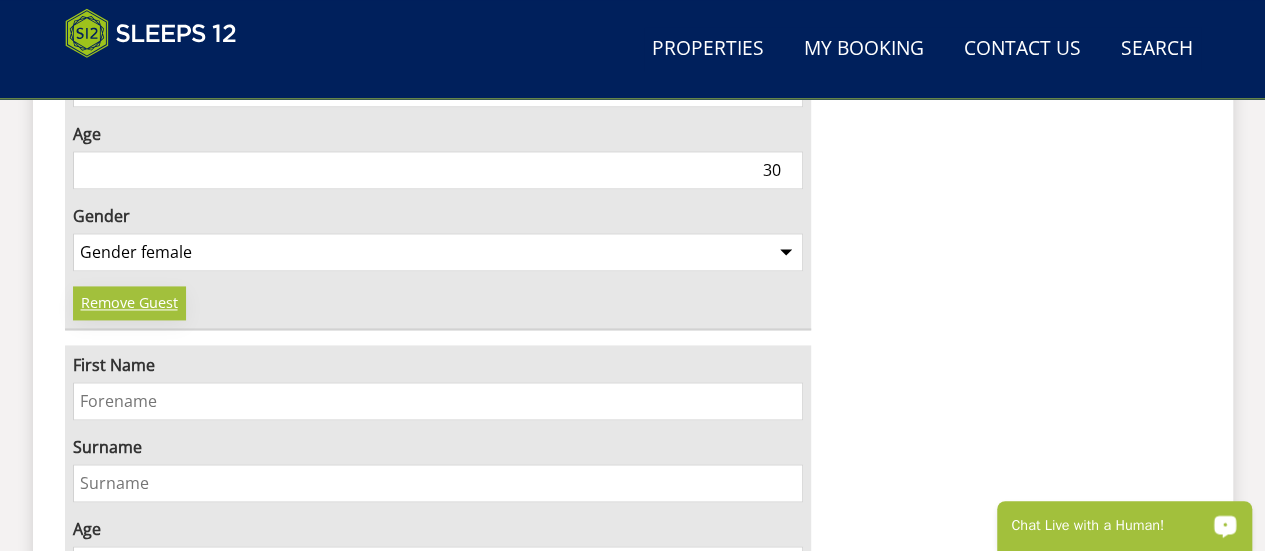 click on "Remove Guest" at bounding box center [129, 303] 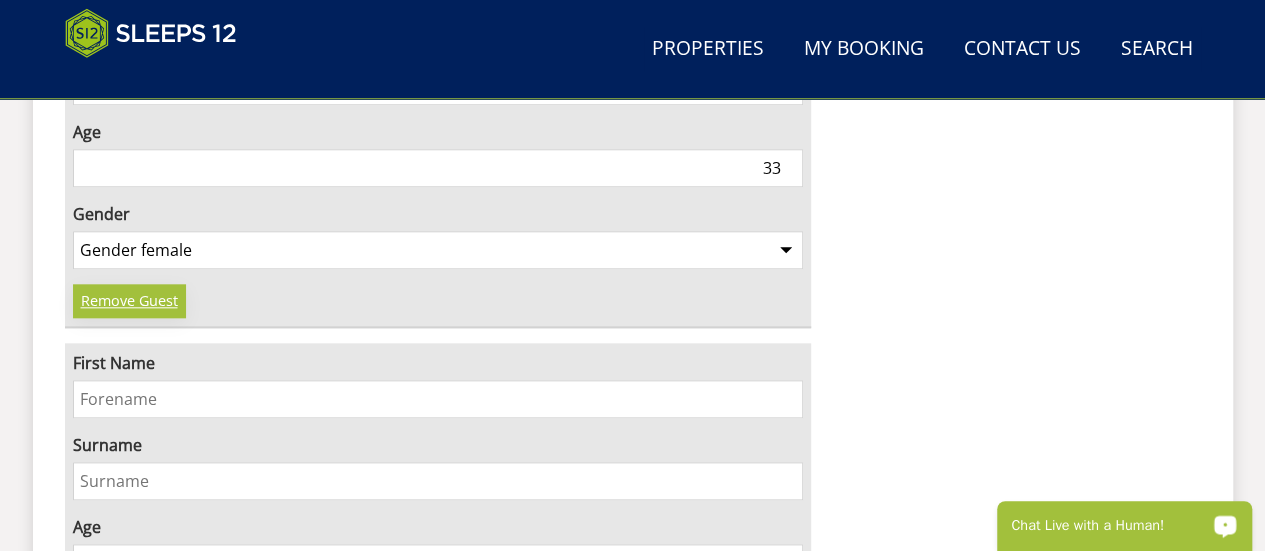 click on "Remove Guest" at bounding box center (129, 301) 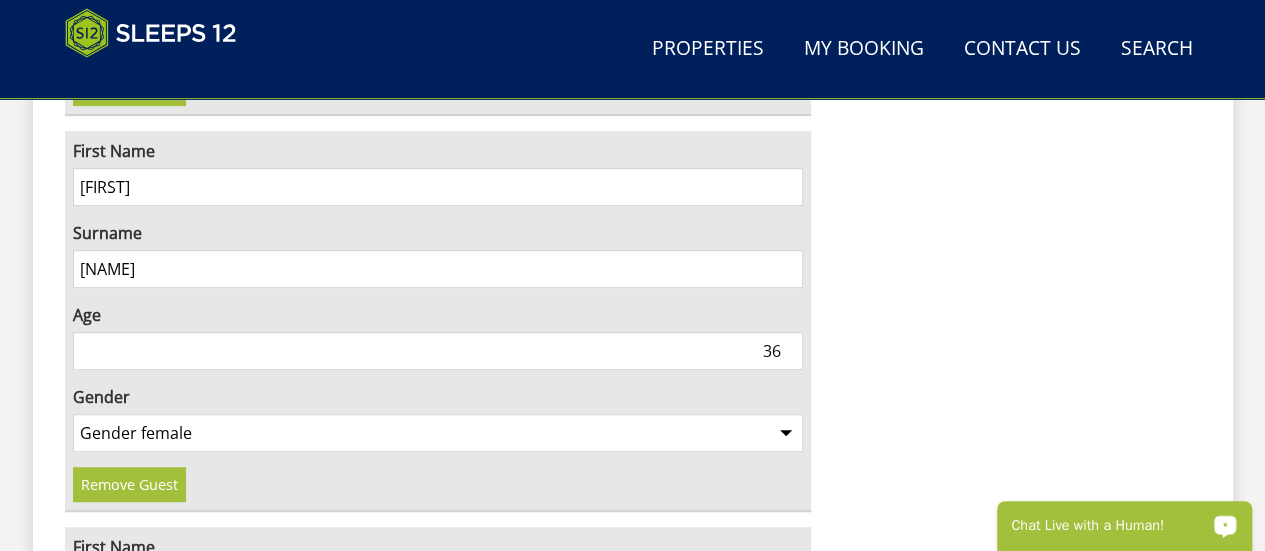 scroll, scrollTop: 4154, scrollLeft: 0, axis: vertical 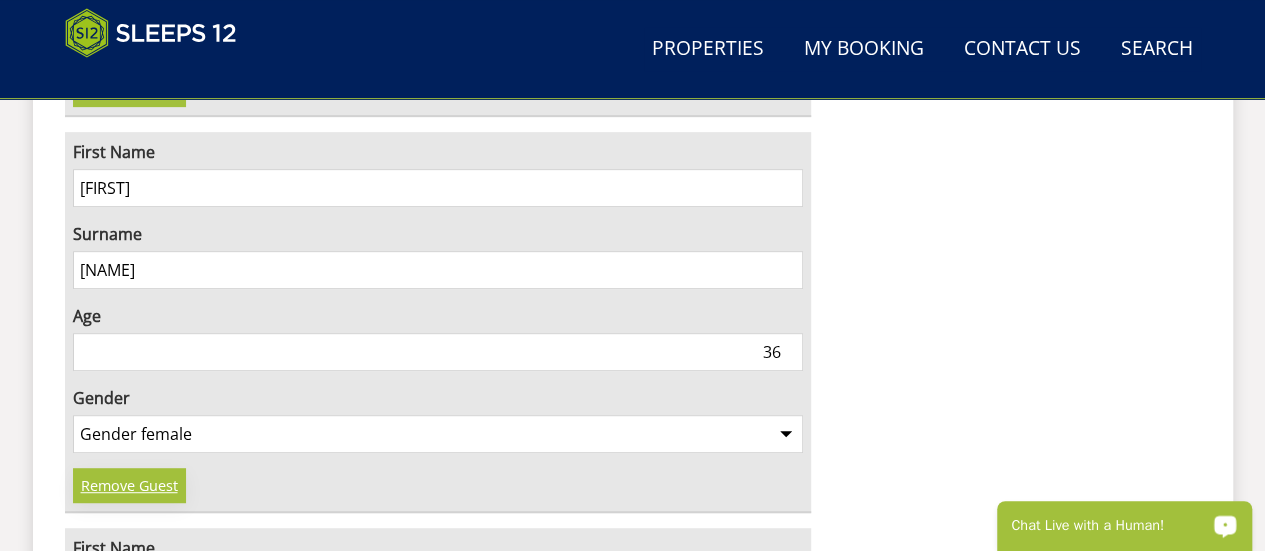 click on "Remove Guest" at bounding box center [129, 485] 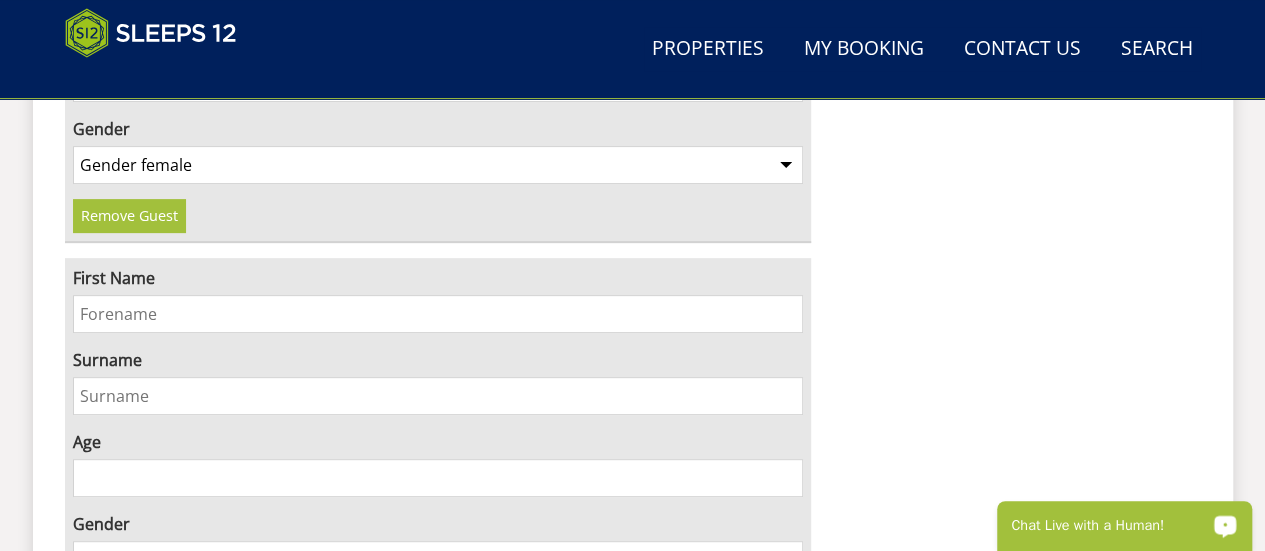 scroll, scrollTop: 4033, scrollLeft: 0, axis: vertical 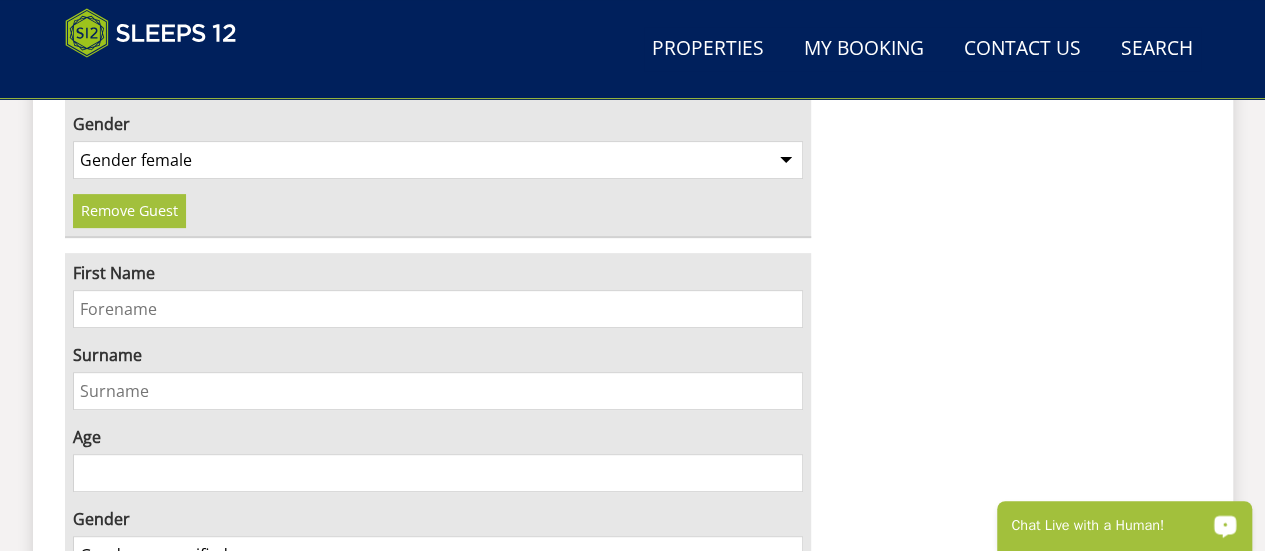 click on "First Name" at bounding box center [438, 309] 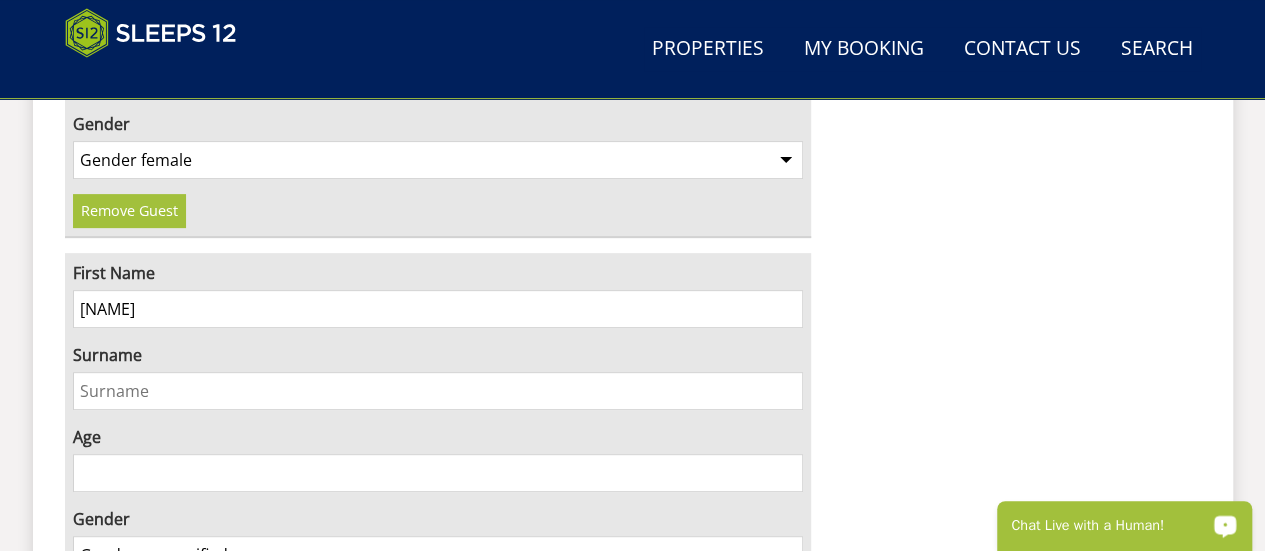 type on "[NAME]" 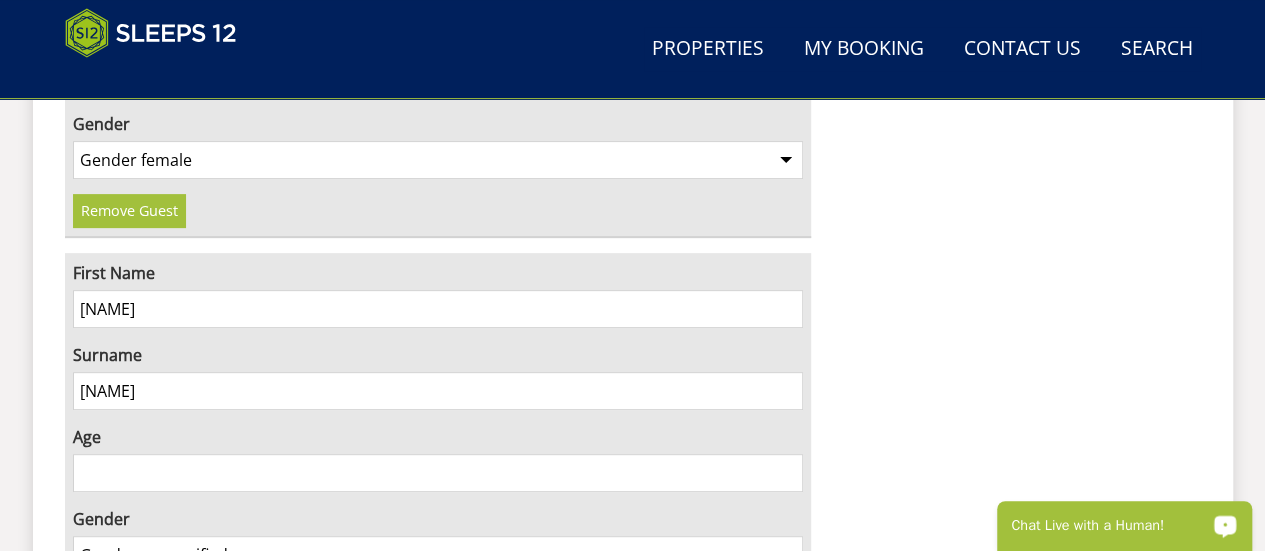 type on "[NAME]" 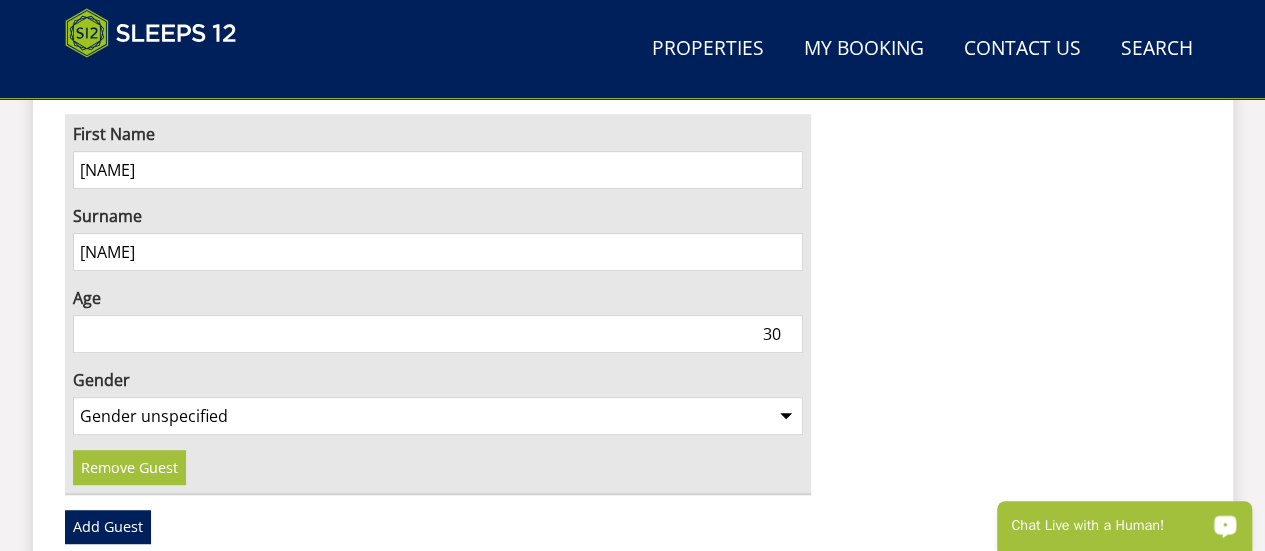 scroll, scrollTop: 4190, scrollLeft: 0, axis: vertical 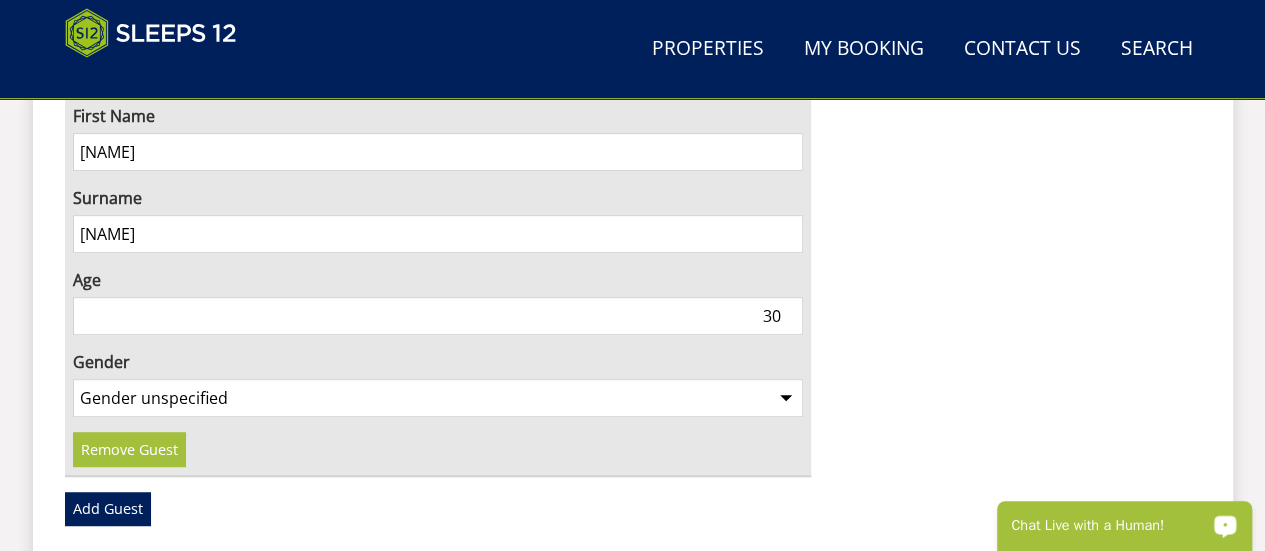 type on "30" 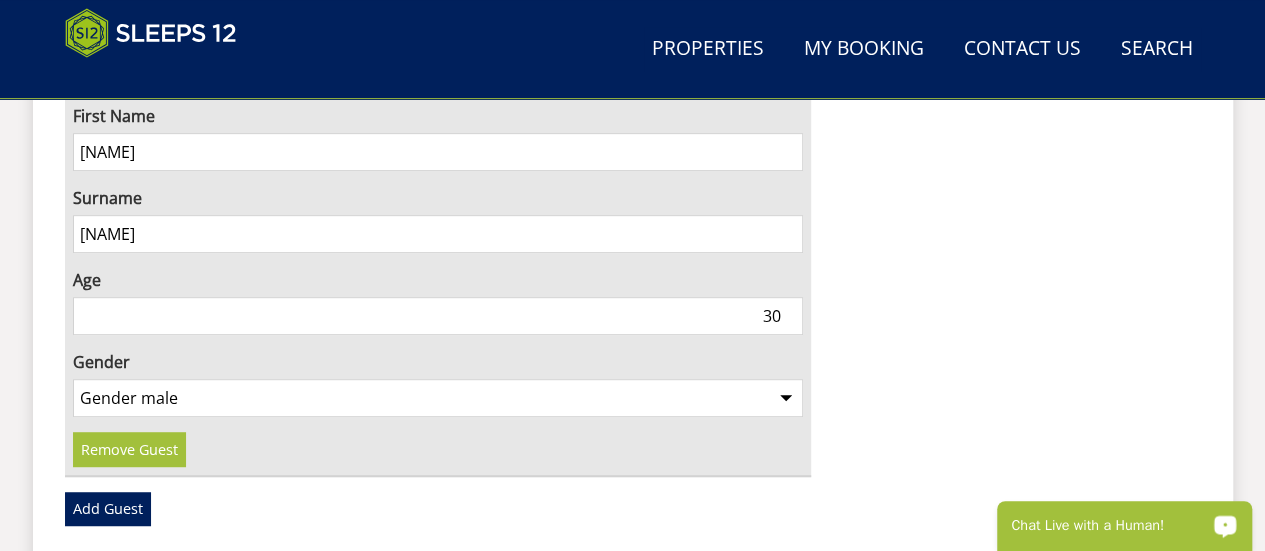 click on "Gender unspecified
Gender male
Gender female" at bounding box center [438, 398] 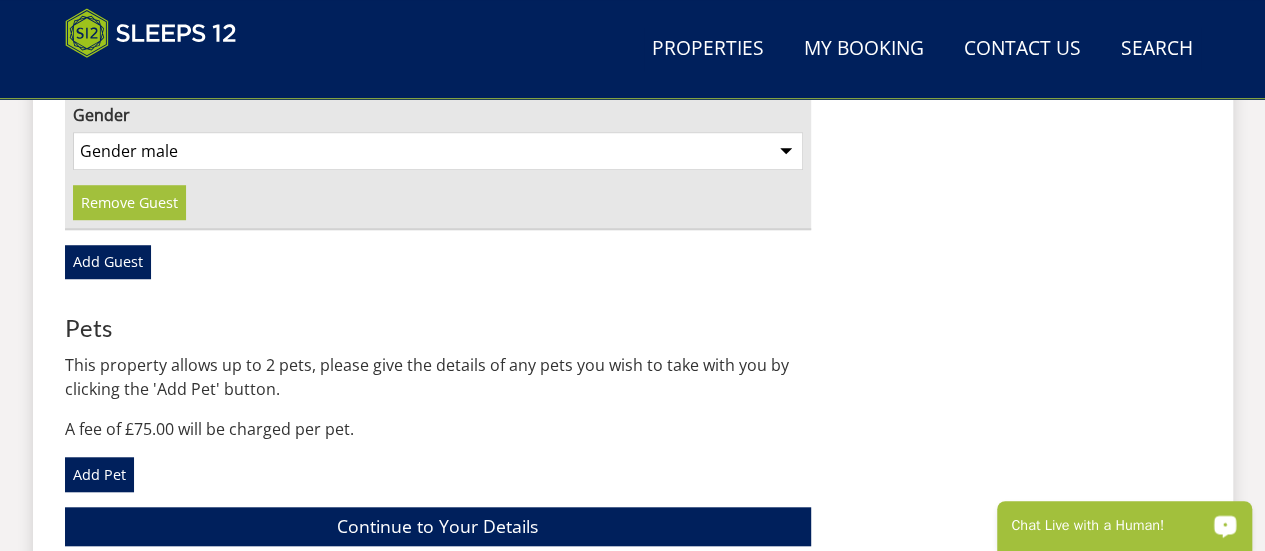 scroll, scrollTop: 4440, scrollLeft: 0, axis: vertical 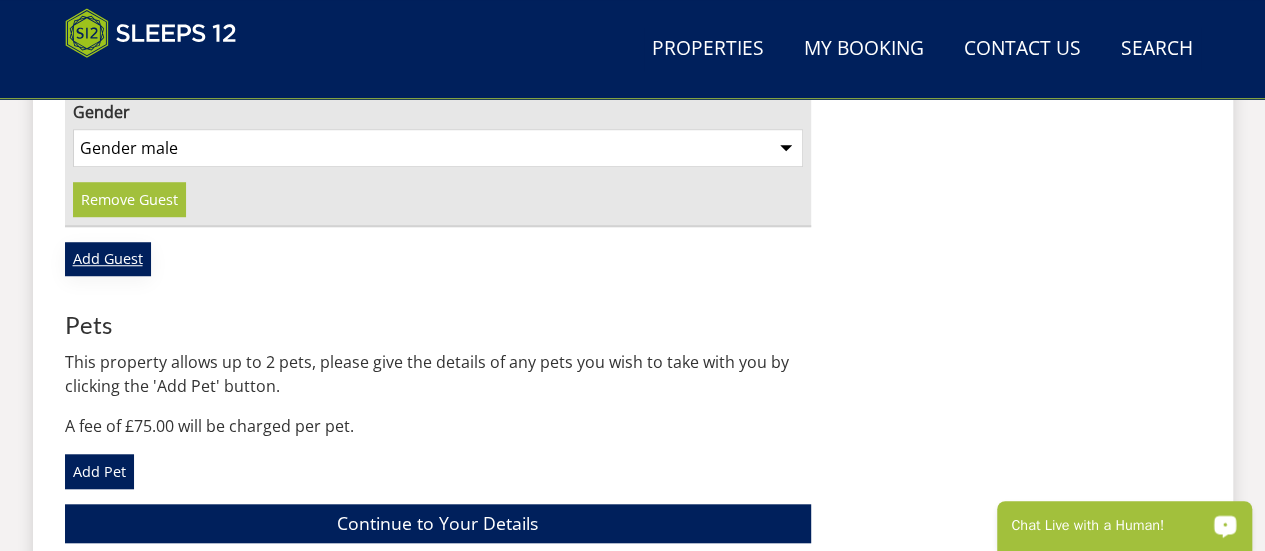 click on "Add Guest" at bounding box center (108, 259) 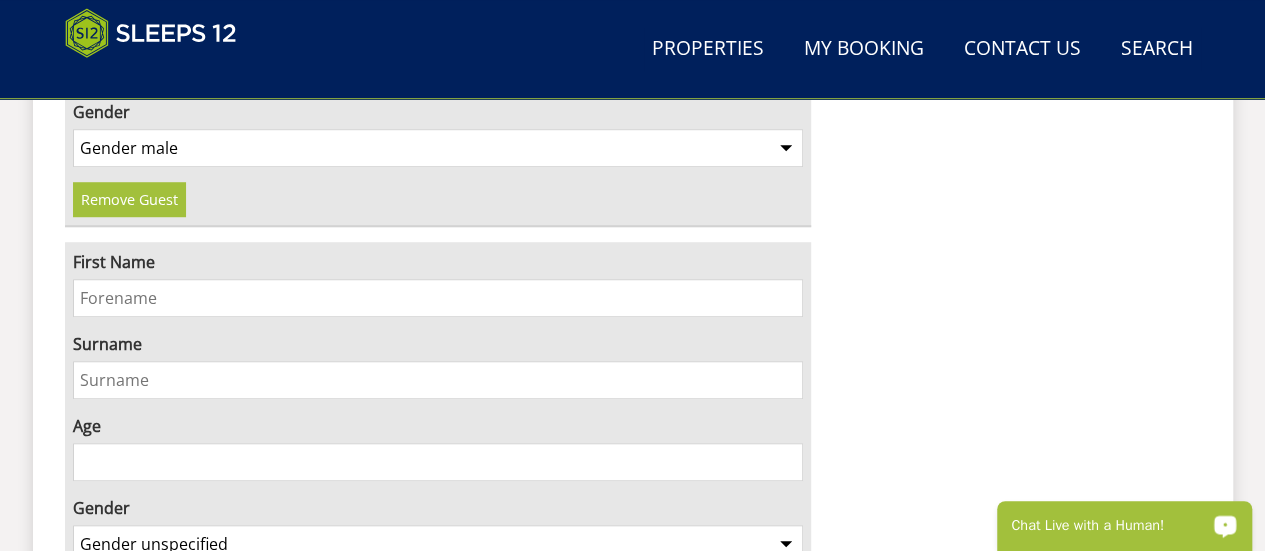 click on "First Name" at bounding box center [438, 298] 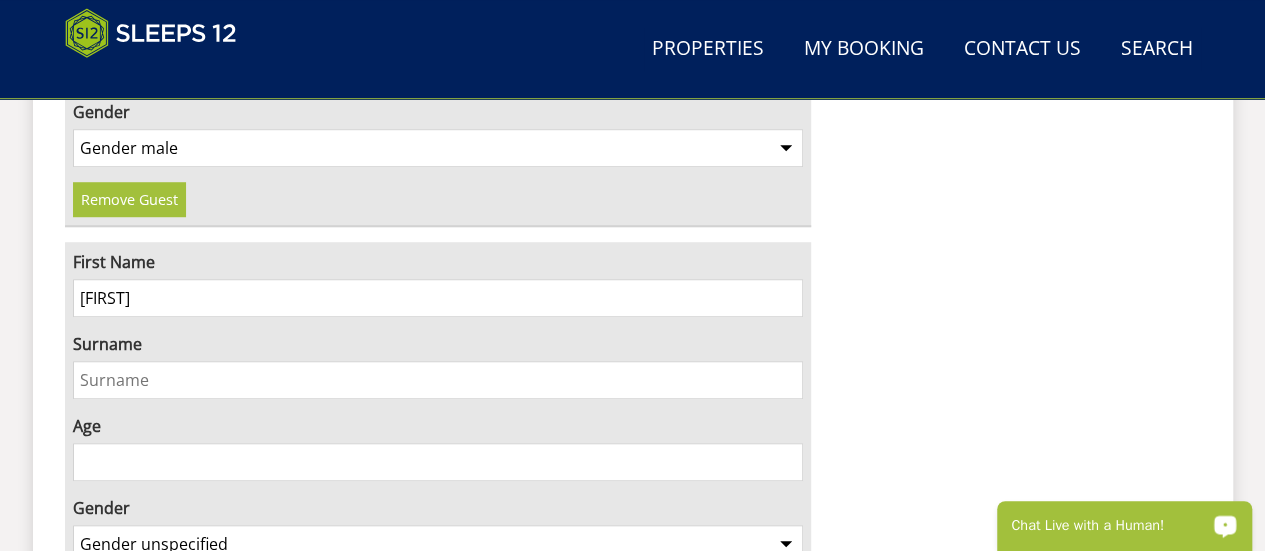 type on "[FIRST]" 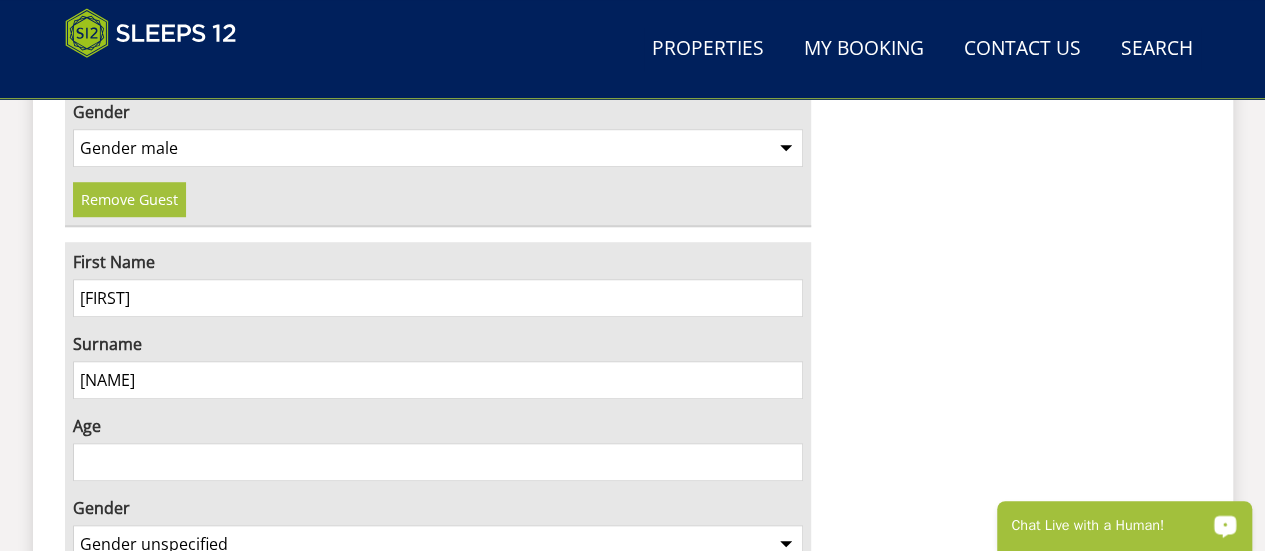 type on "[NAME]" 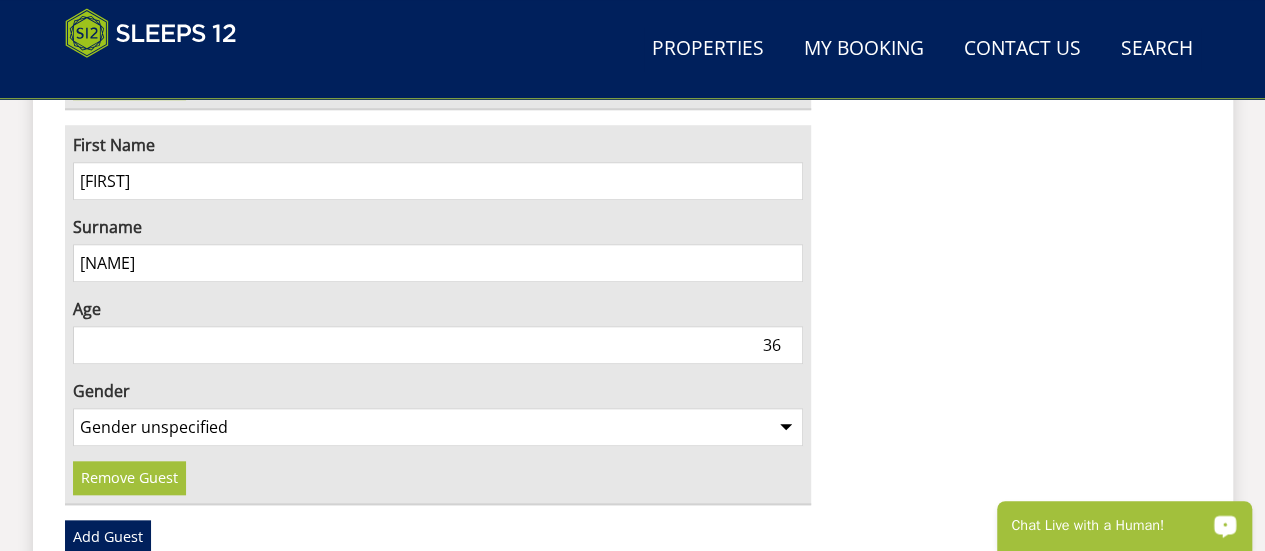 scroll, scrollTop: 4561, scrollLeft: 0, axis: vertical 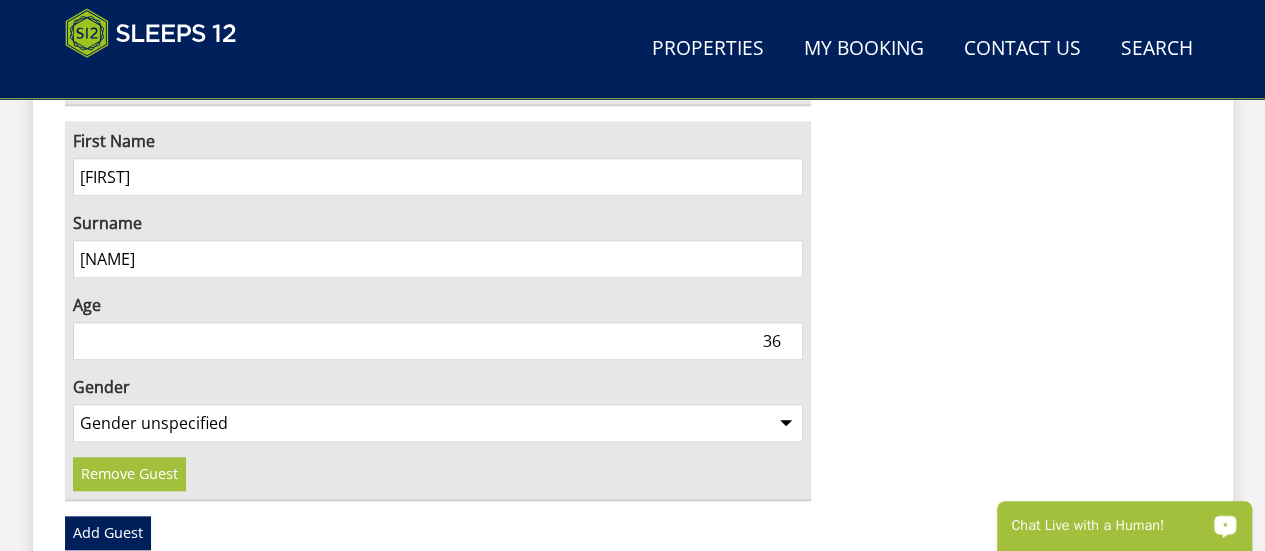type on "36" 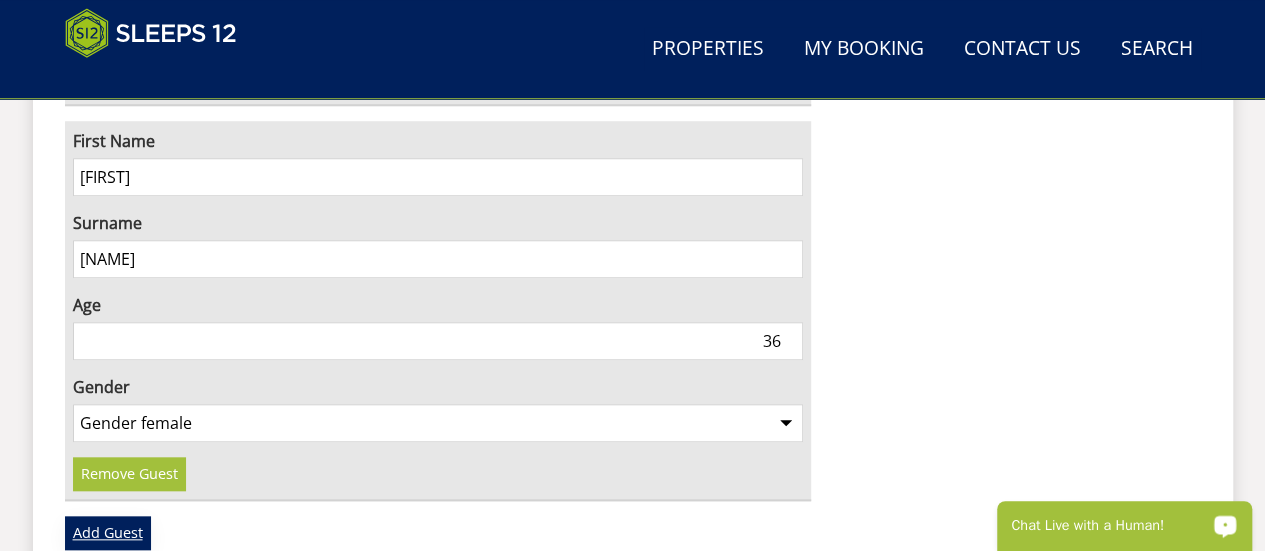 click on "Add Guest" at bounding box center (108, 533) 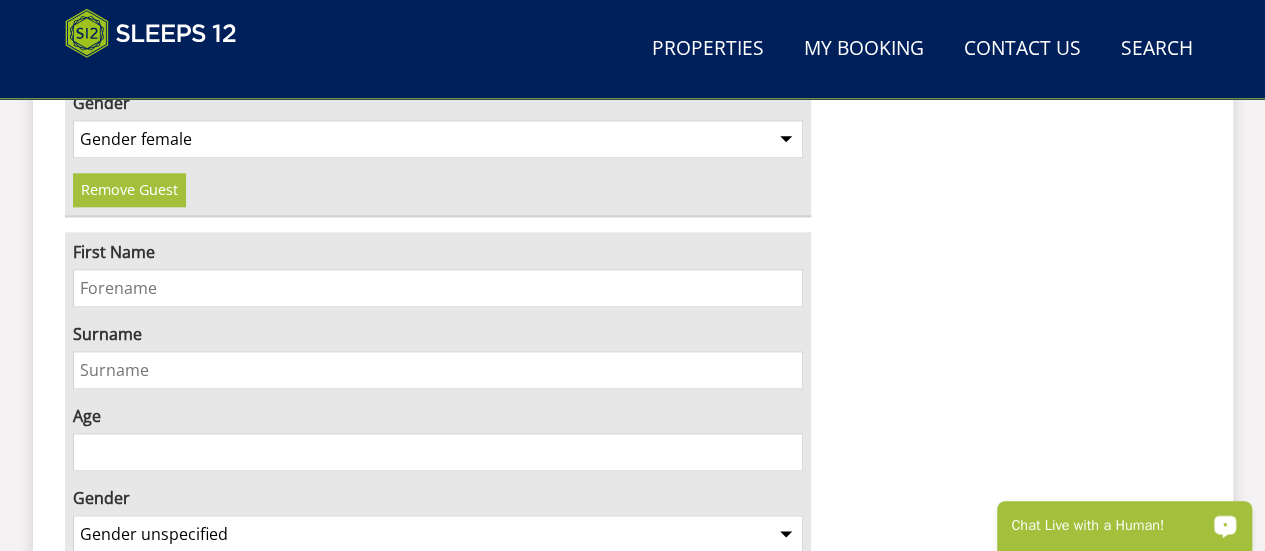 scroll, scrollTop: 4868, scrollLeft: 0, axis: vertical 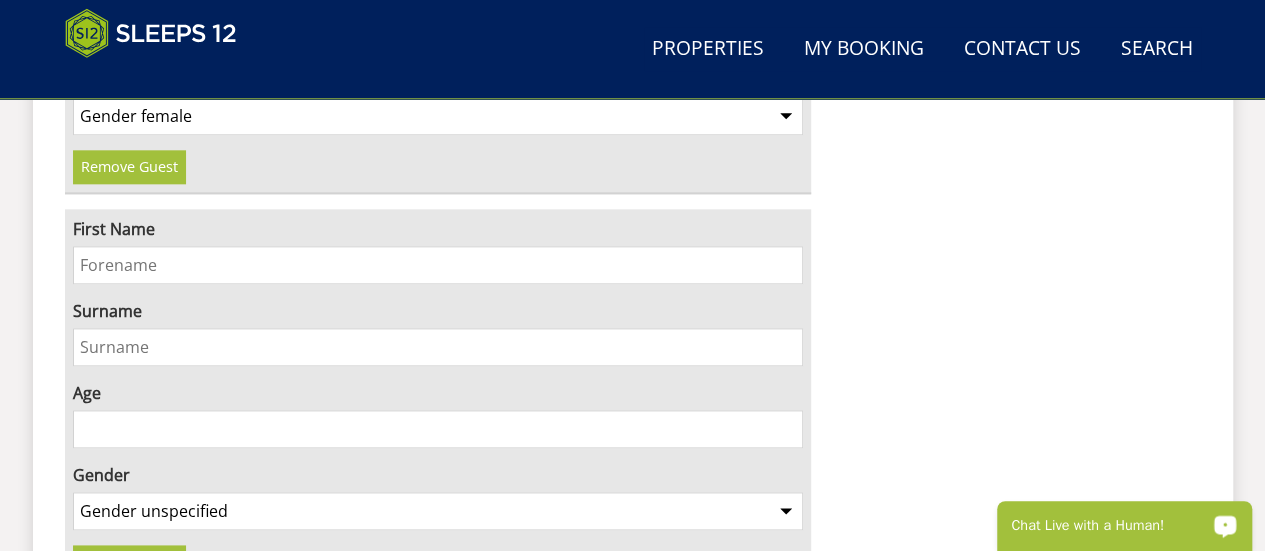 click on "First Name" at bounding box center (438, 265) 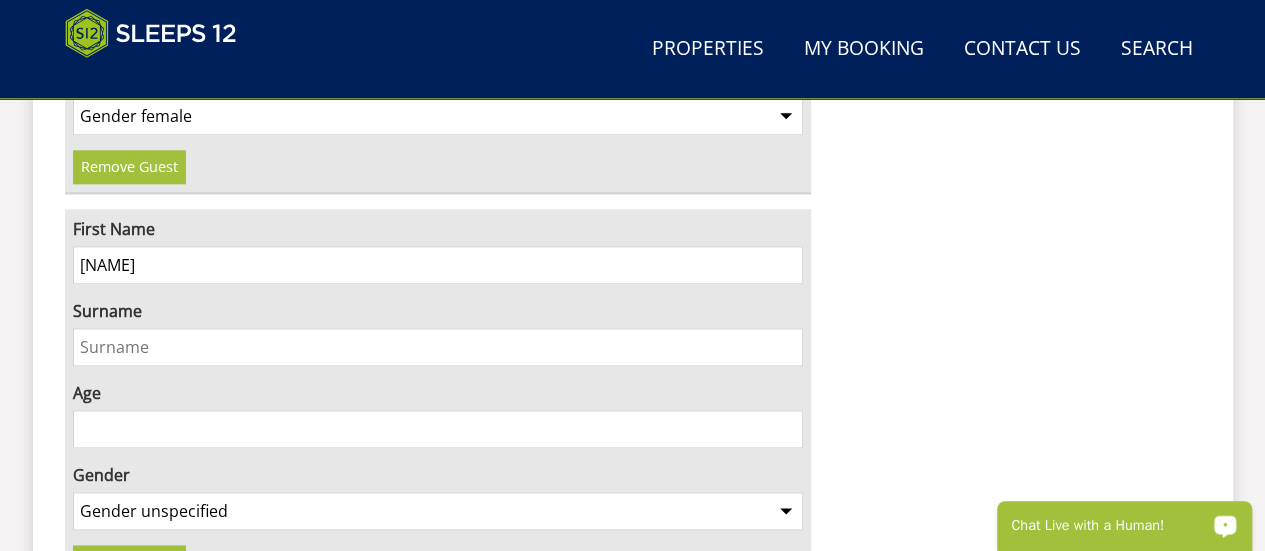 type on "[NAME]" 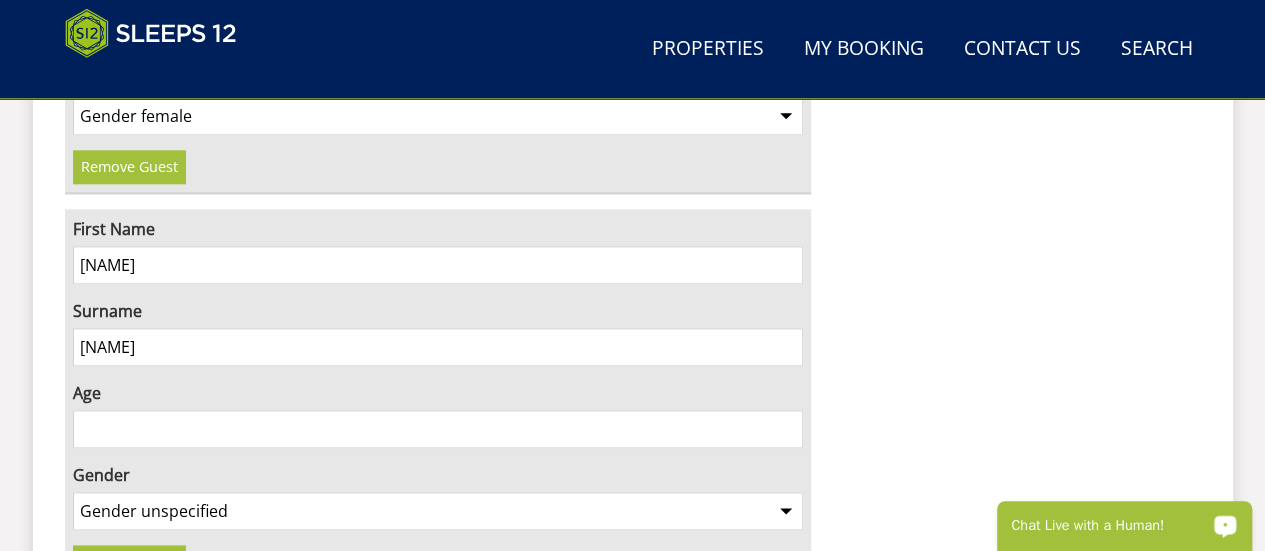 type on "[NAME]" 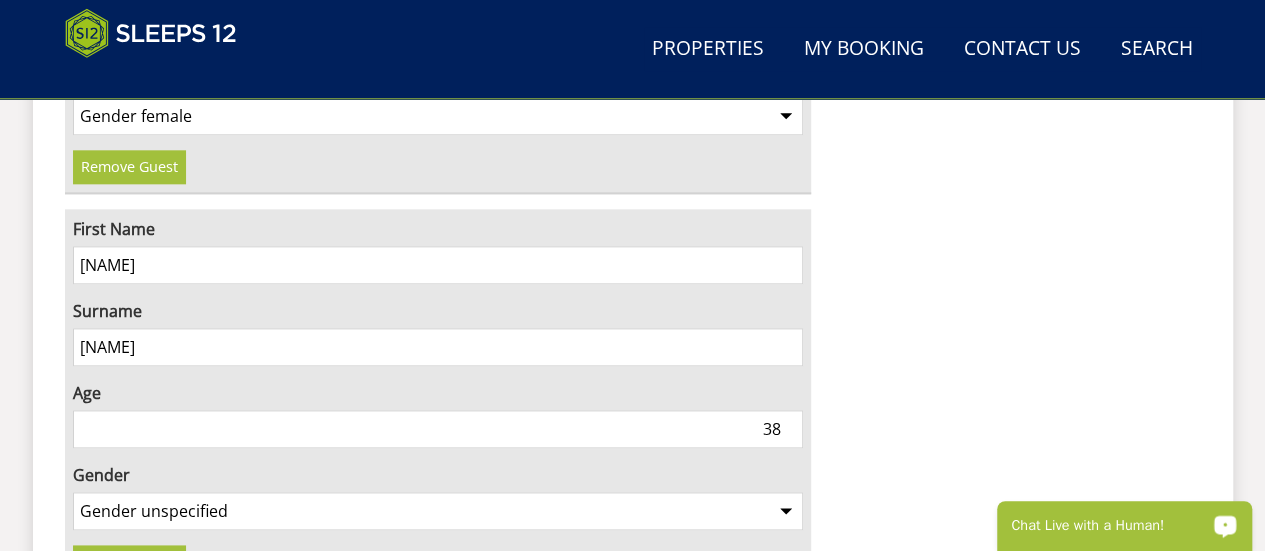 type on "38" 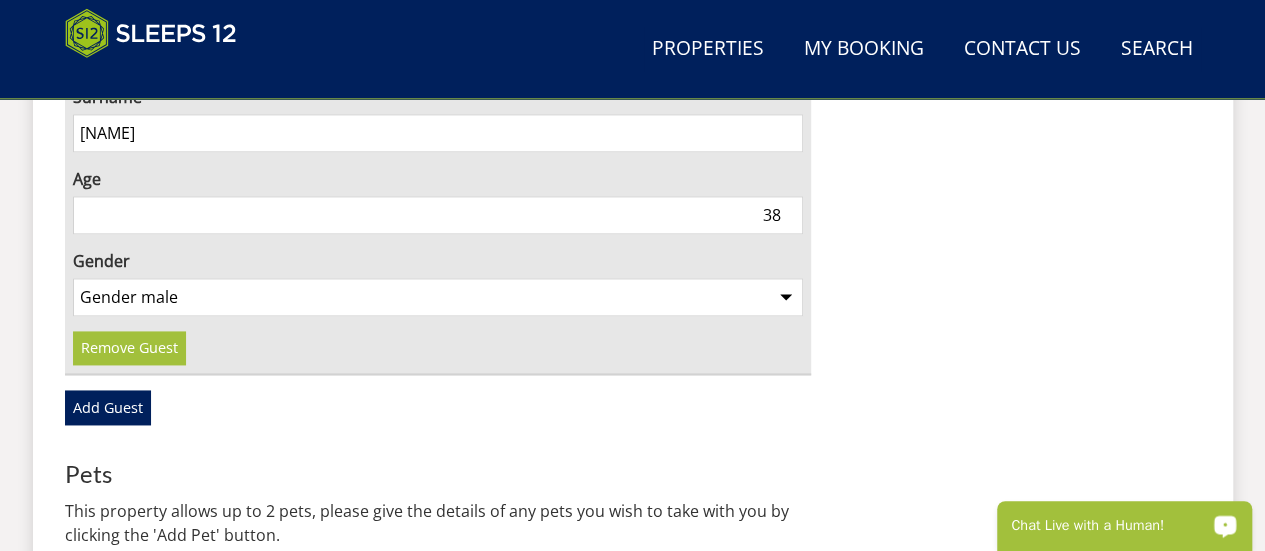 scroll, scrollTop: 5101, scrollLeft: 0, axis: vertical 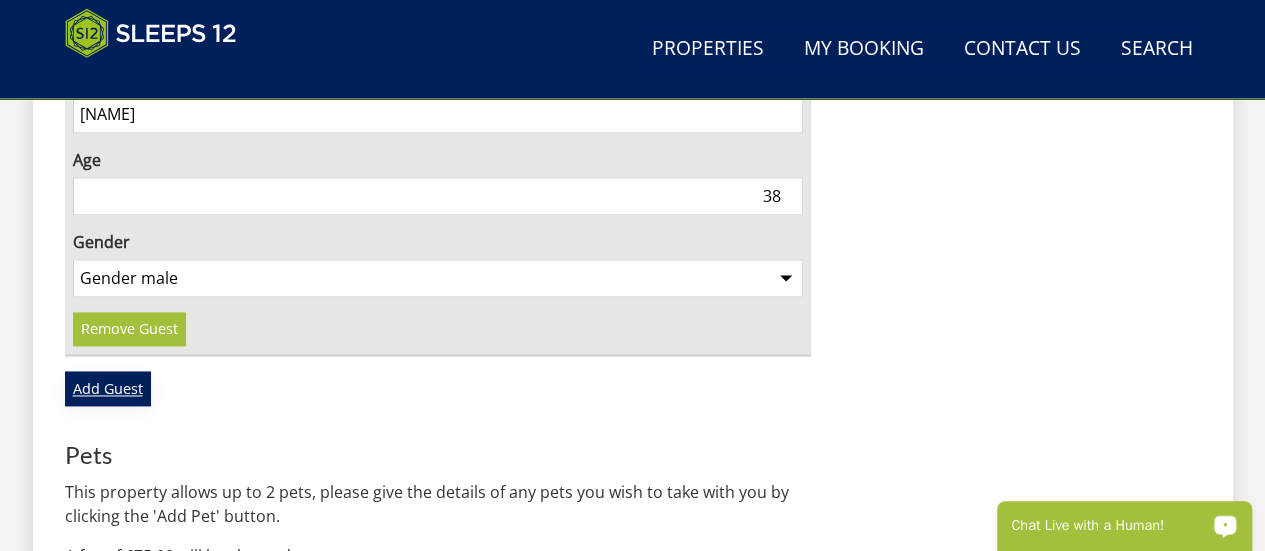 click on "Add Guest" at bounding box center [108, 388] 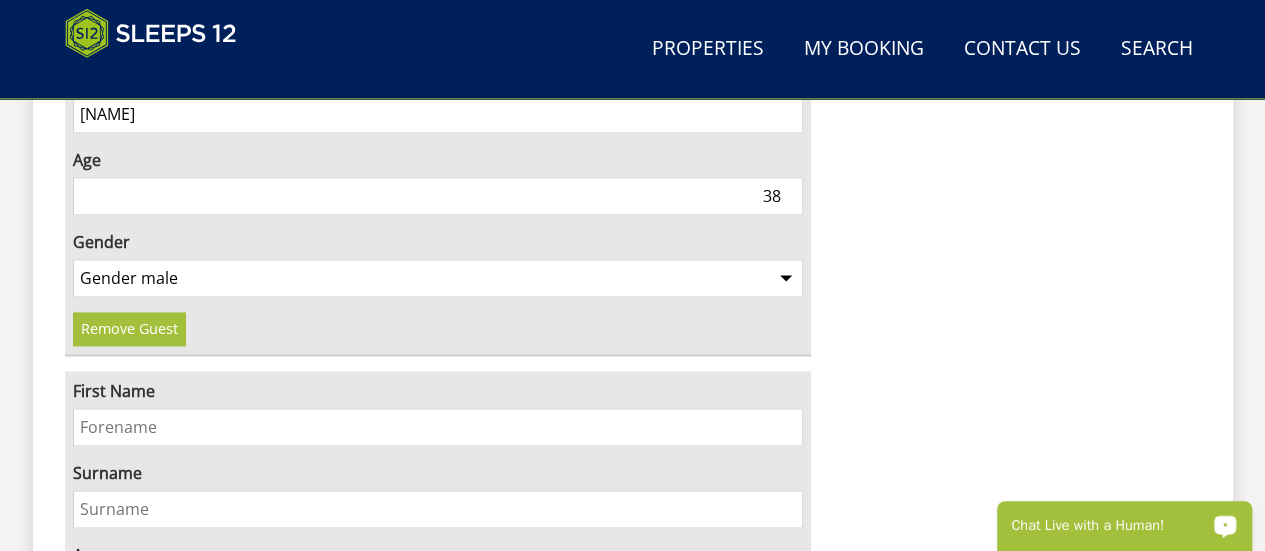 click on "First Name" at bounding box center [438, 427] 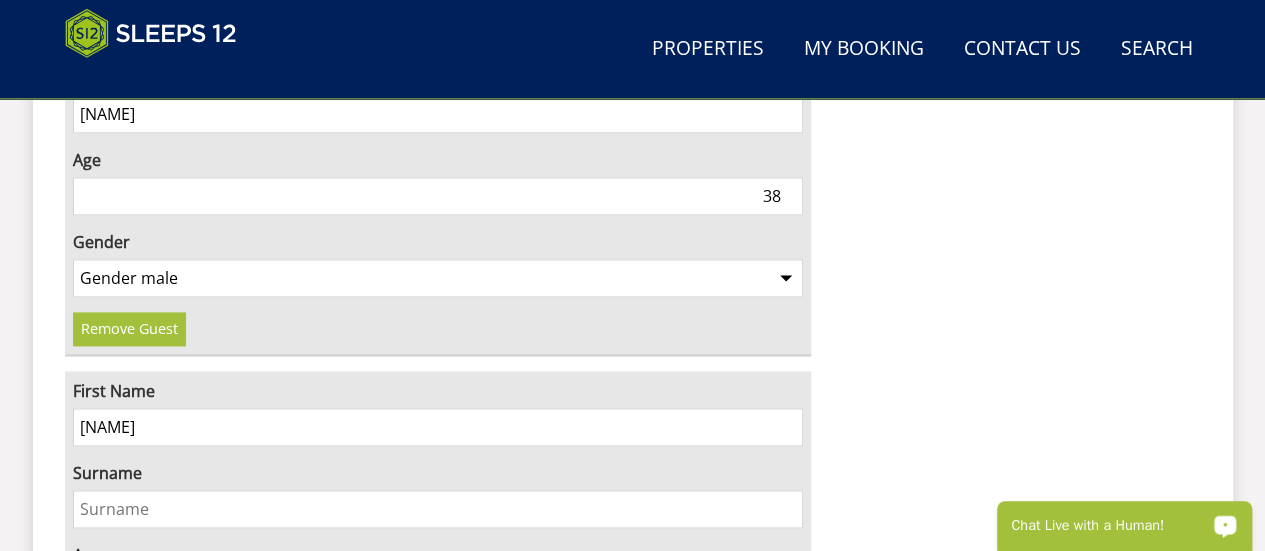 type on "[NAME]" 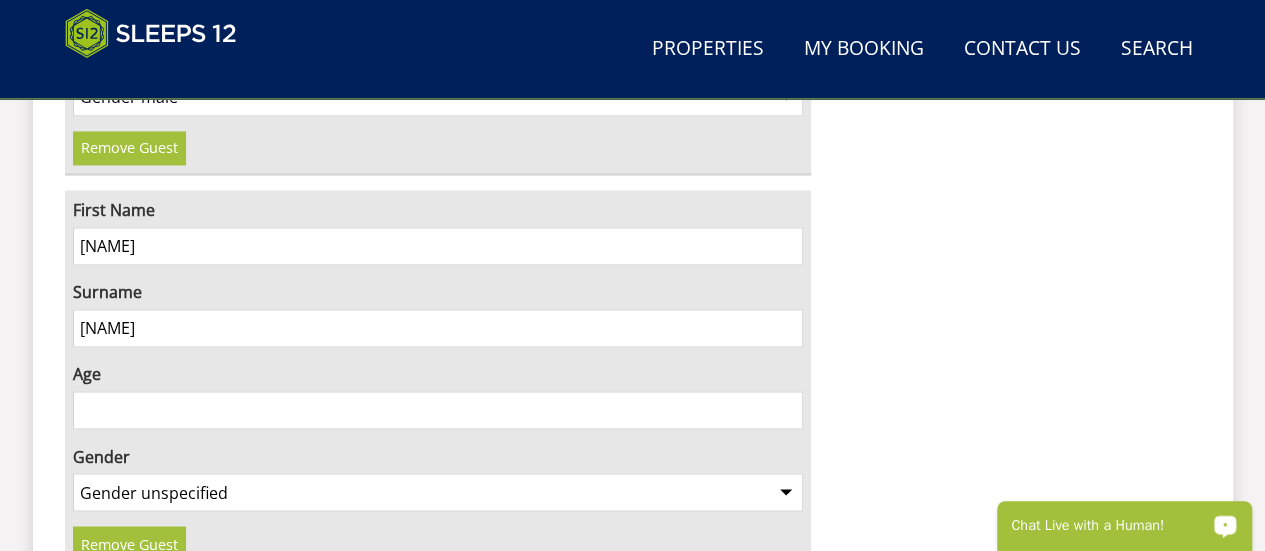 scroll, scrollTop: 5283, scrollLeft: 0, axis: vertical 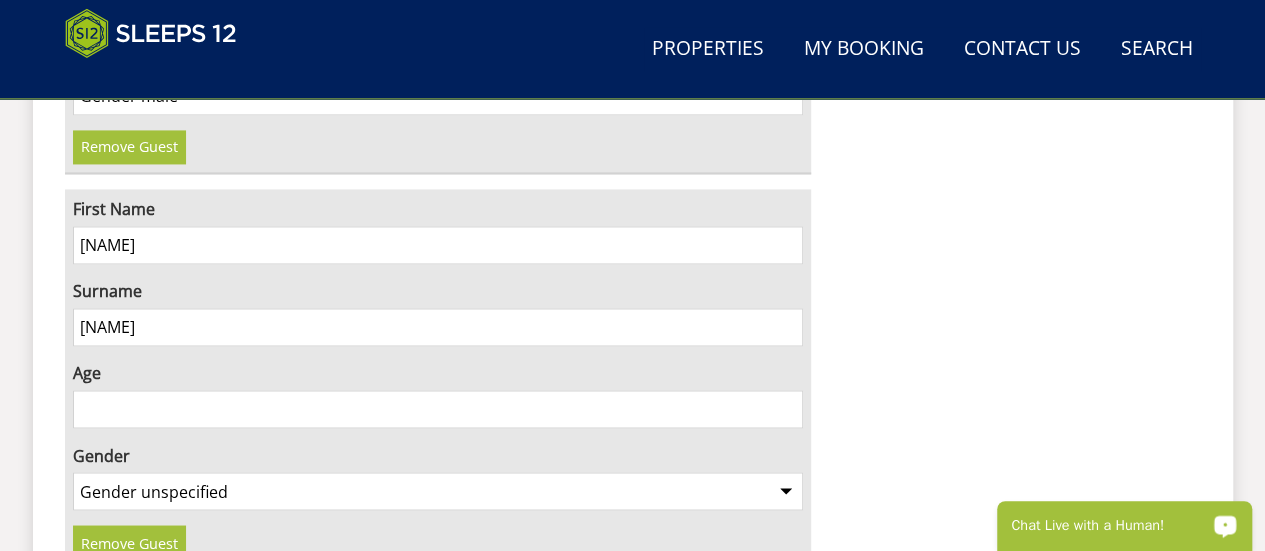 type on "[NAME]" 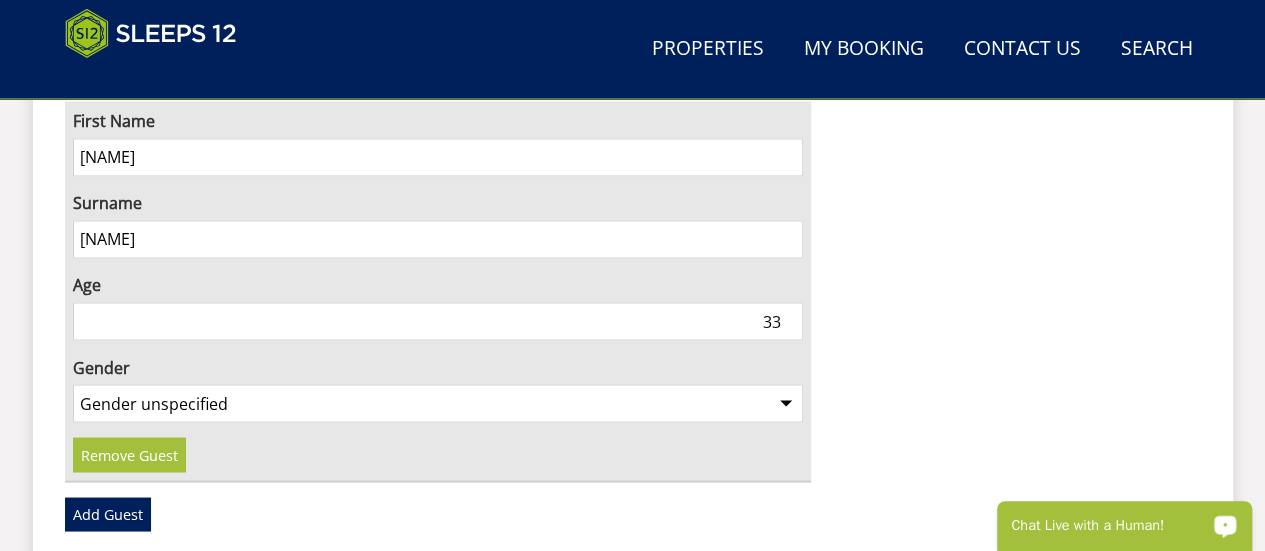 scroll, scrollTop: 5372, scrollLeft: 0, axis: vertical 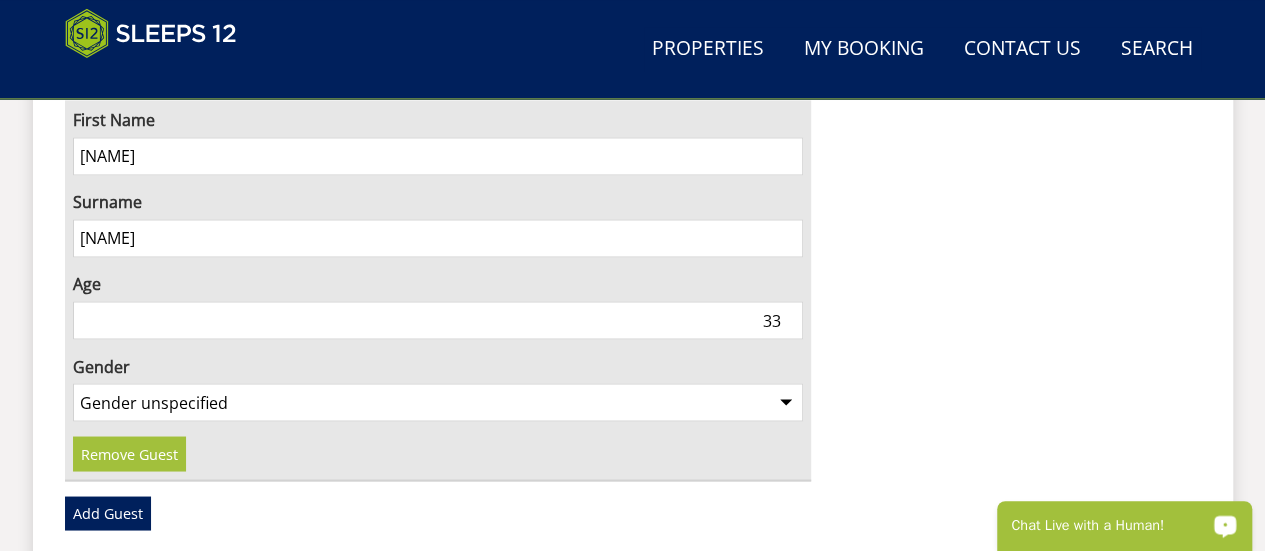 type on "33" 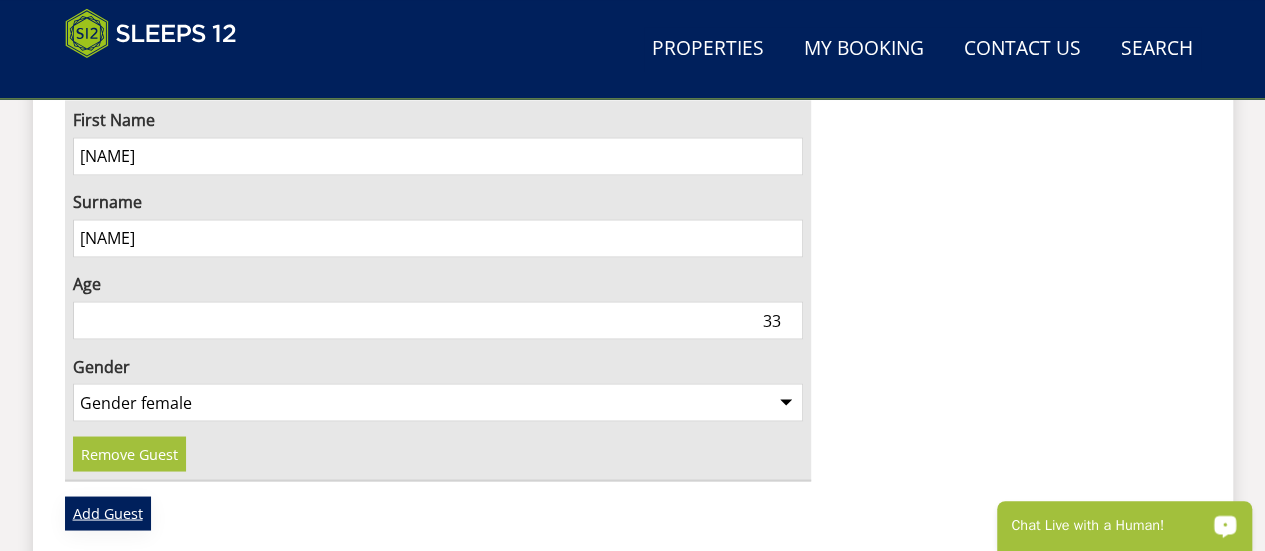 click on "Add Guest" at bounding box center (108, 513) 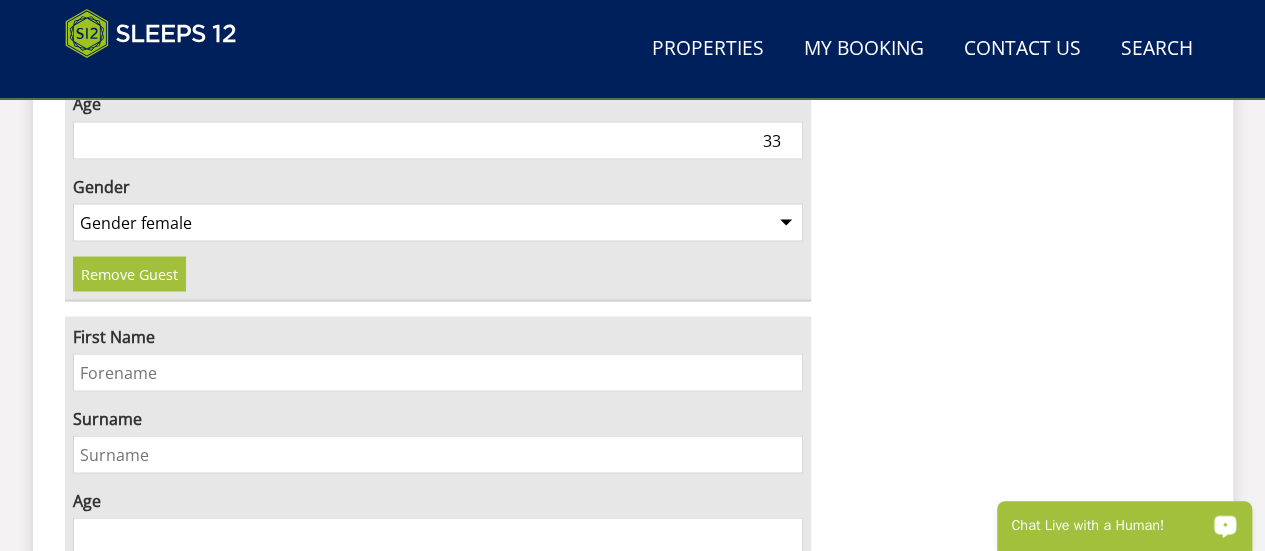 scroll, scrollTop: 5574, scrollLeft: 0, axis: vertical 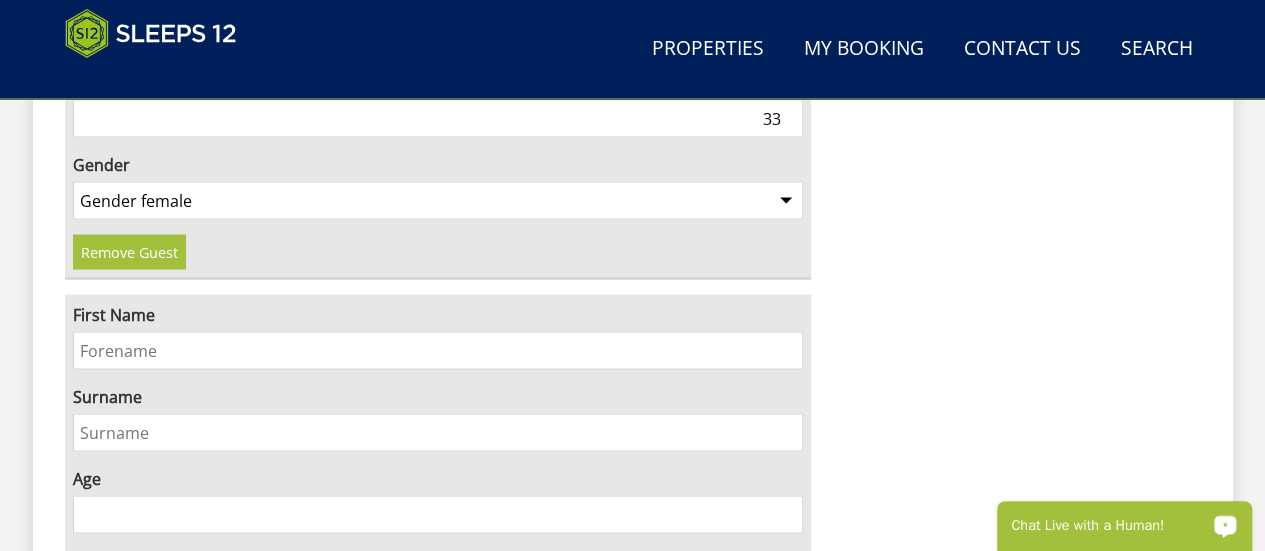 click on "First Name" at bounding box center (438, 350) 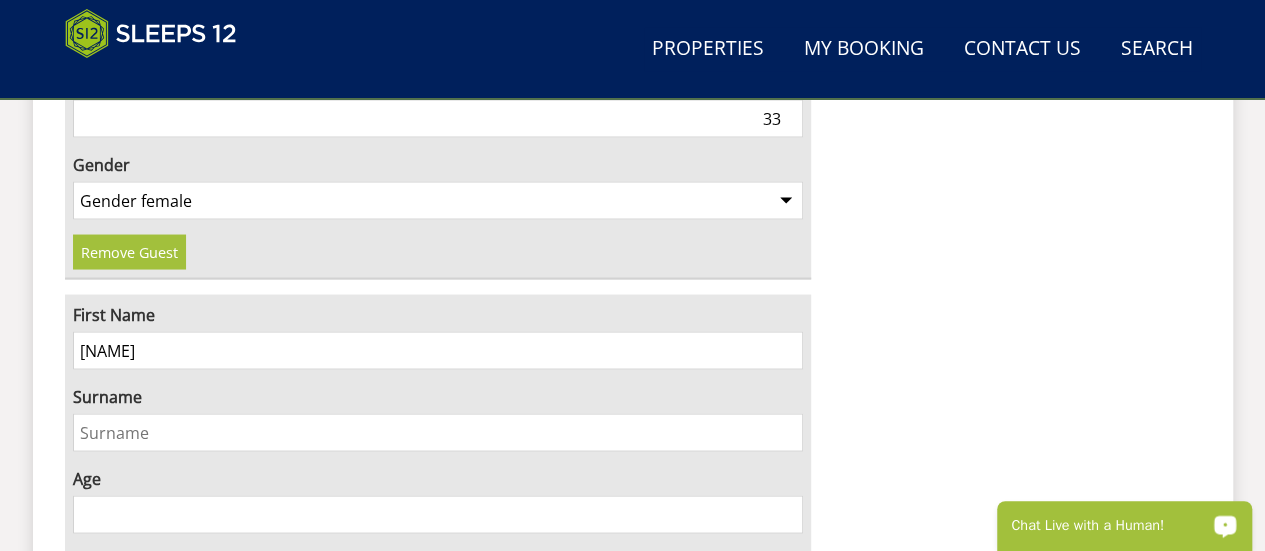 type on "[NAME]" 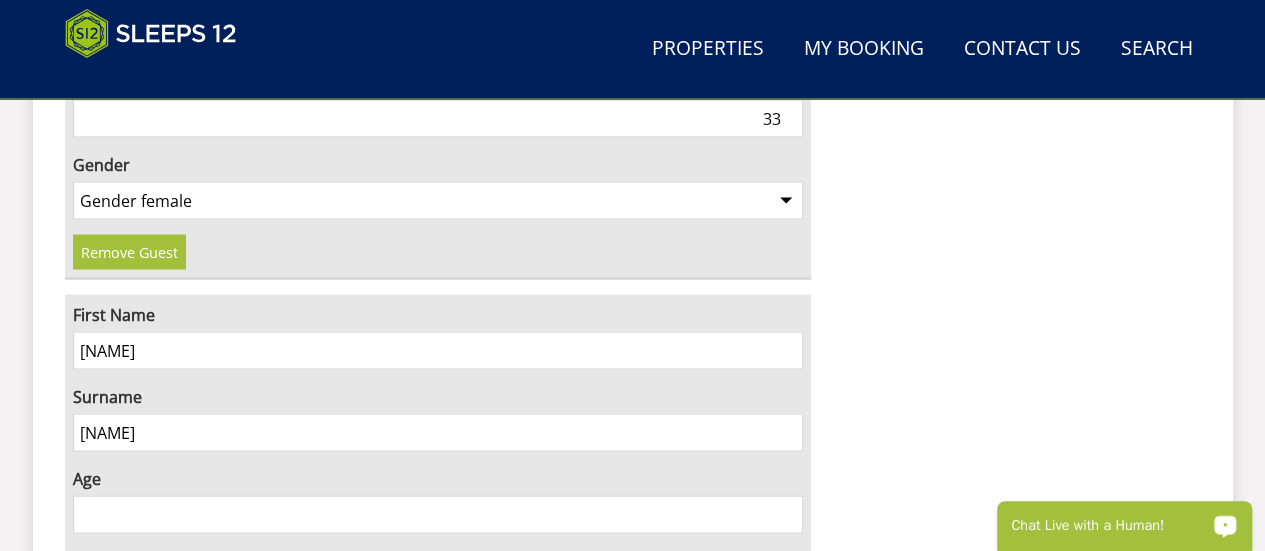 type on "[NAME]" 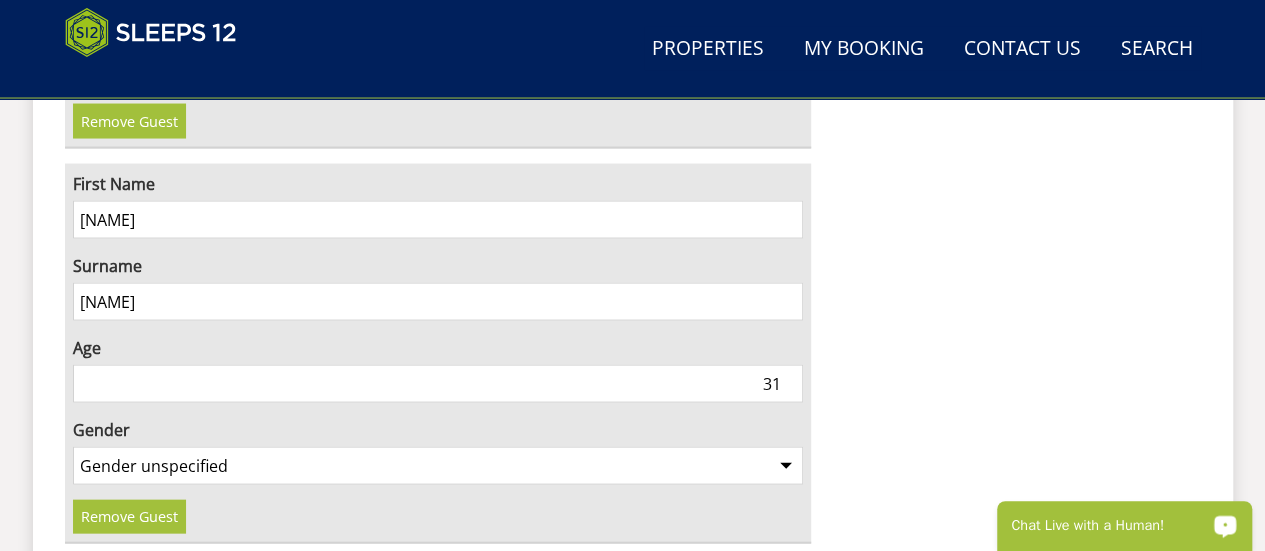 scroll, scrollTop: 5706, scrollLeft: 0, axis: vertical 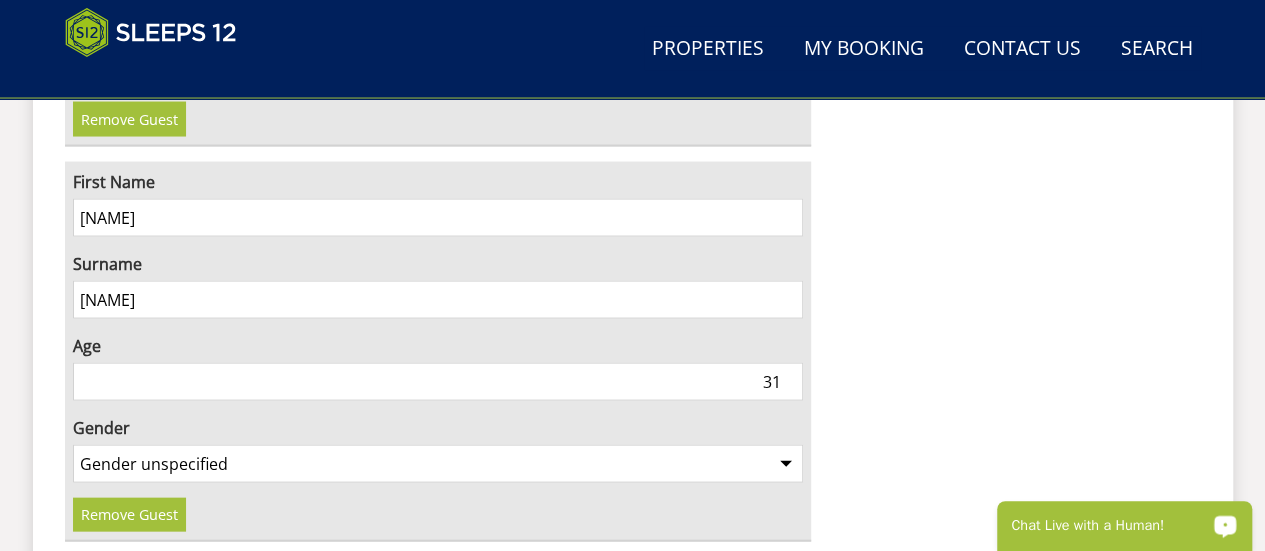 type on "31" 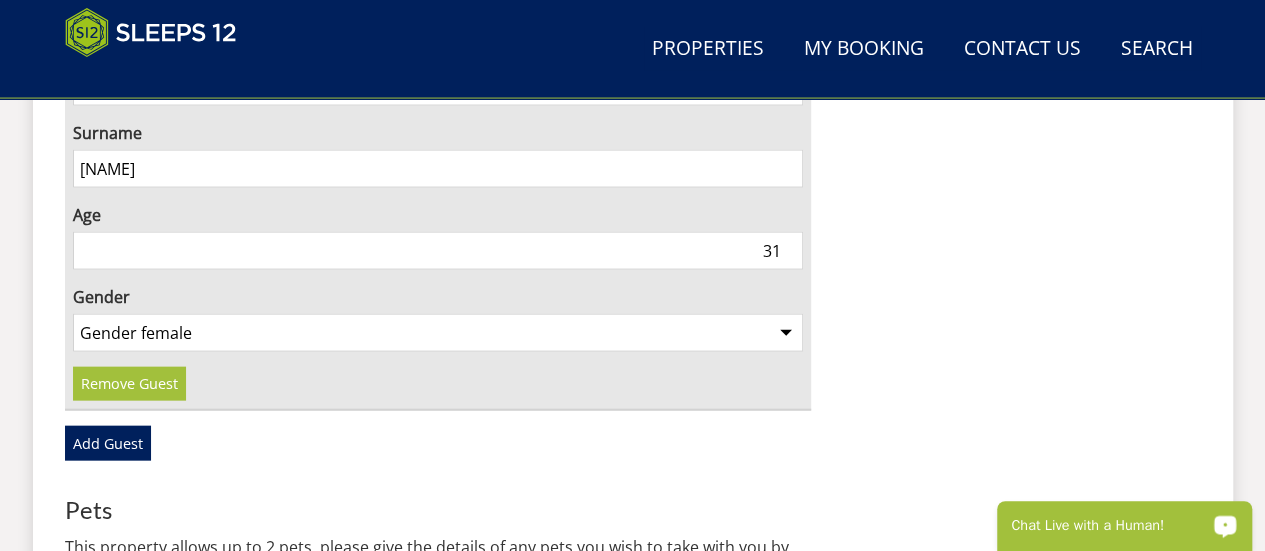 scroll, scrollTop: 5838, scrollLeft: 0, axis: vertical 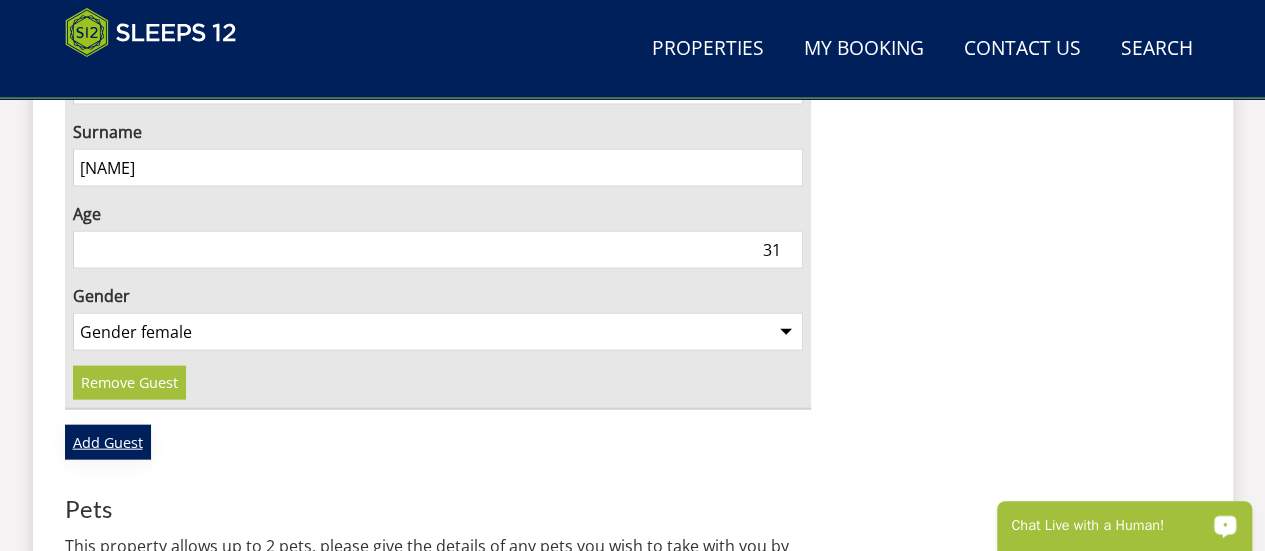 click on "Add Guest" at bounding box center (108, 442) 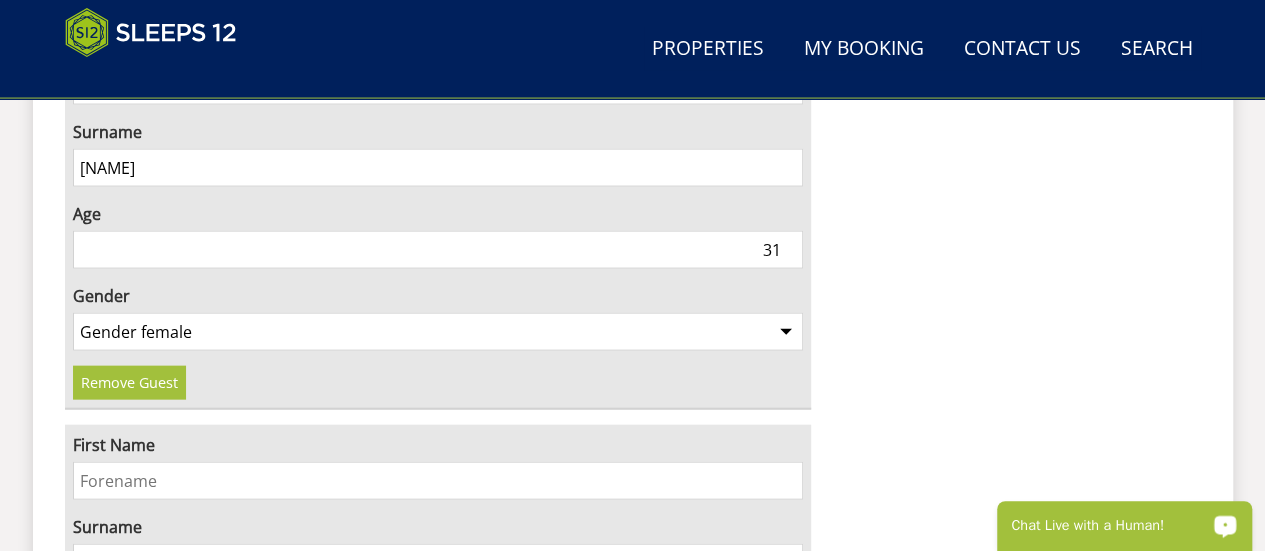 click on "First Name" at bounding box center (438, 481) 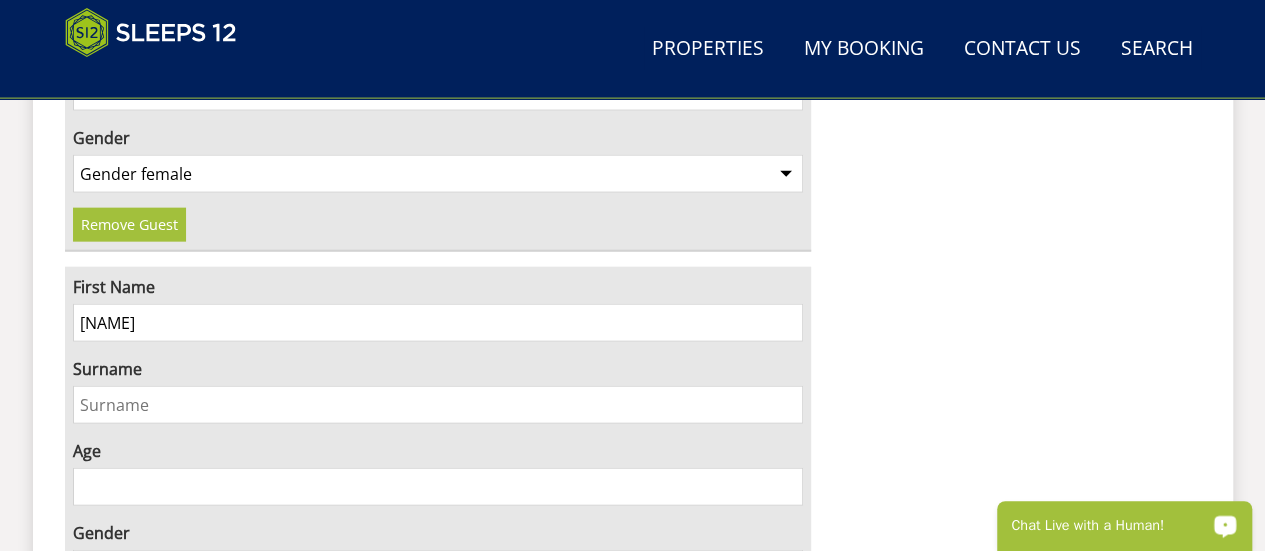 scroll, scrollTop: 6003, scrollLeft: 0, axis: vertical 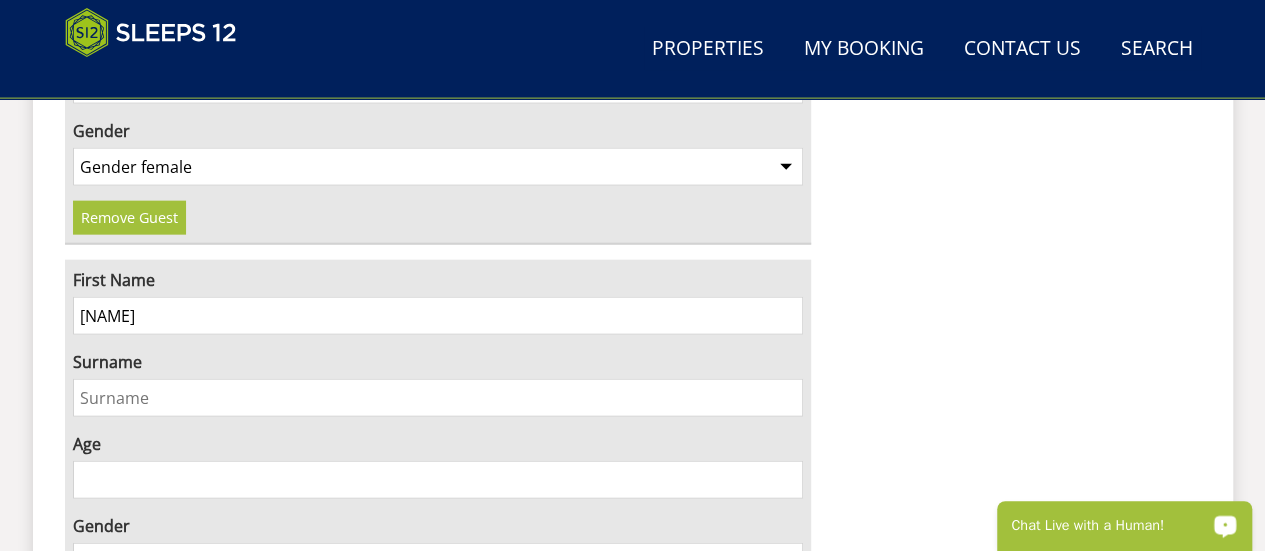 type on "[NAME]" 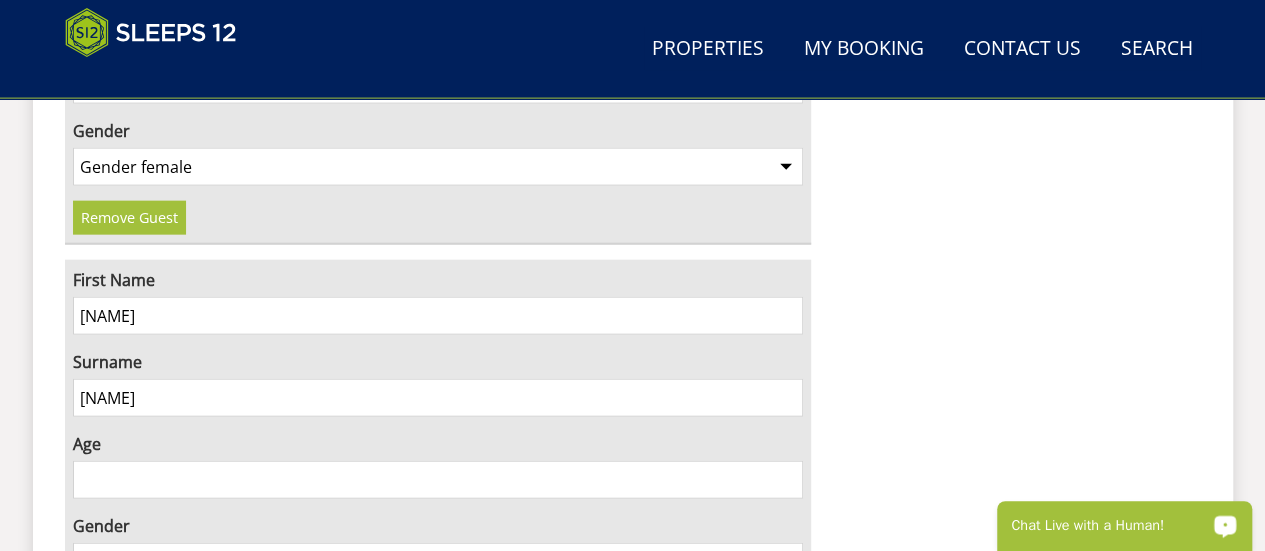 type on "[NAME]" 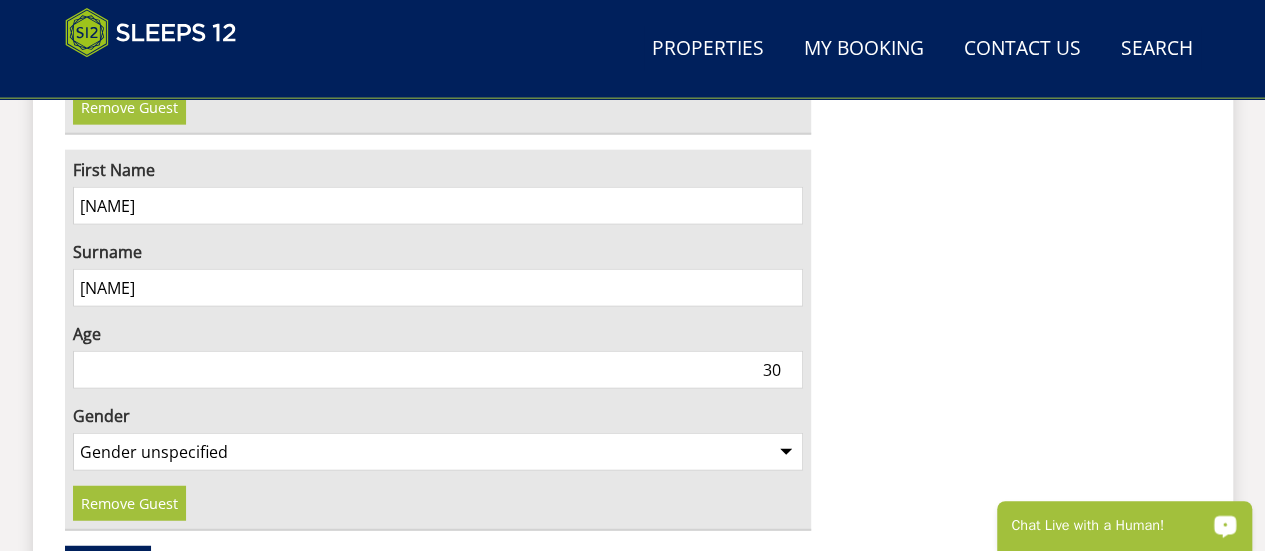 scroll, scrollTop: 6118, scrollLeft: 0, axis: vertical 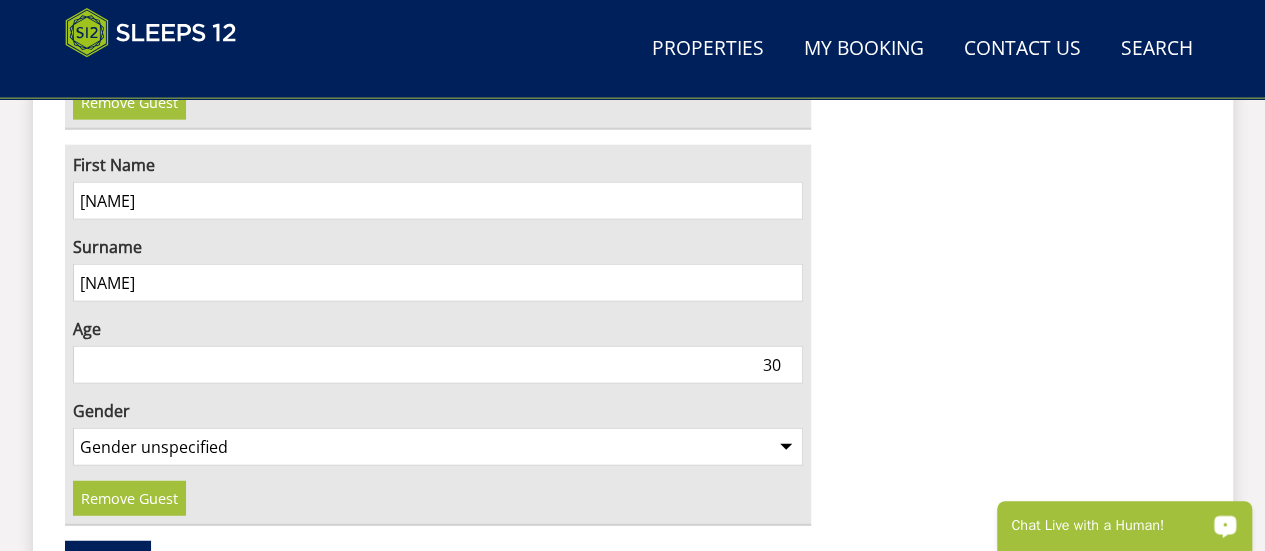 type on "30" 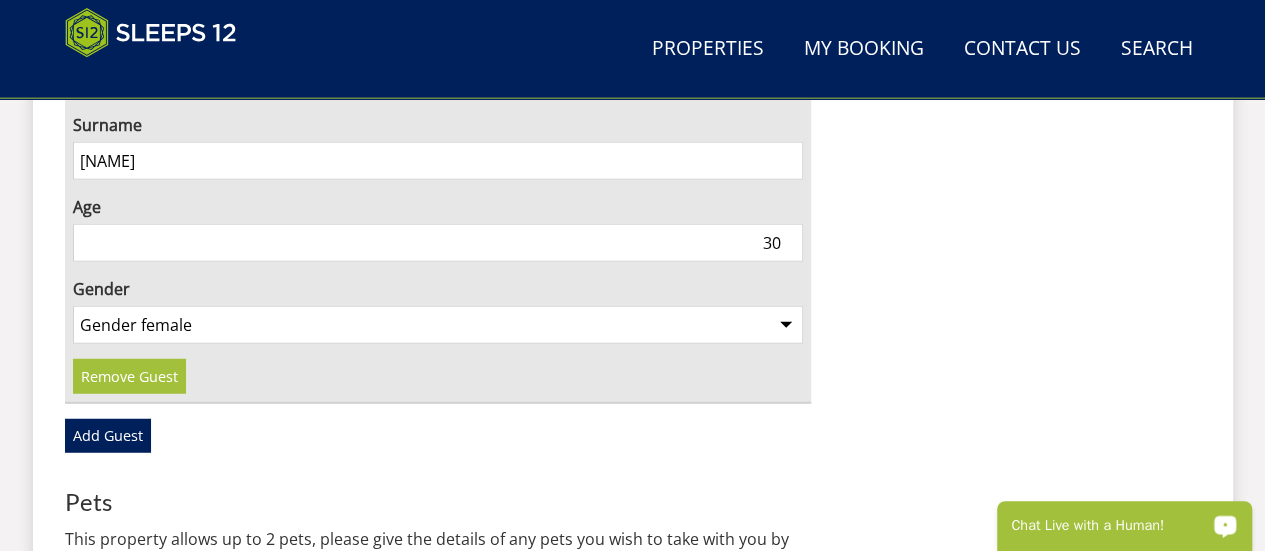 scroll, scrollTop: 6245, scrollLeft: 0, axis: vertical 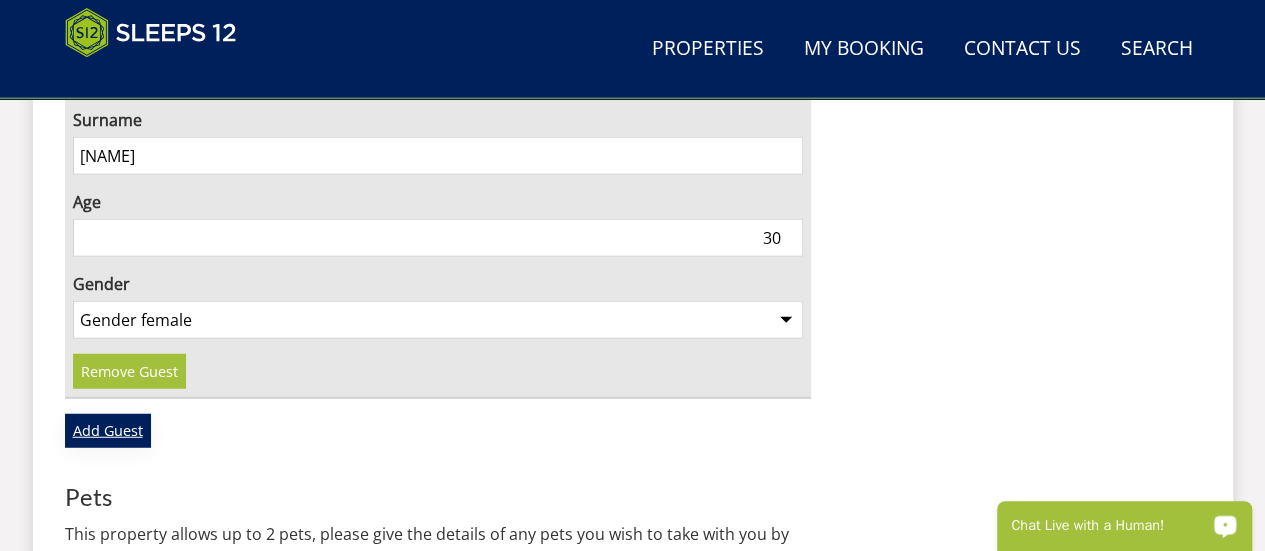 click on "Add Guest" at bounding box center (108, 431) 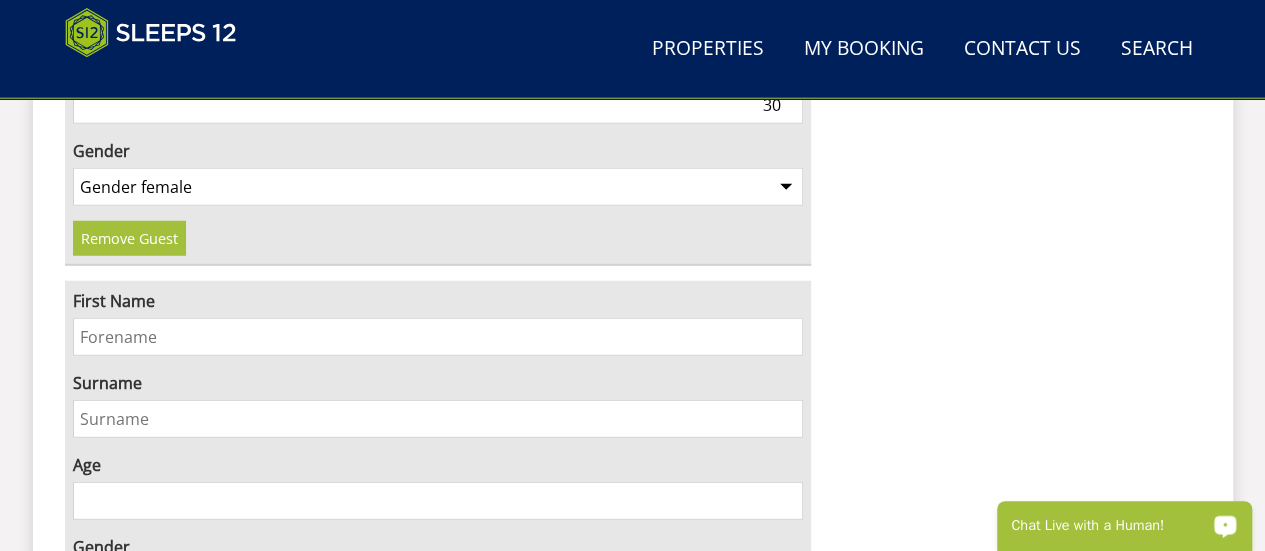 scroll, scrollTop: 6379, scrollLeft: 0, axis: vertical 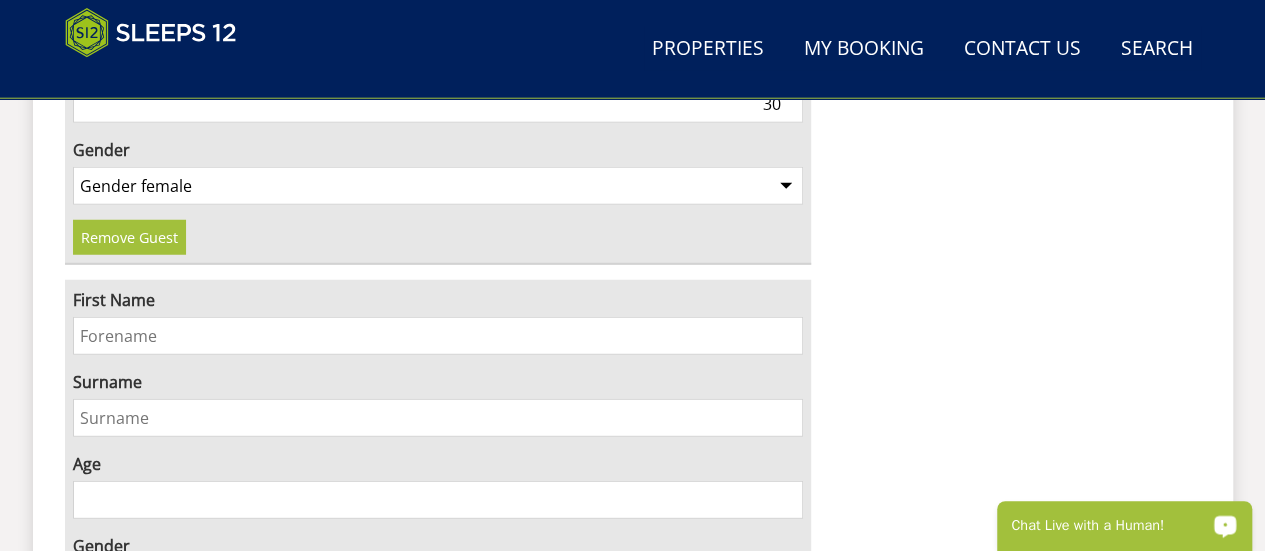 click on "First Name" at bounding box center (438, 336) 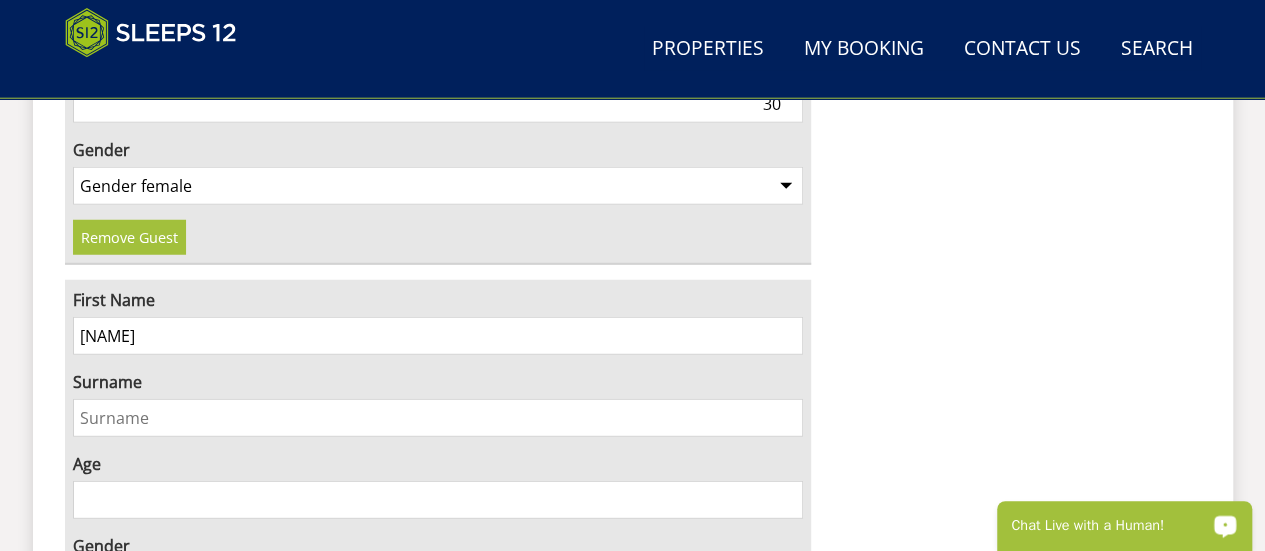 type on "[NAME]" 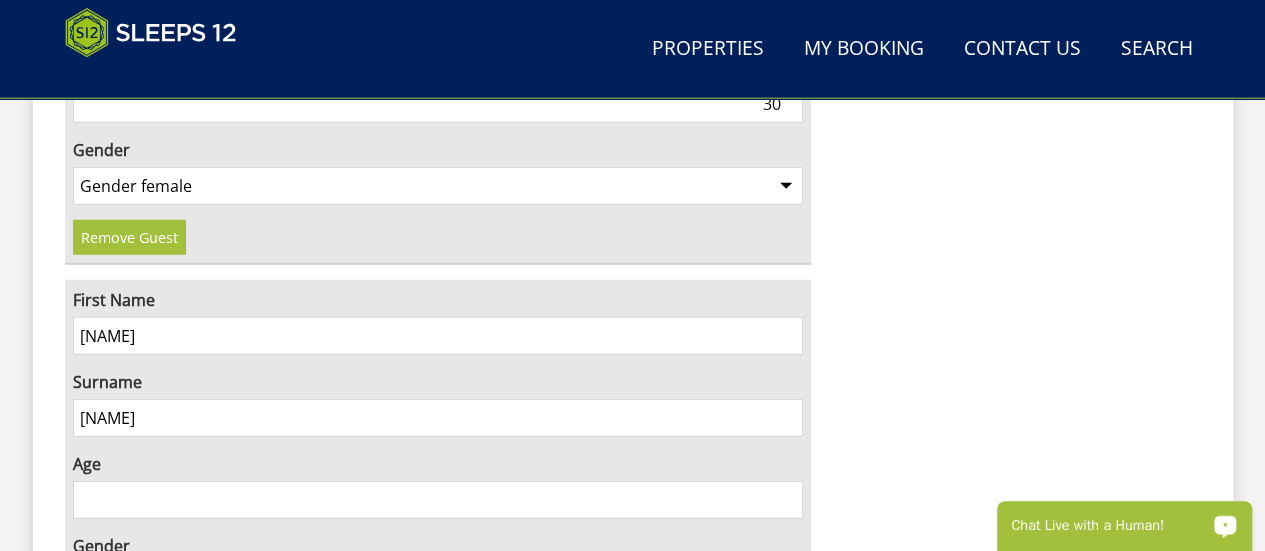 type on "[NAME]" 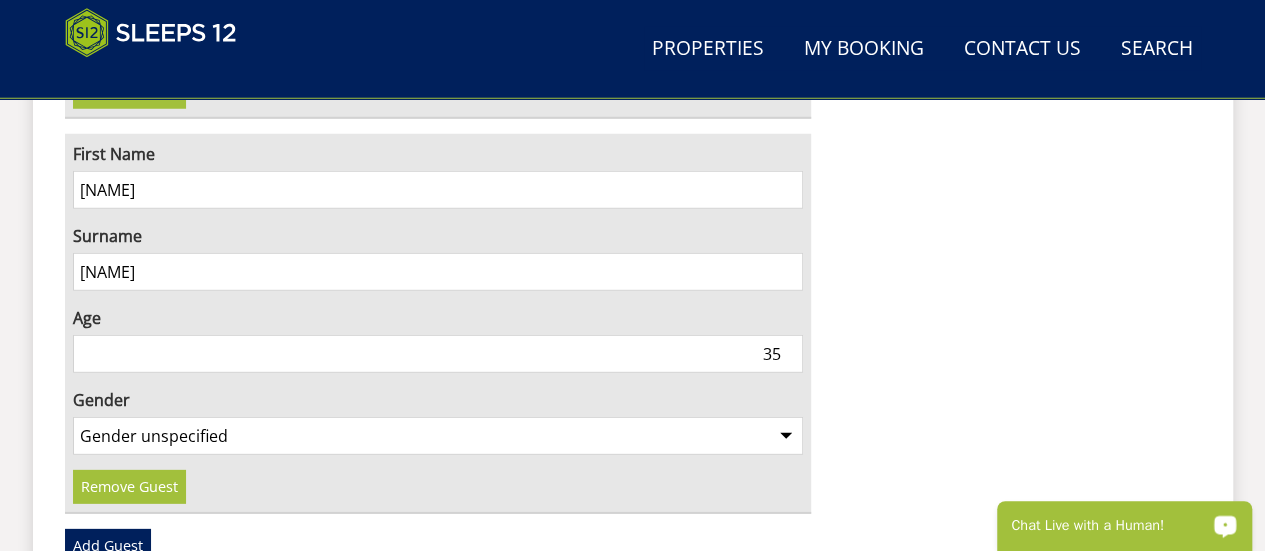 scroll, scrollTop: 6526, scrollLeft: 0, axis: vertical 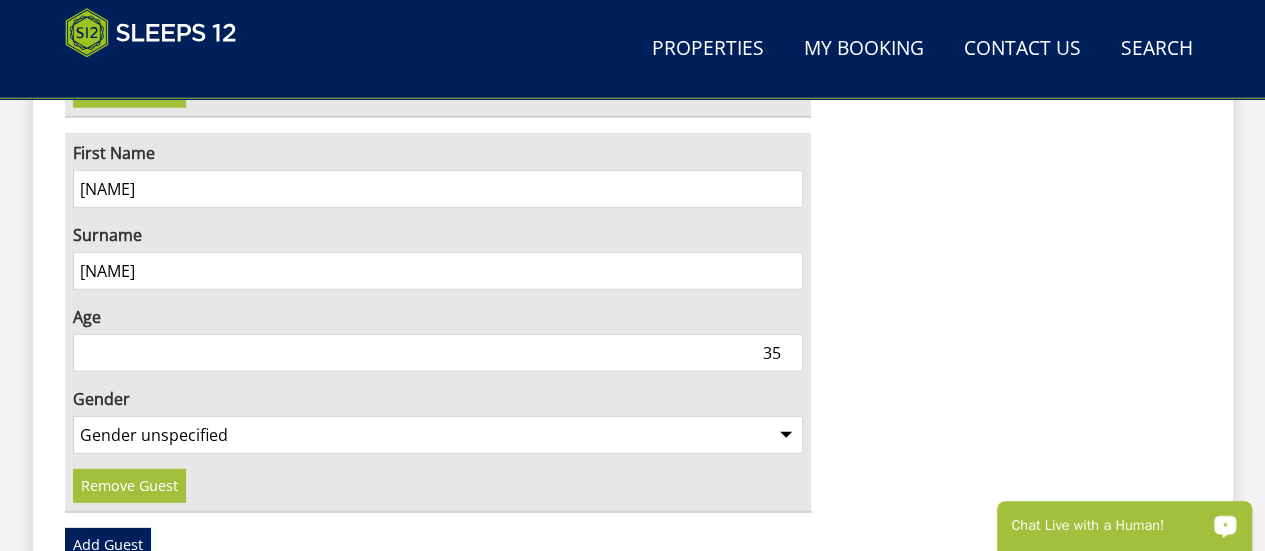 type on "35" 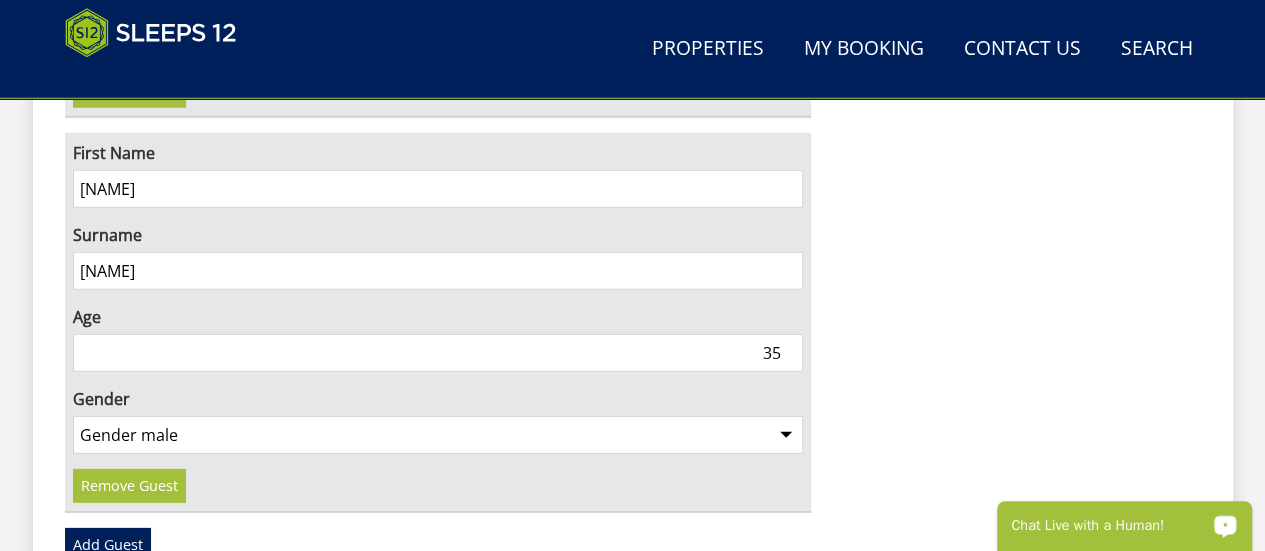 click on "Gender unspecified
Gender male
Gender female" at bounding box center (438, 435) 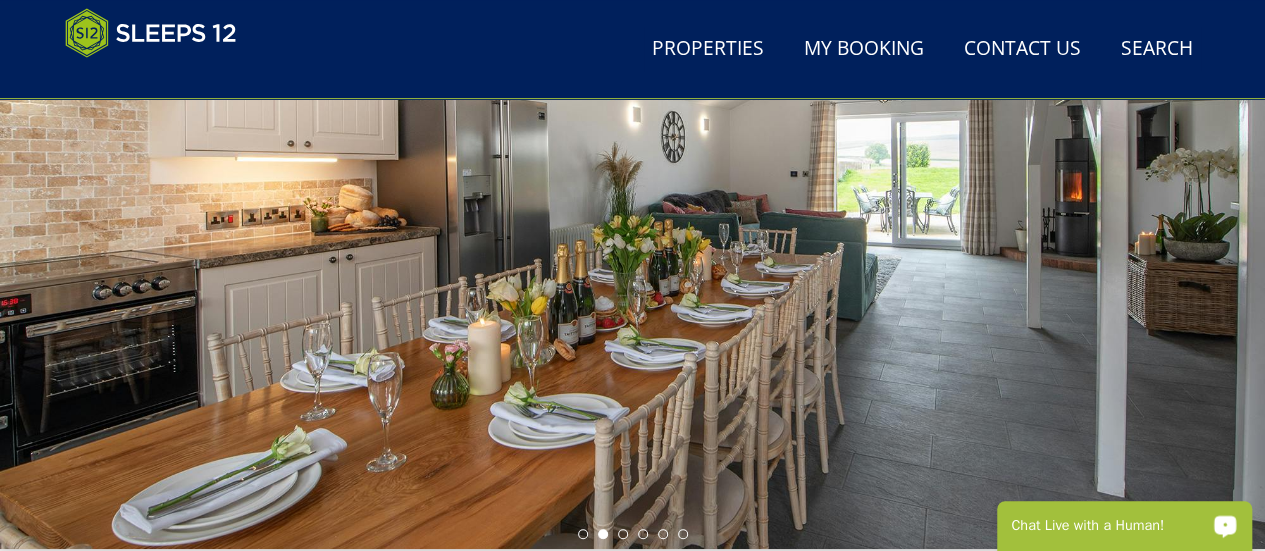 scroll, scrollTop: 0, scrollLeft: 0, axis: both 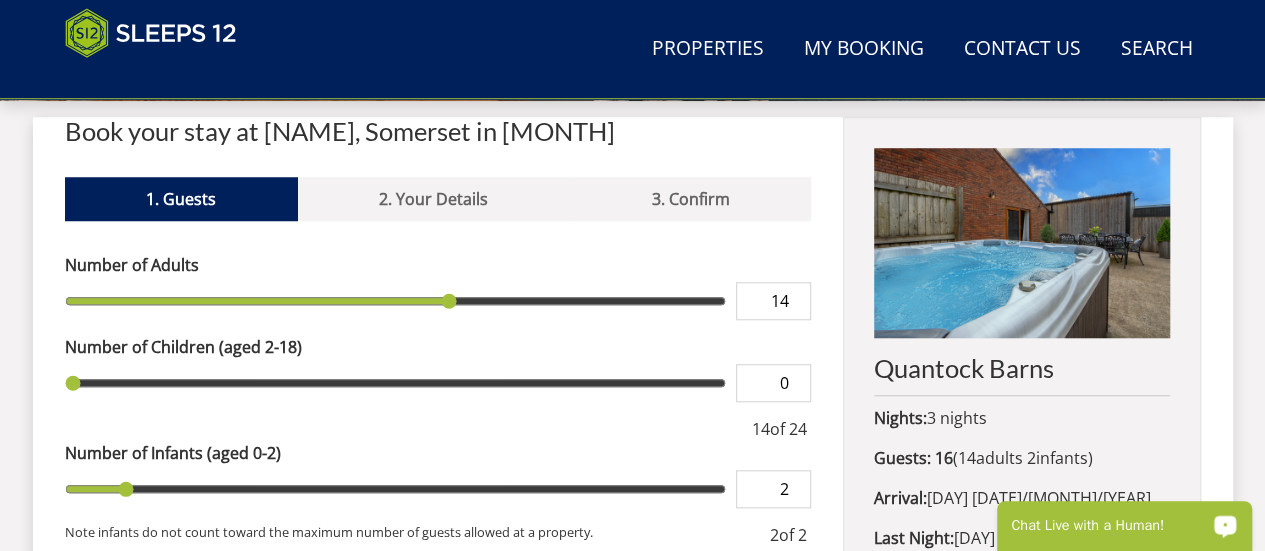 type on "1" 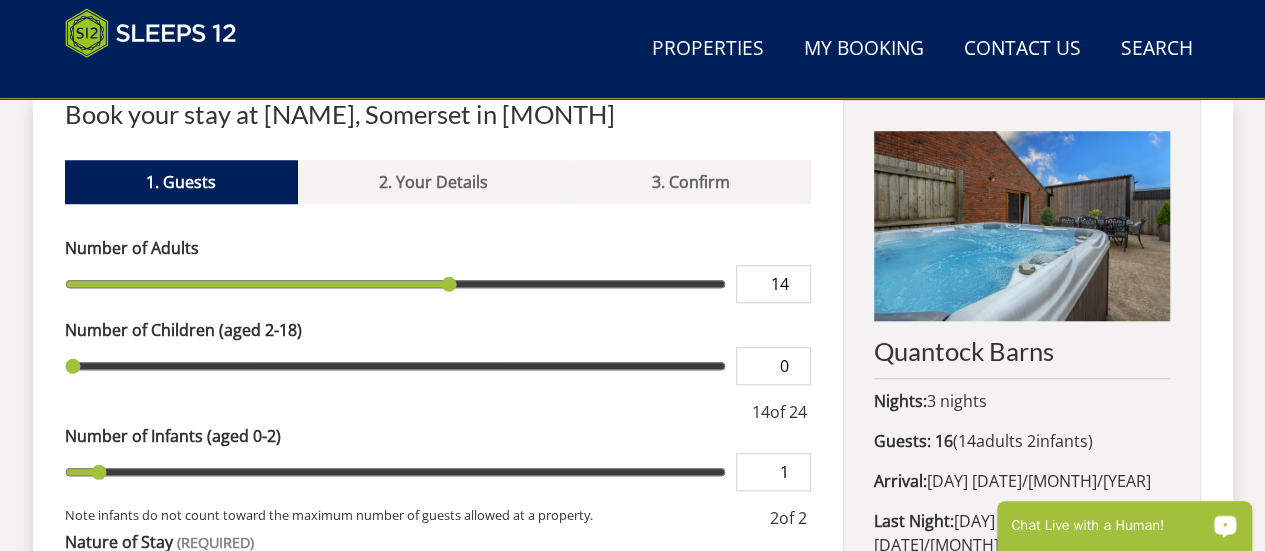 type on "1" 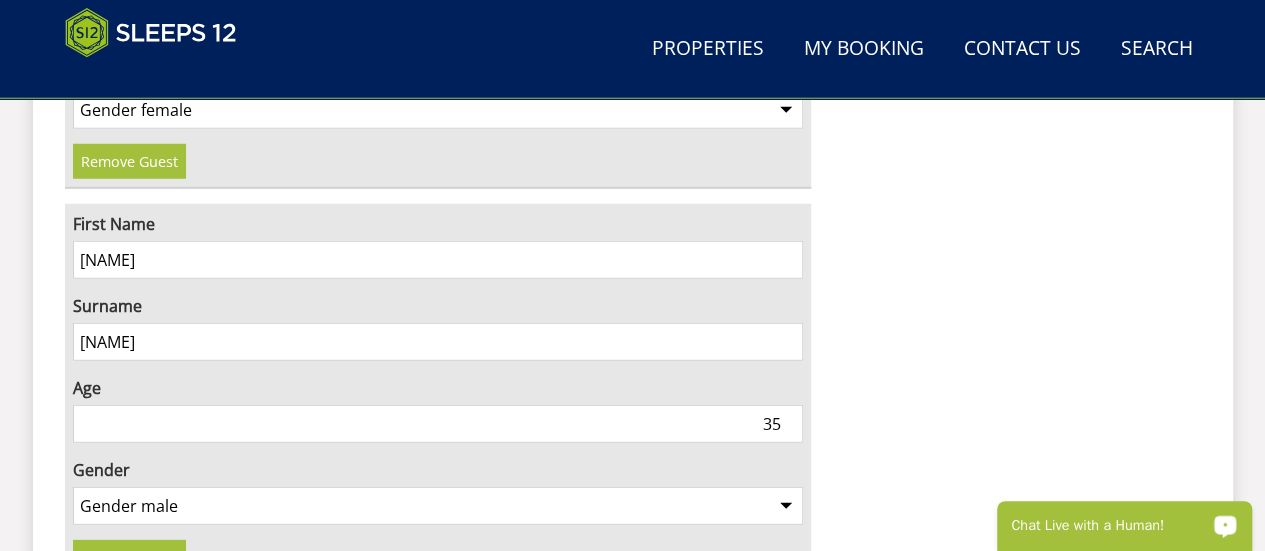 scroll, scrollTop: 6464, scrollLeft: 0, axis: vertical 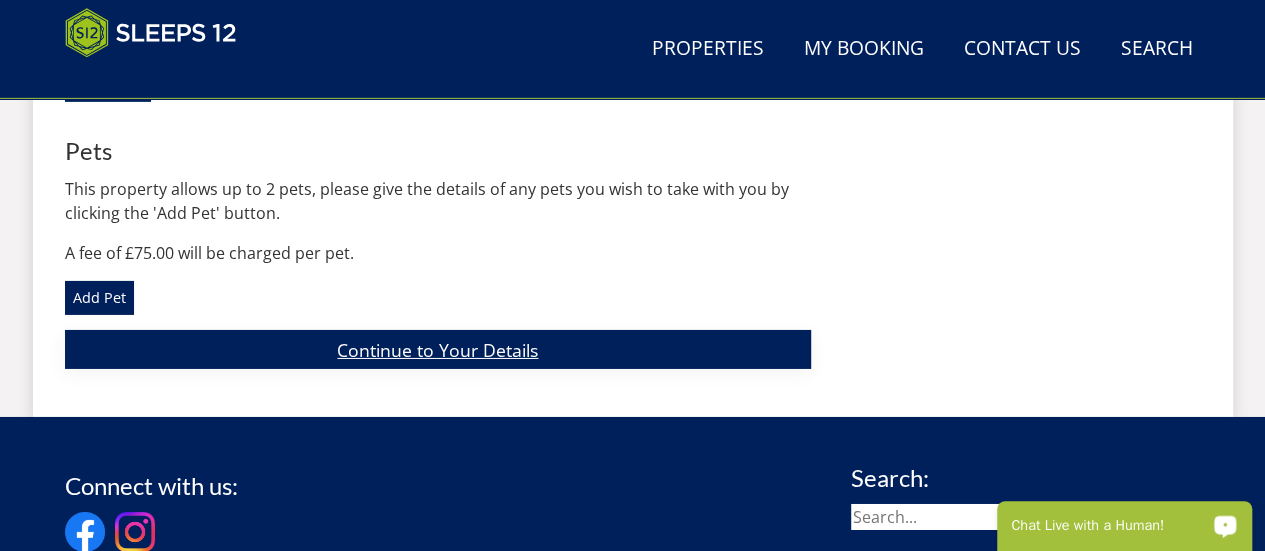 click on "Continue to Your Details" at bounding box center (438, 349) 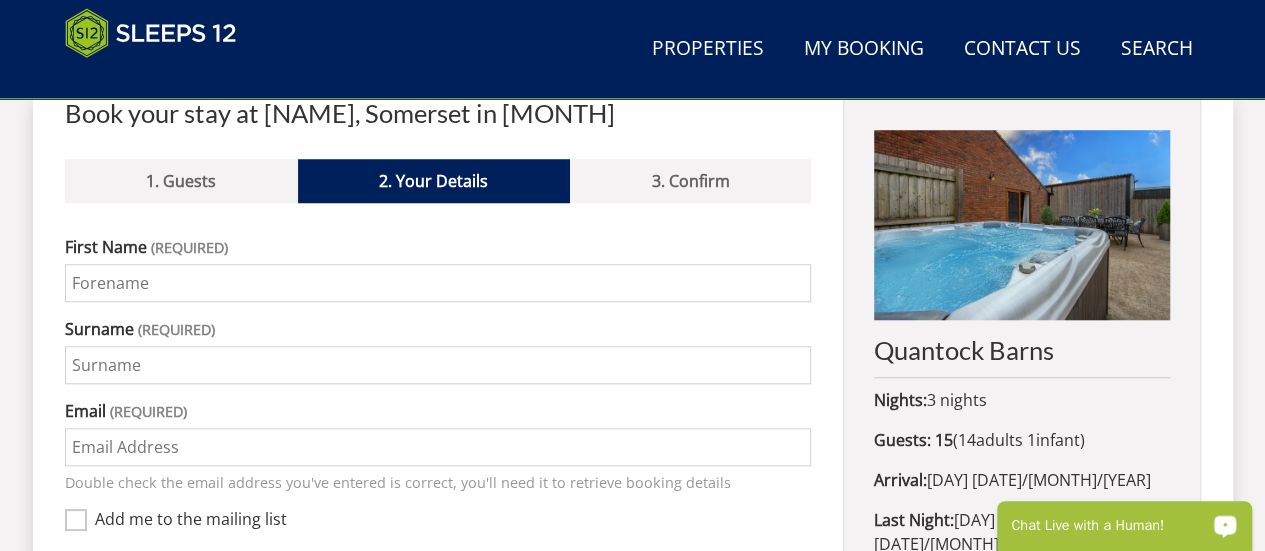 scroll, scrollTop: 762, scrollLeft: 0, axis: vertical 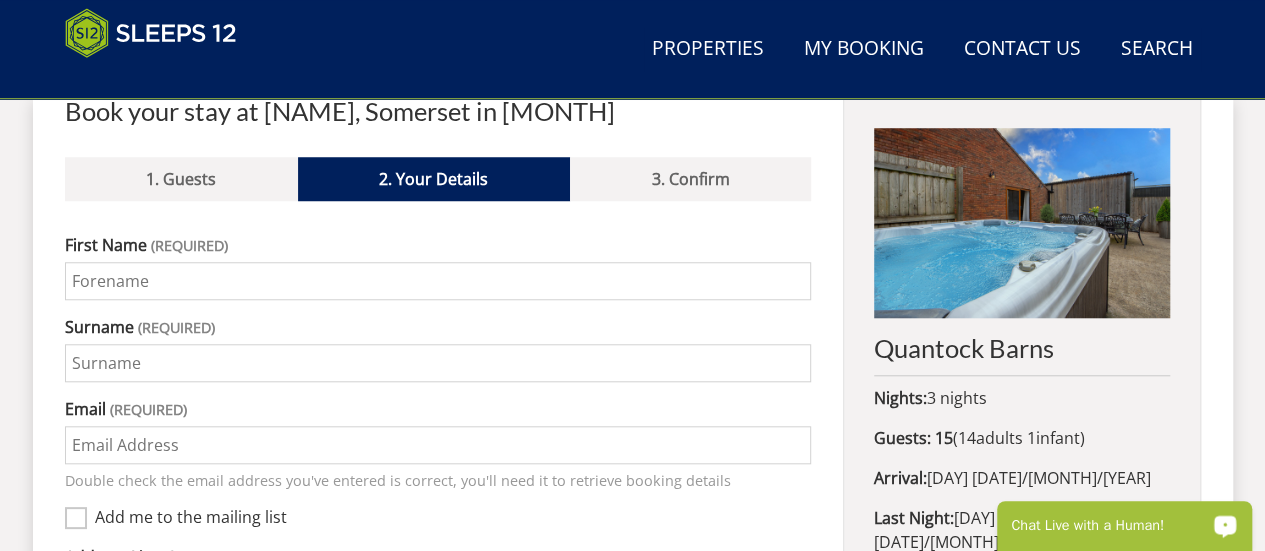 click on "First Name" at bounding box center [438, 281] 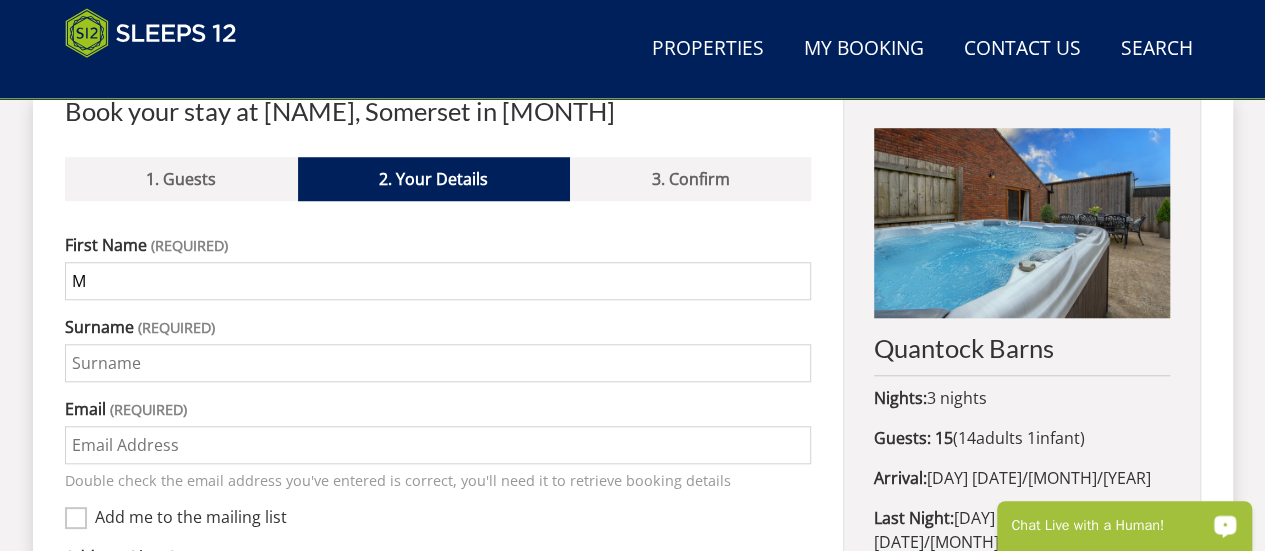 type on "[EMAIL]" 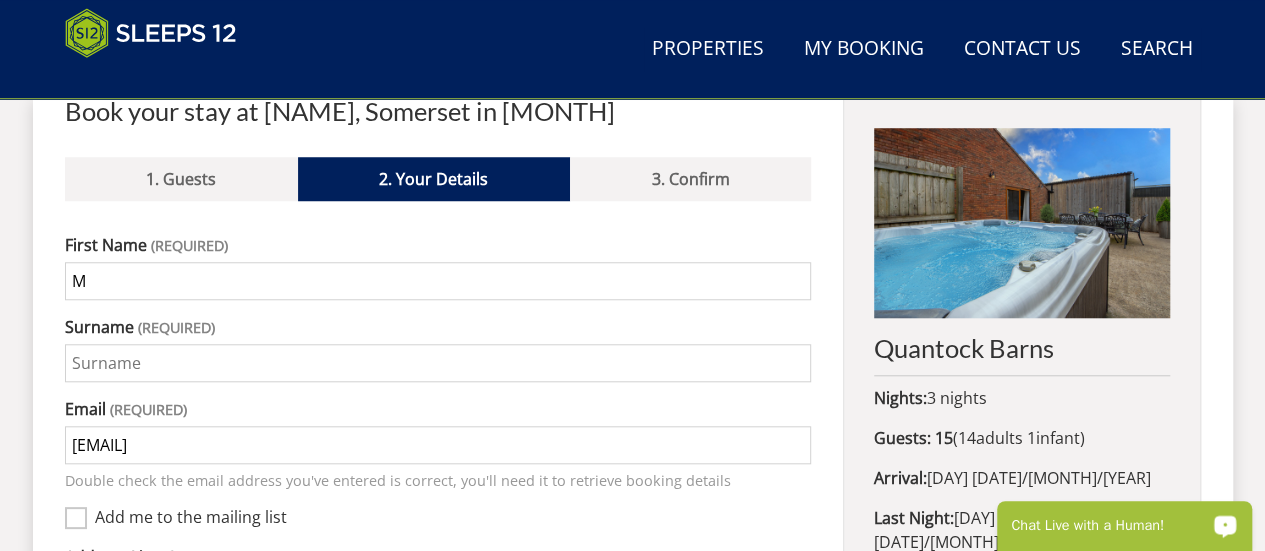 type on "[FIRST] [LAST] [STREET]" 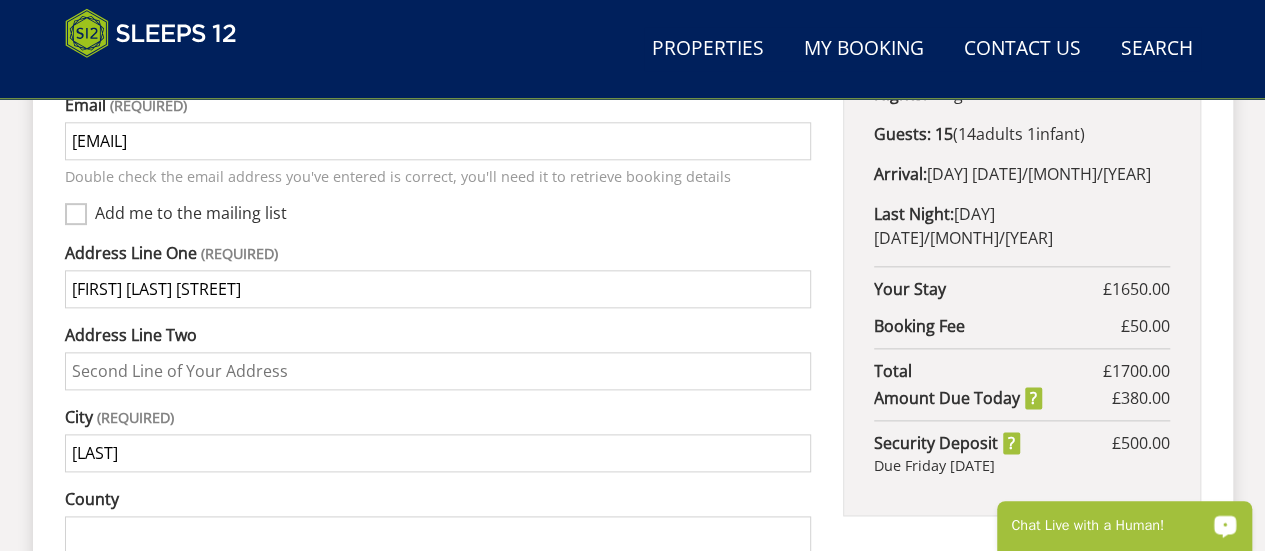 scroll, scrollTop: 1066, scrollLeft: 0, axis: vertical 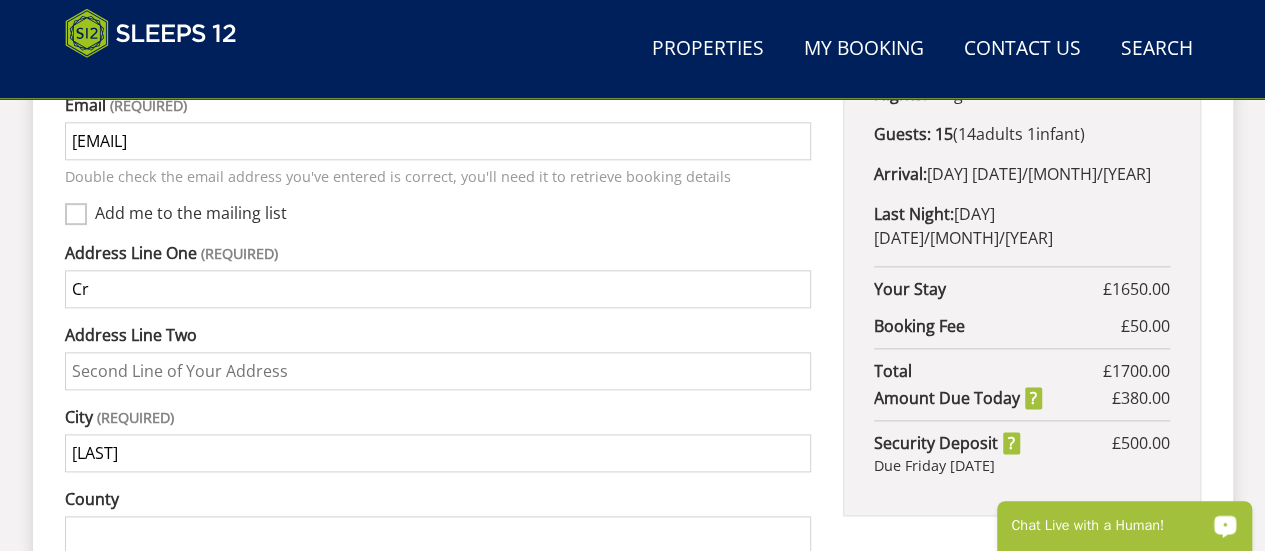 type on "C" 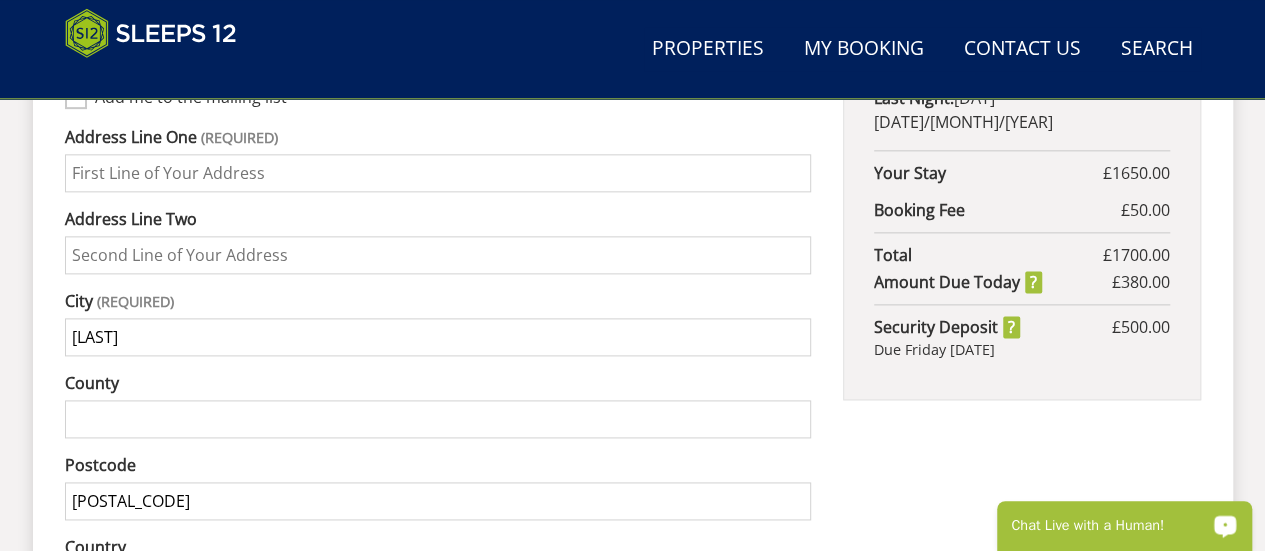 scroll, scrollTop: 1181, scrollLeft: 0, axis: vertical 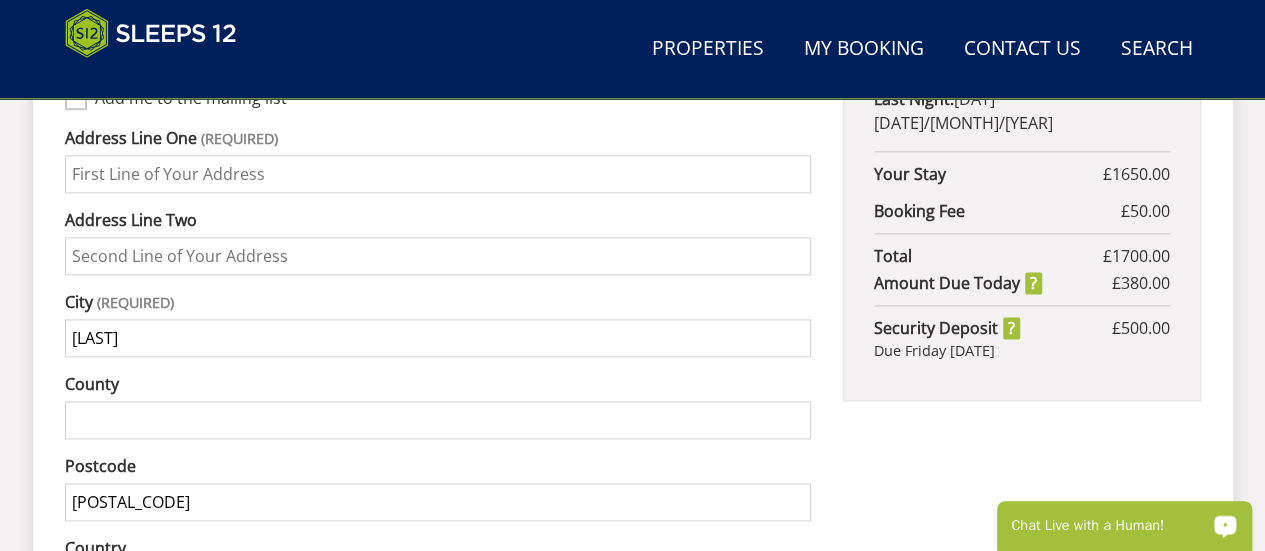type 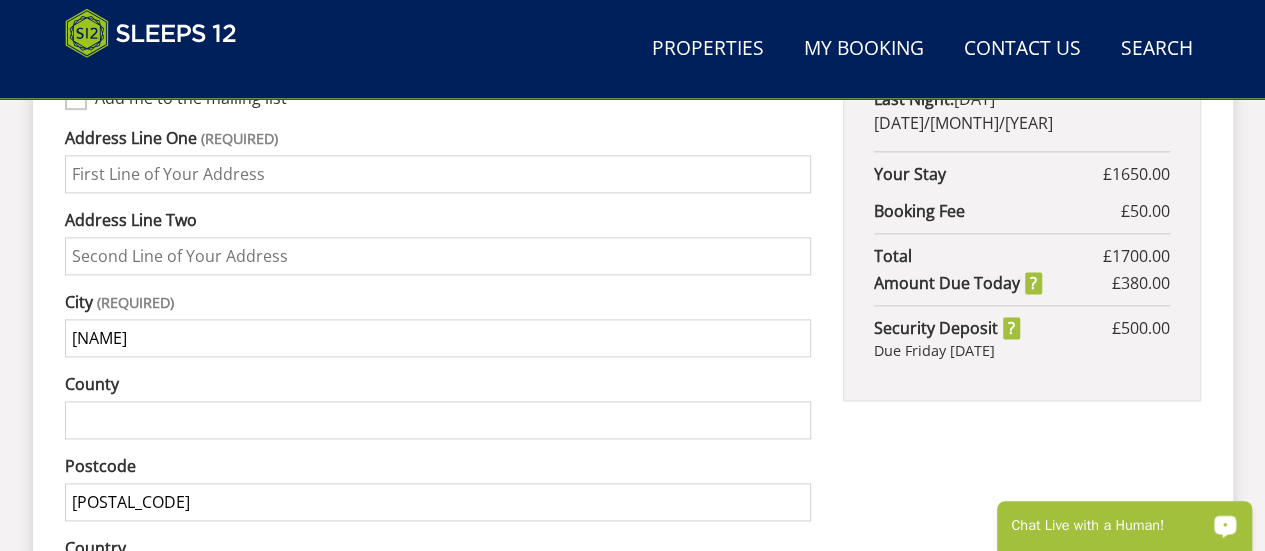 type on "K" 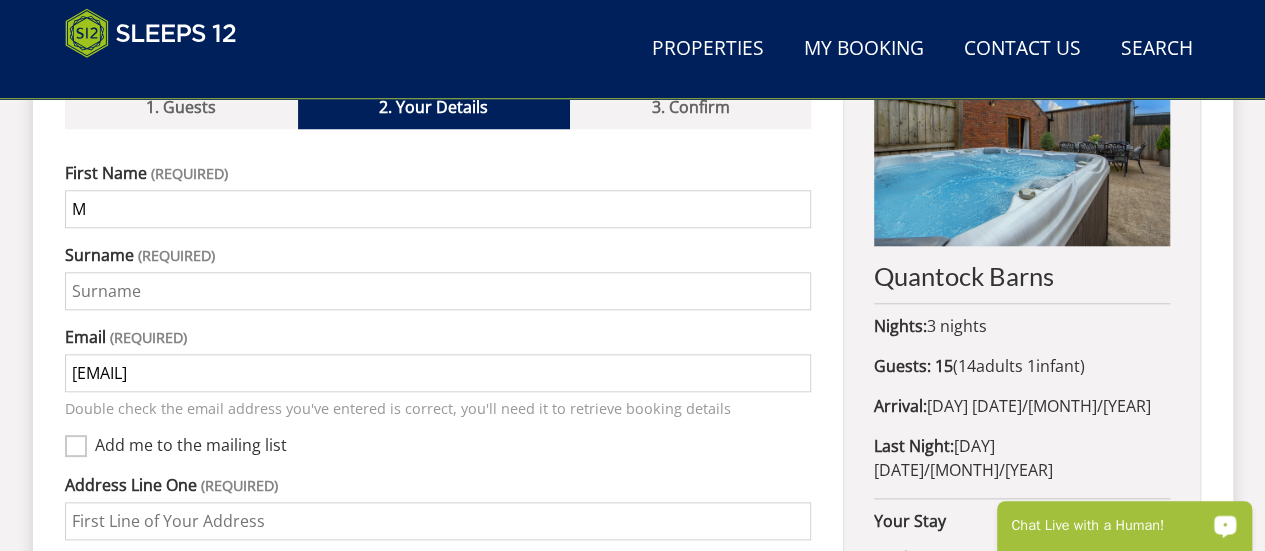 scroll, scrollTop: 828, scrollLeft: 0, axis: vertical 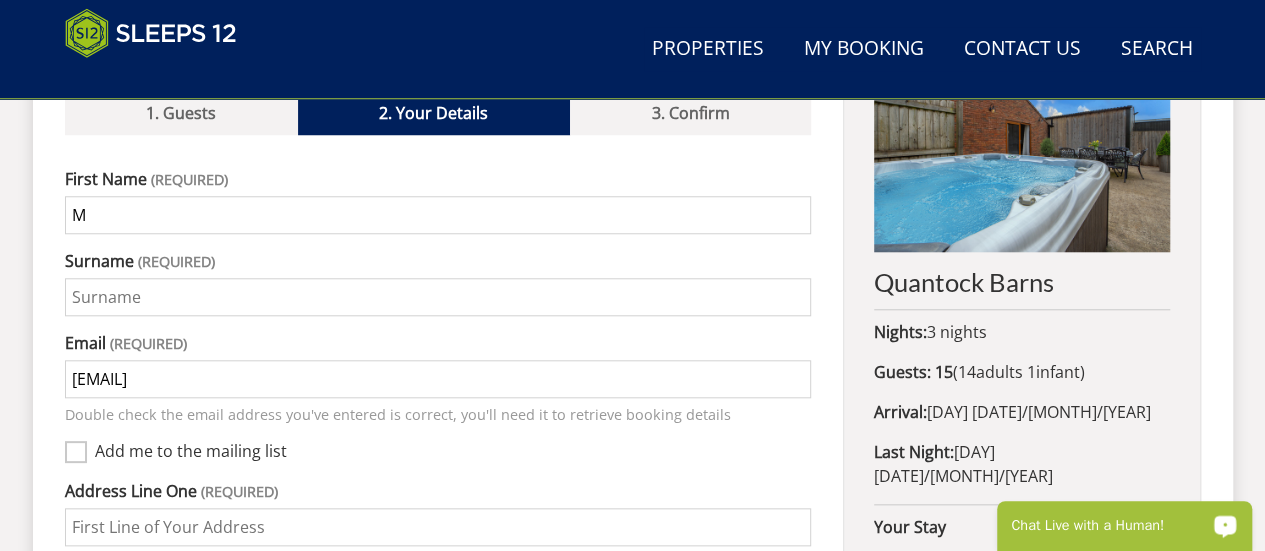 type 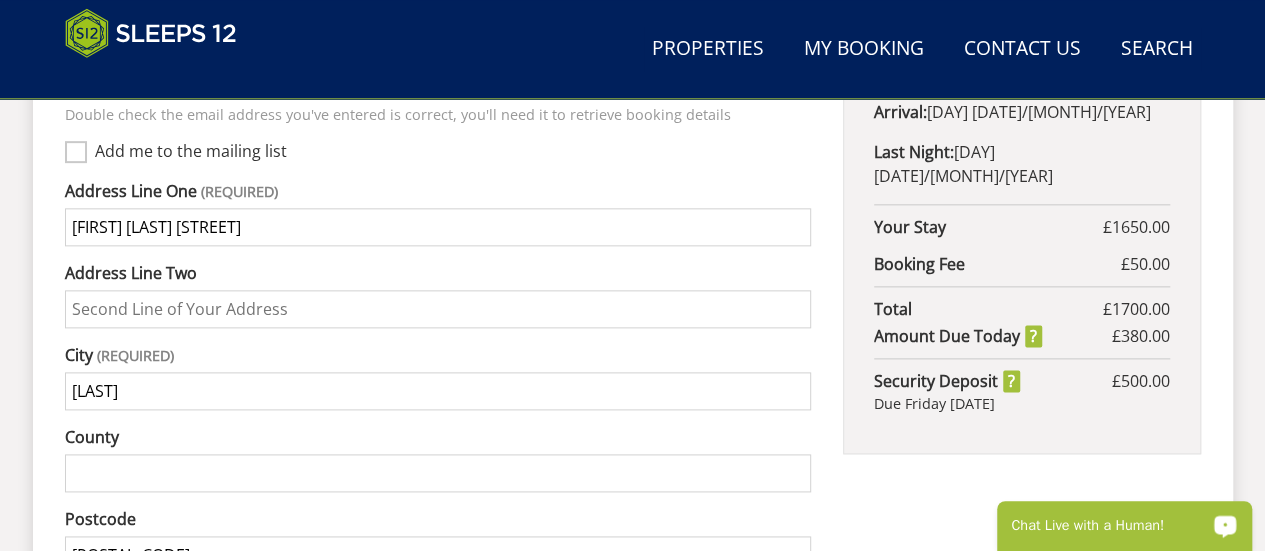 scroll, scrollTop: 1139, scrollLeft: 0, axis: vertical 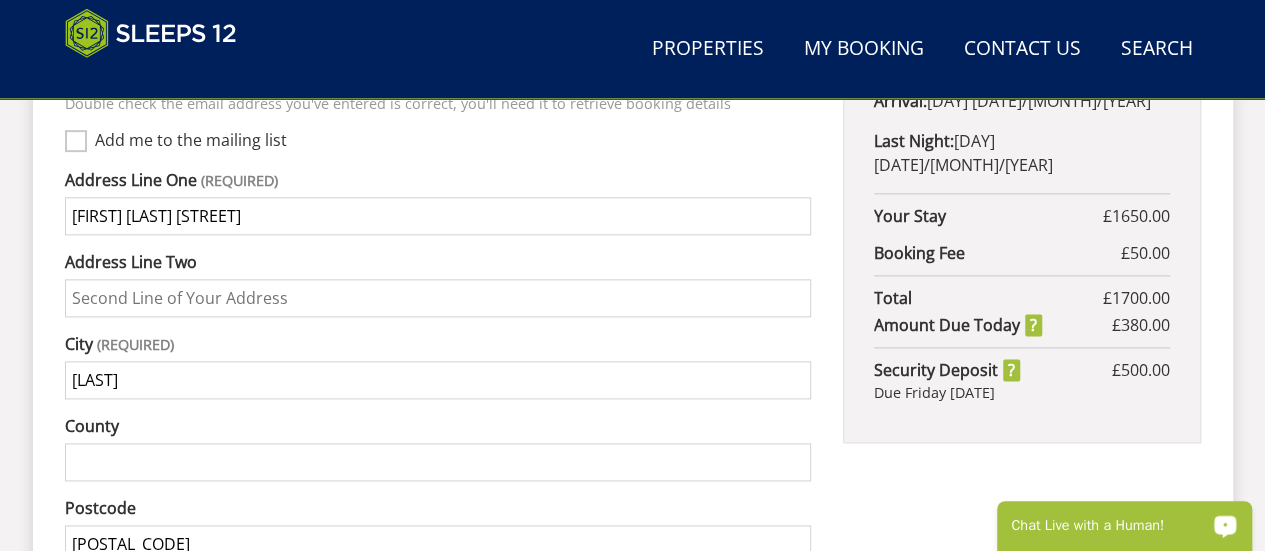 click on "[FIRST] [LAST] [STREET]" at bounding box center (438, 216) 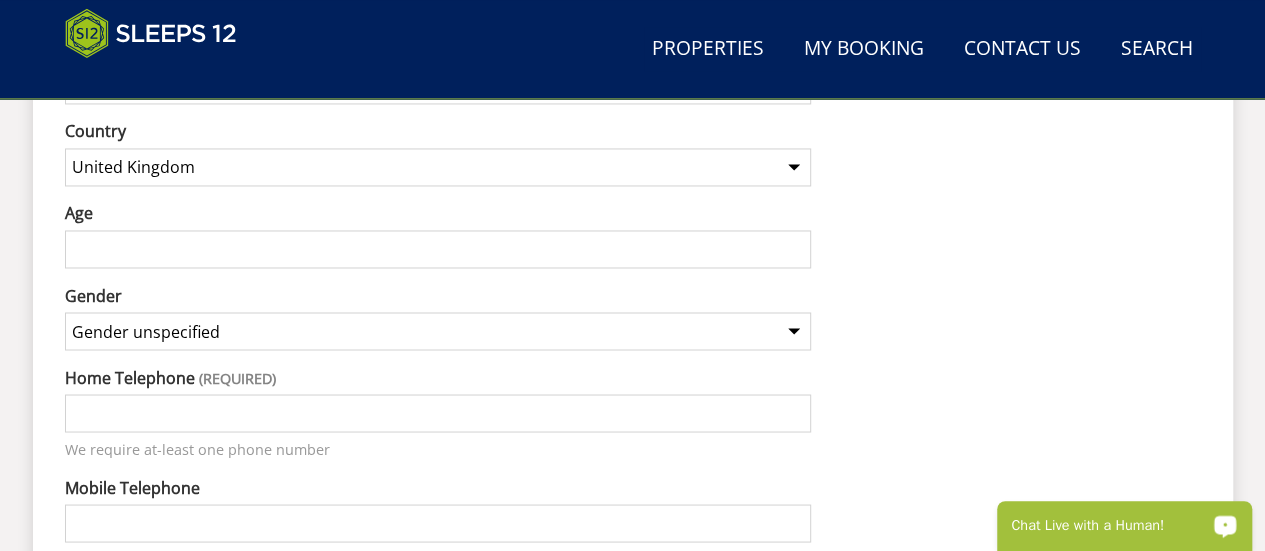 scroll, scrollTop: 1604, scrollLeft: 0, axis: vertical 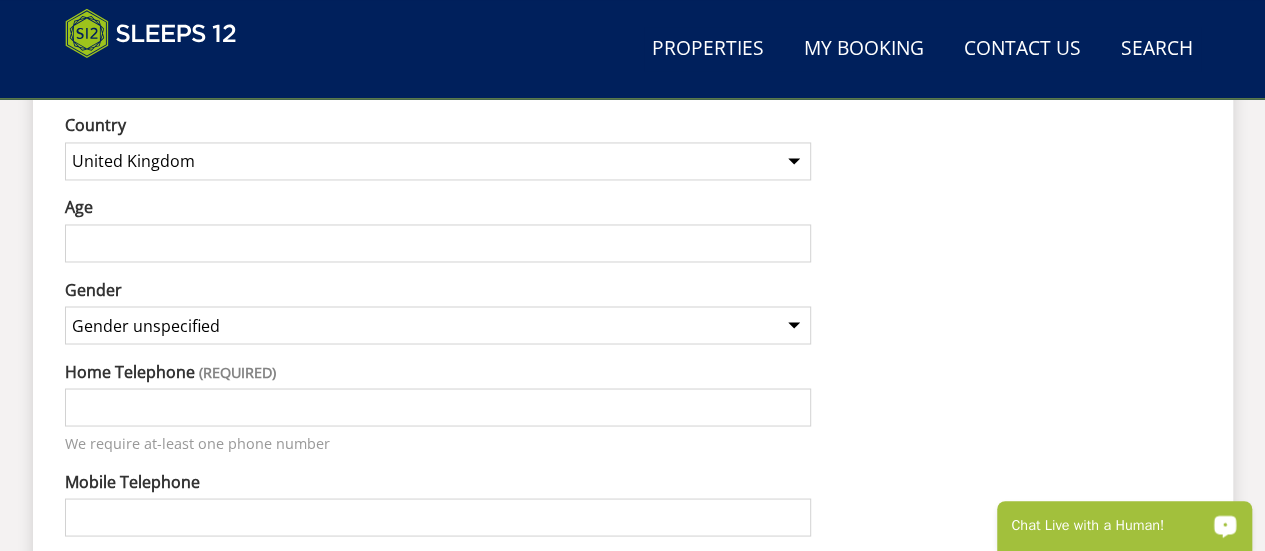 click on "Age" at bounding box center [438, 243] 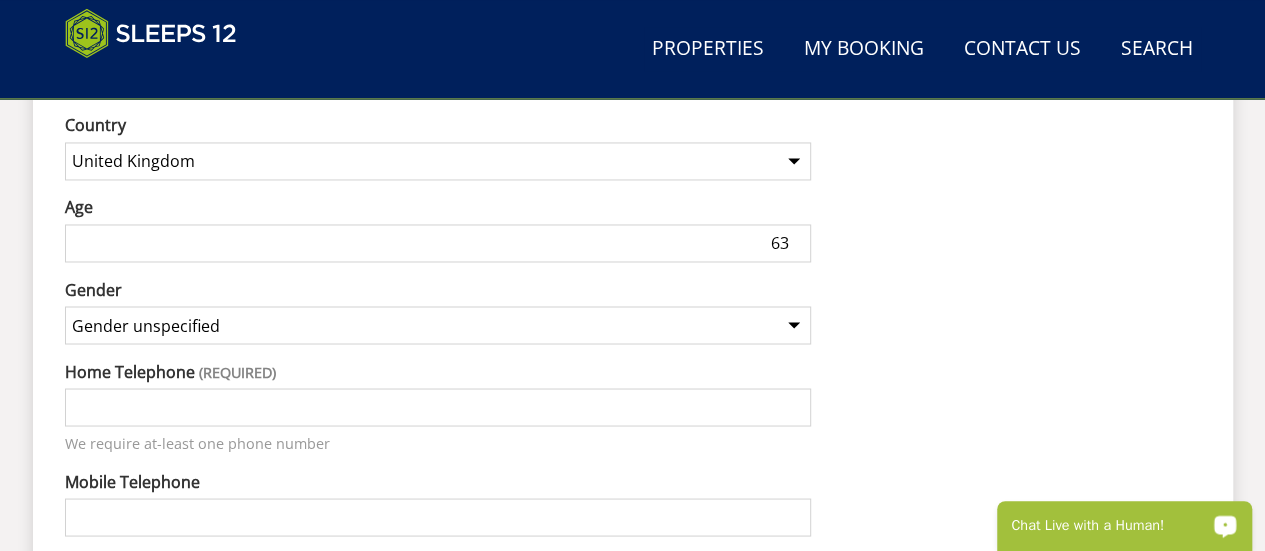 type on "63" 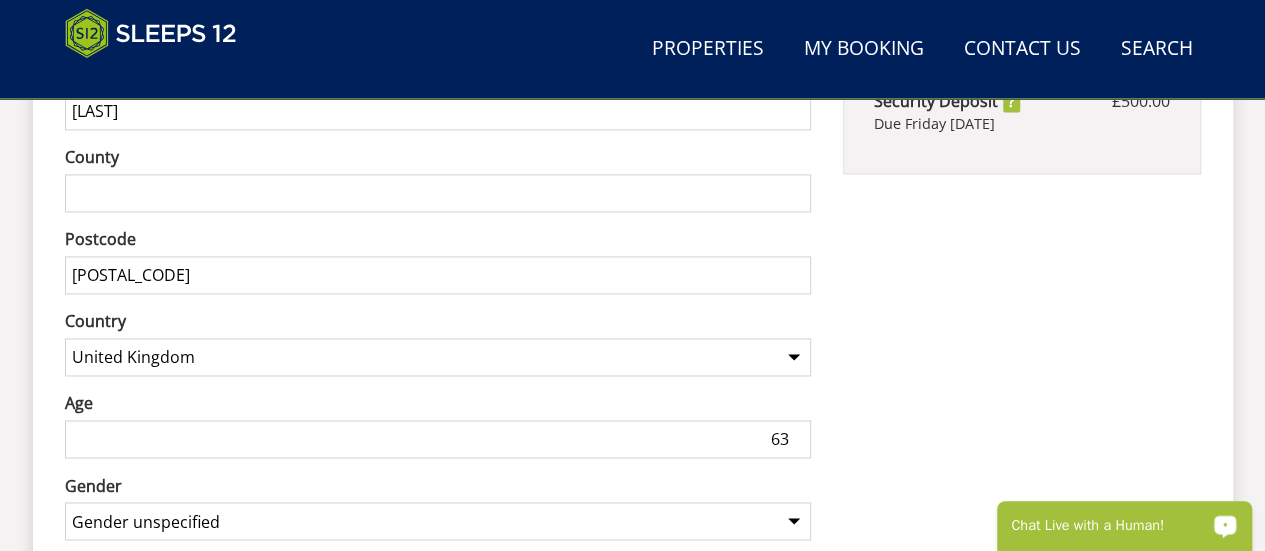 scroll, scrollTop: 1407, scrollLeft: 0, axis: vertical 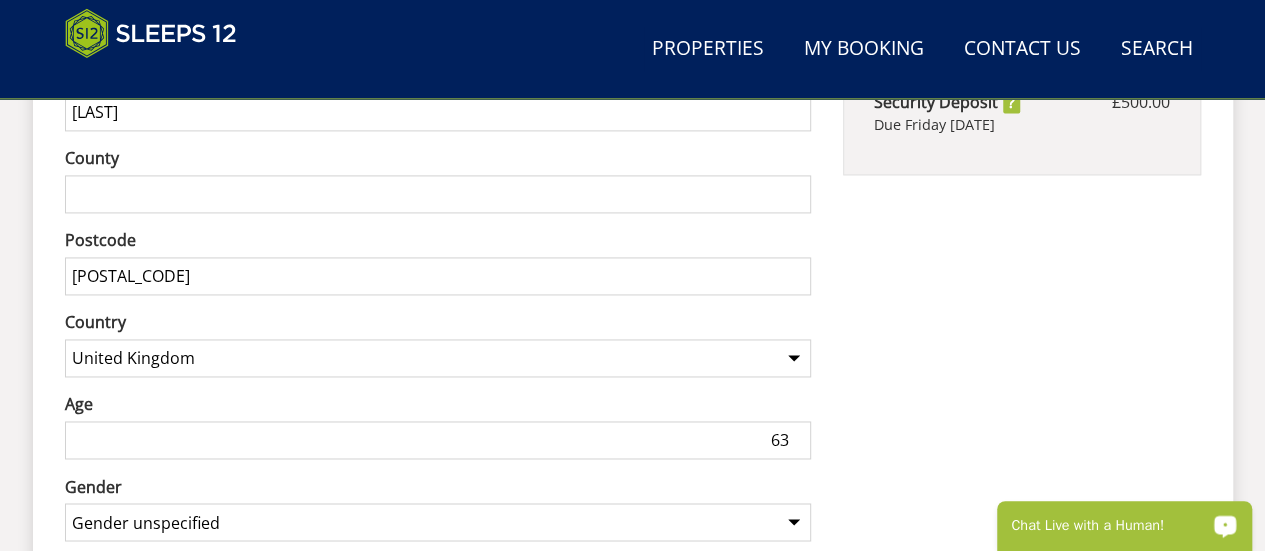 type on "+[COUNTRY_CODE] [PHONE]" 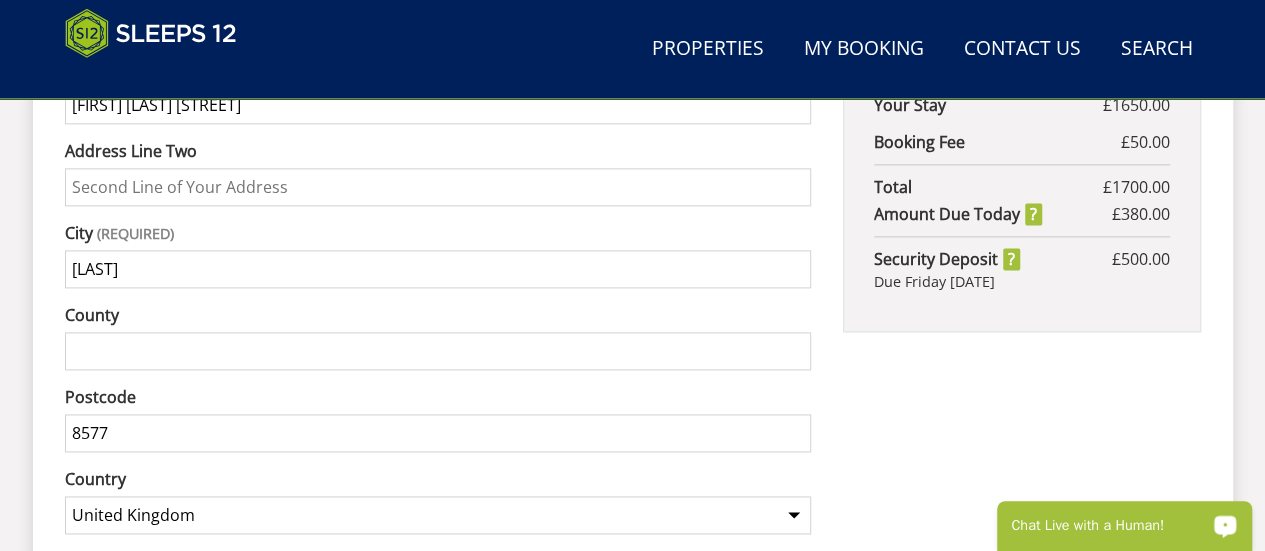 scroll, scrollTop: 1235, scrollLeft: 0, axis: vertical 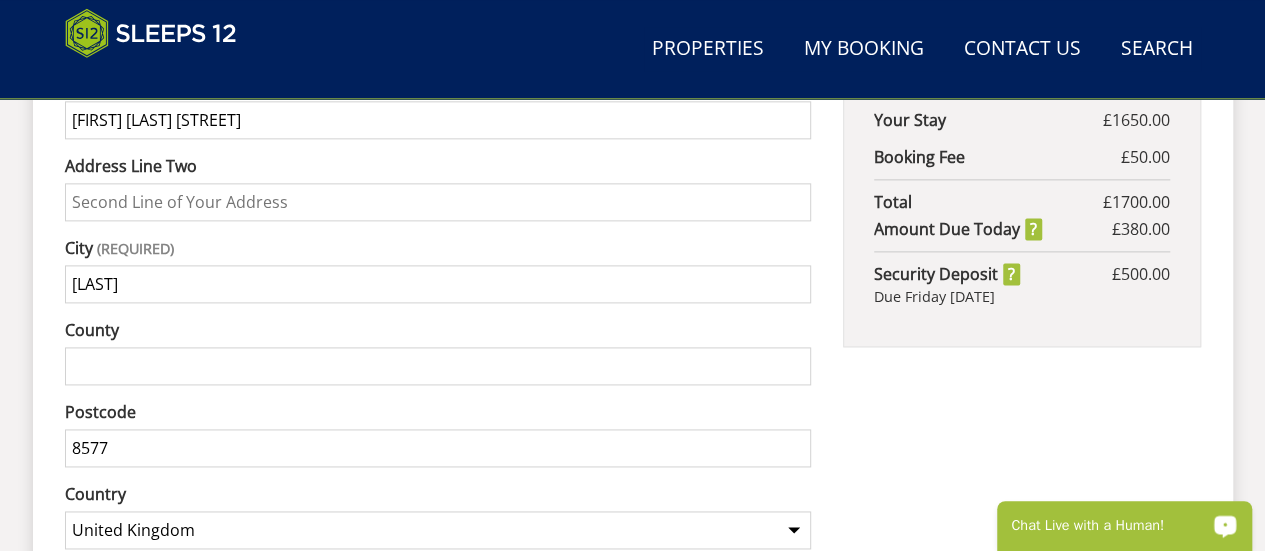 type on "8577" 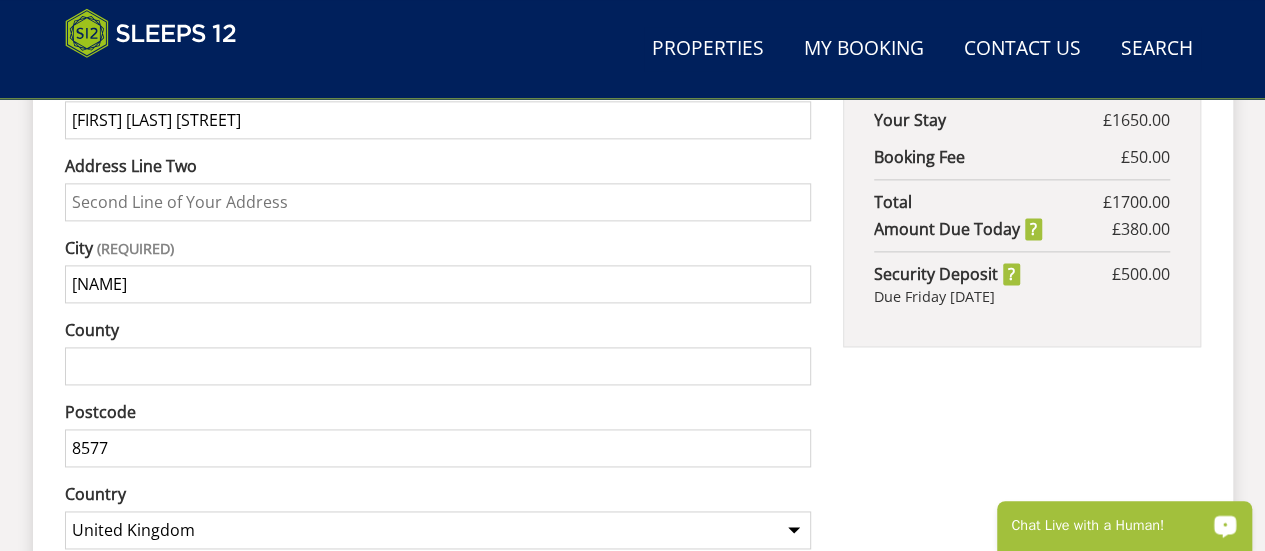 type on "K" 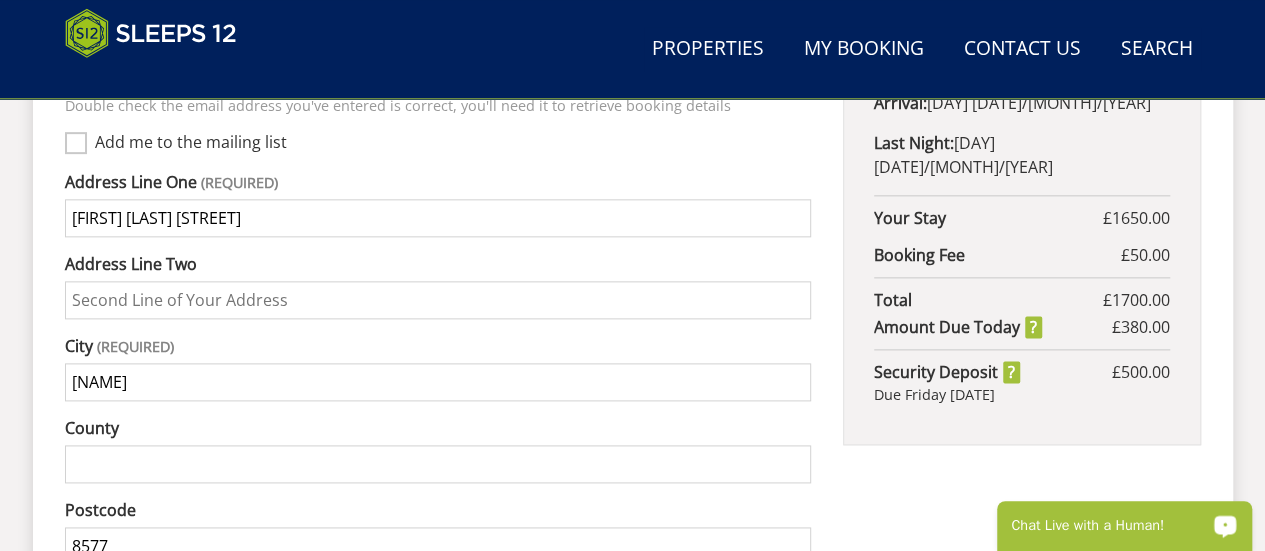 scroll, scrollTop: 1134, scrollLeft: 0, axis: vertical 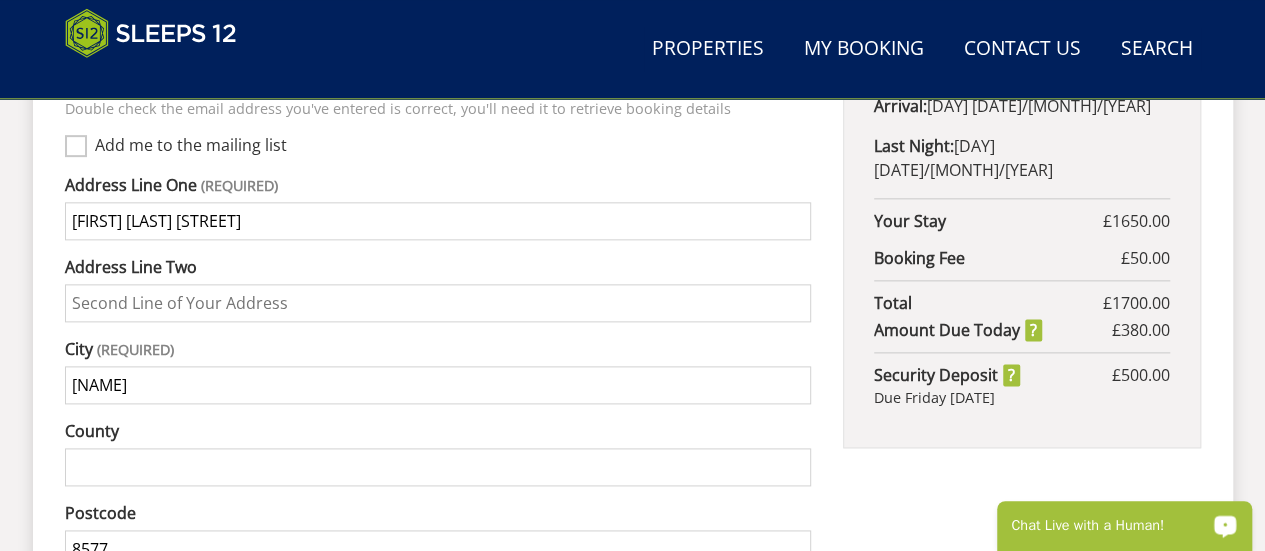 type on "[NAME]" 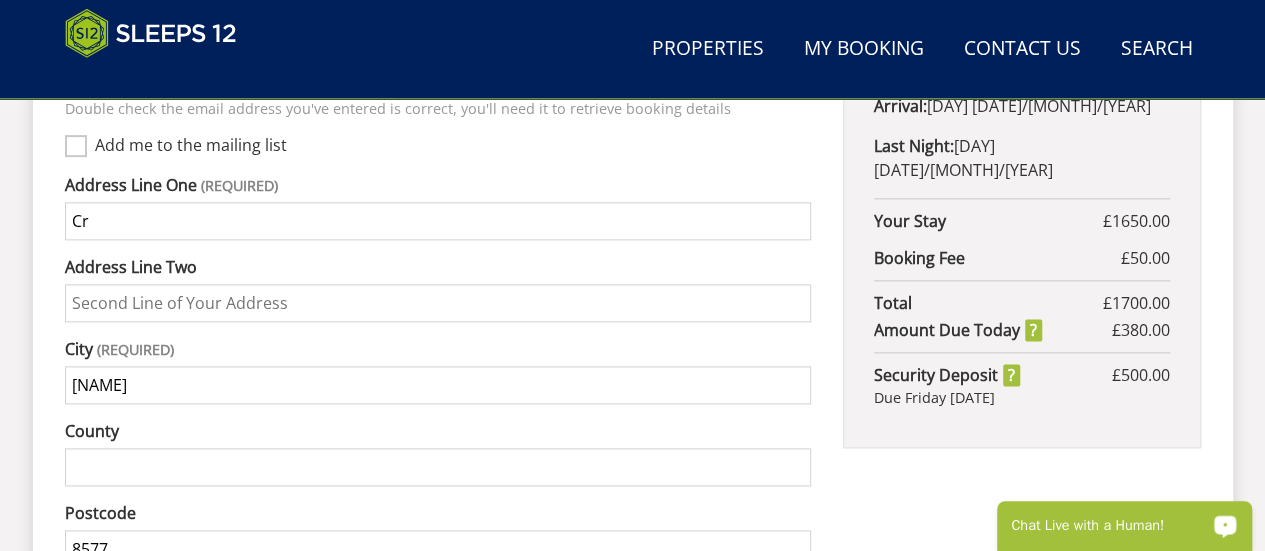 type on "C" 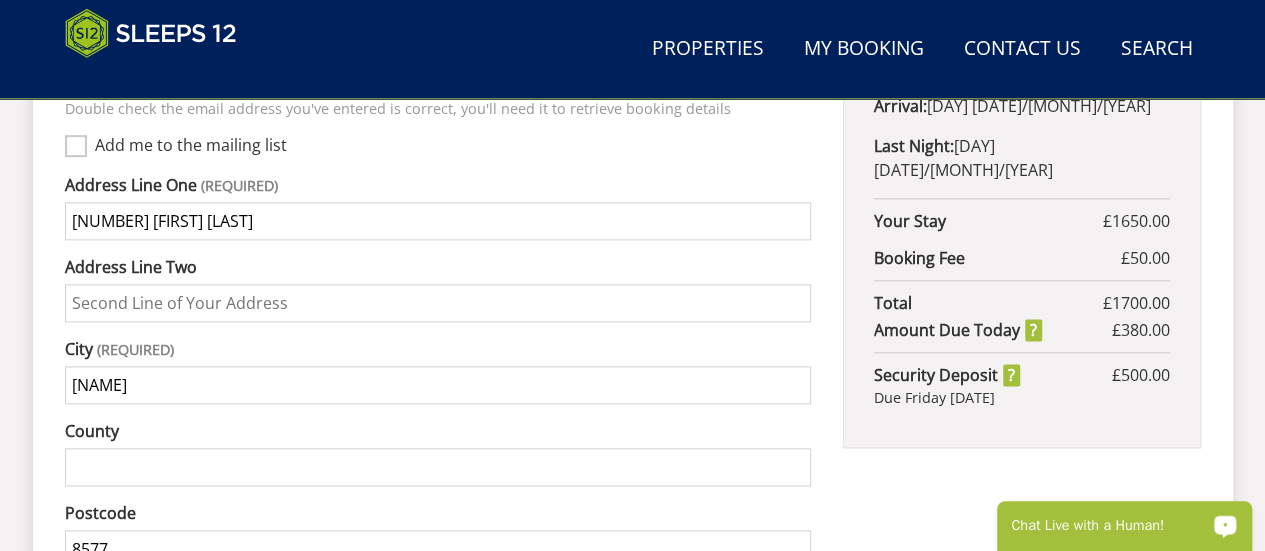 type on "[NUMBER] [FIRST] [LAST]" 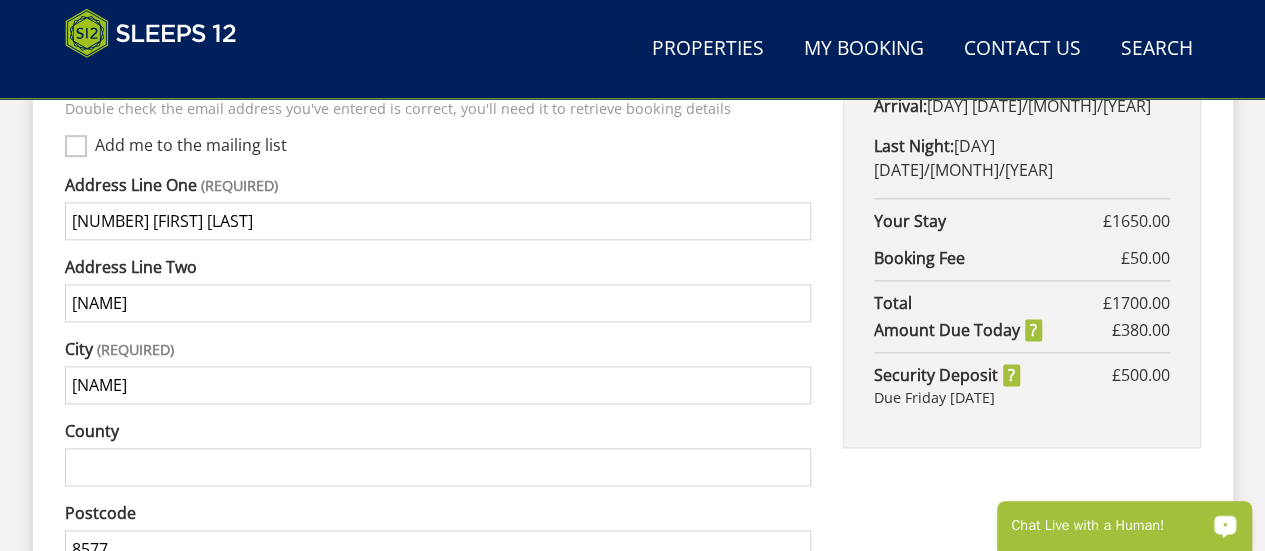 type on "[NAME]" 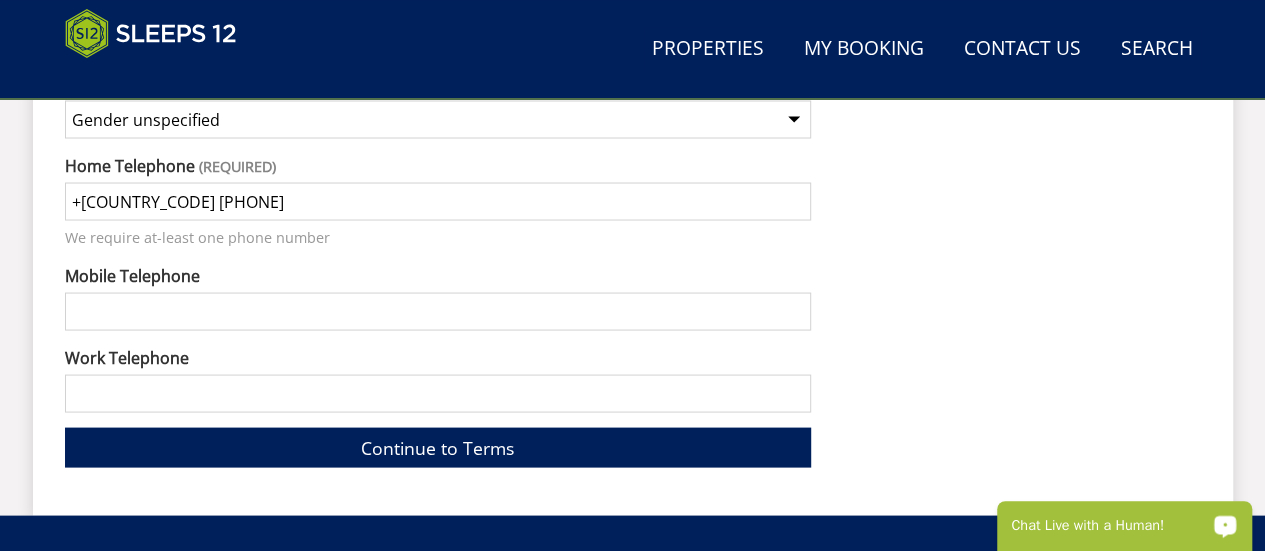 scroll, scrollTop: 1812, scrollLeft: 0, axis: vertical 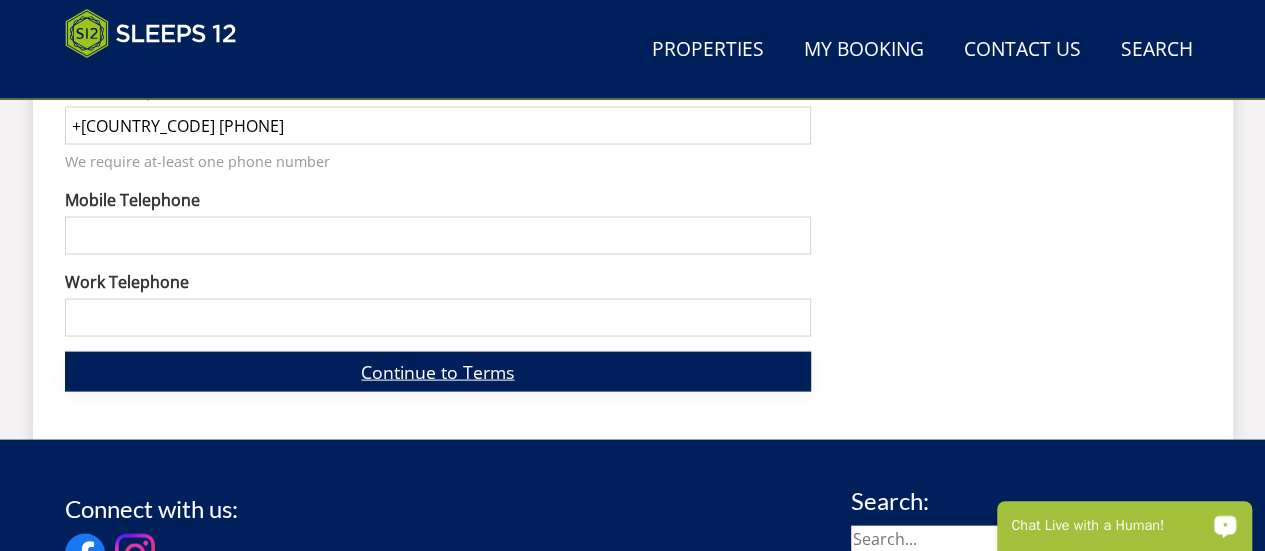click on "Continue to Terms" at bounding box center [438, 370] 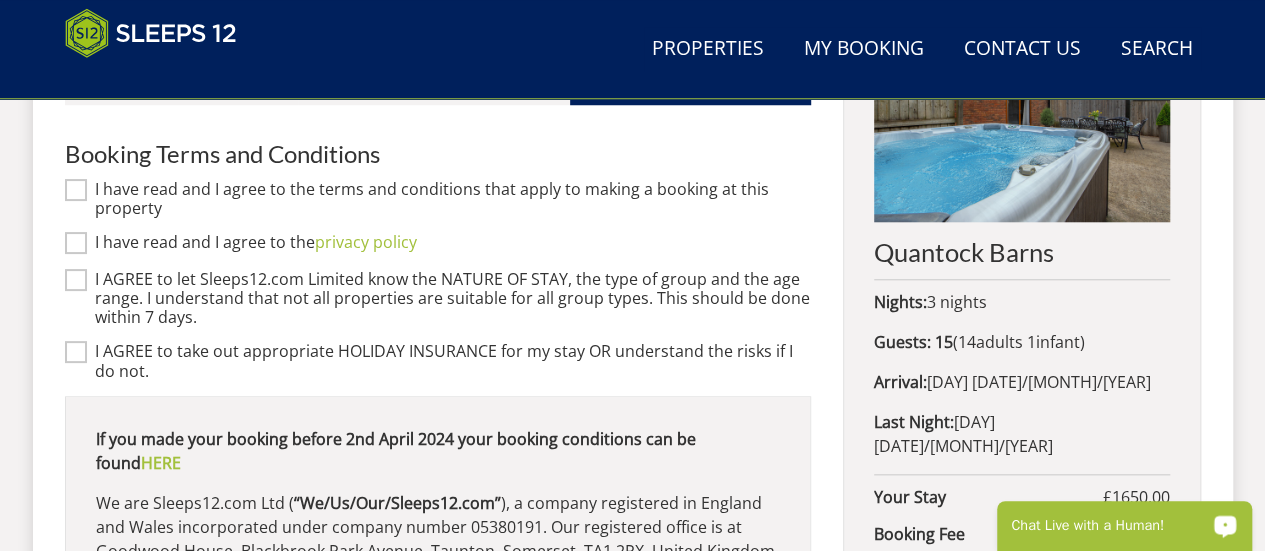click on "I have read and I agree to the terms and conditions that apply to making a booking at this property" at bounding box center (76, 189) 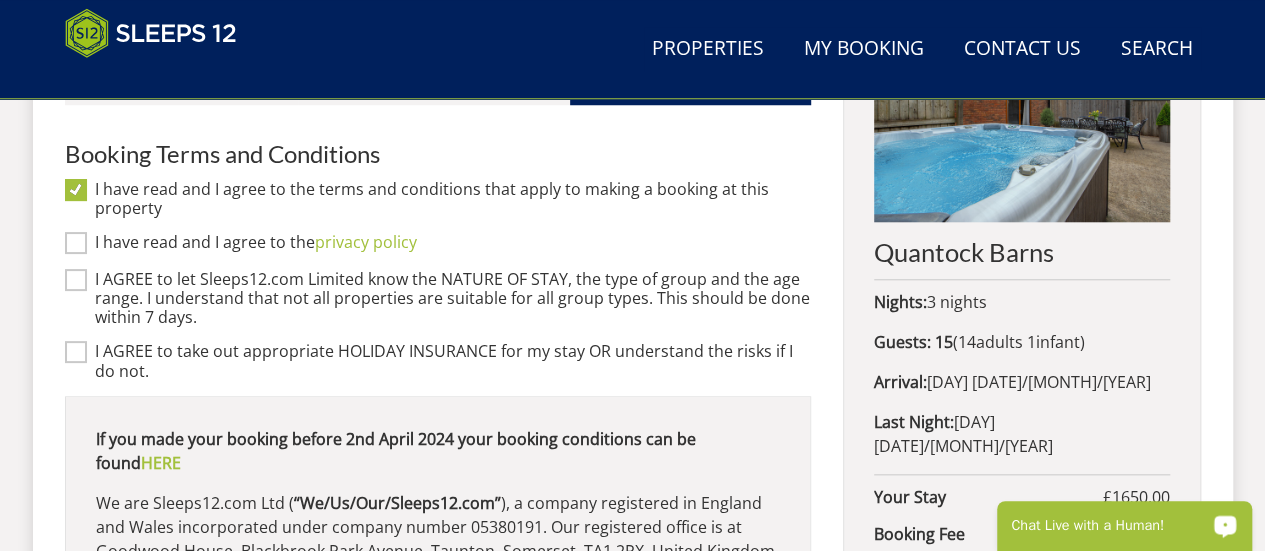 click on "I have read and I agree to the  privacy policy" at bounding box center [76, 243] 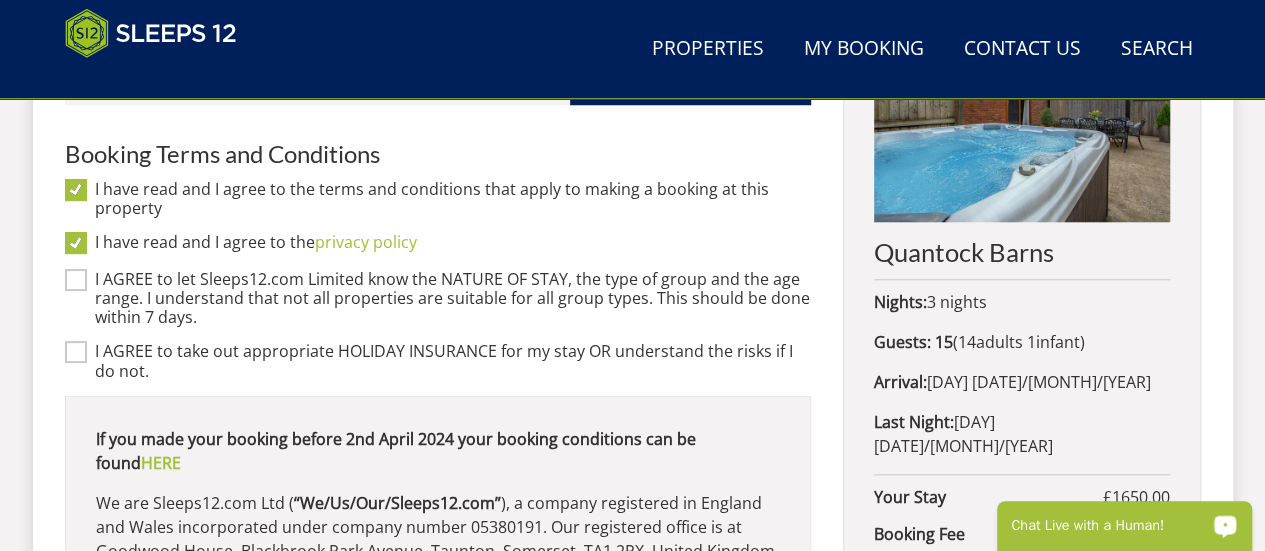 click on "I AGREE to let Sleeps12.com Limited know the NATURE OF STAY, the type of group and the age range. I understand that not all properties are suitable for all group types. This should be done within 7 days." at bounding box center [76, 280] 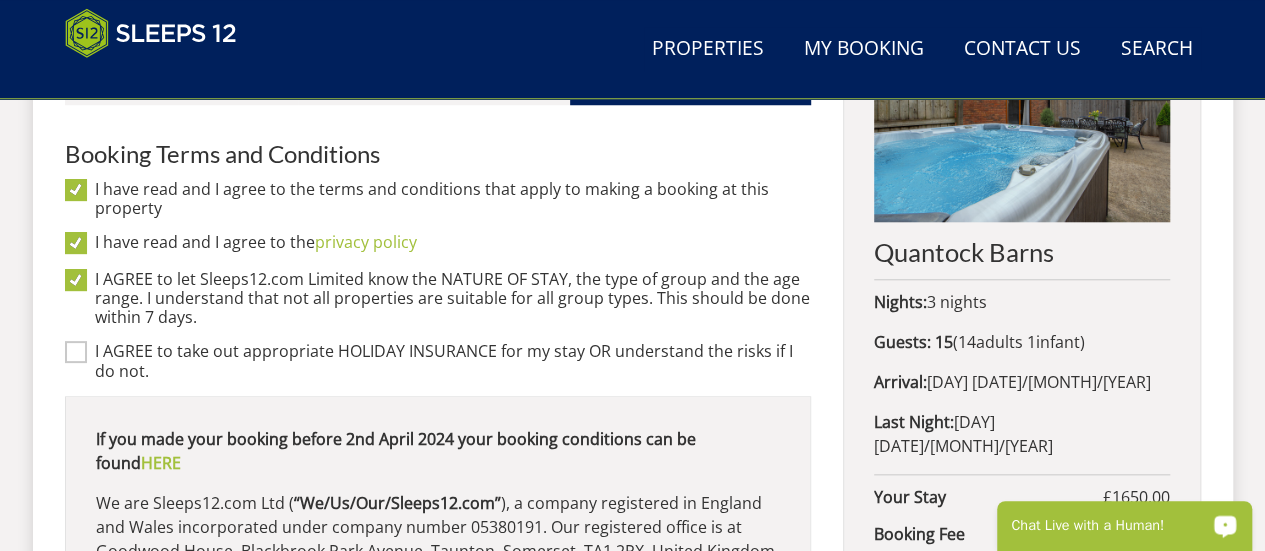 click on "I AGREE to take out appropriate HOLIDAY INSURANCE for my stay OR understand the risks if I do not." at bounding box center (76, 352) 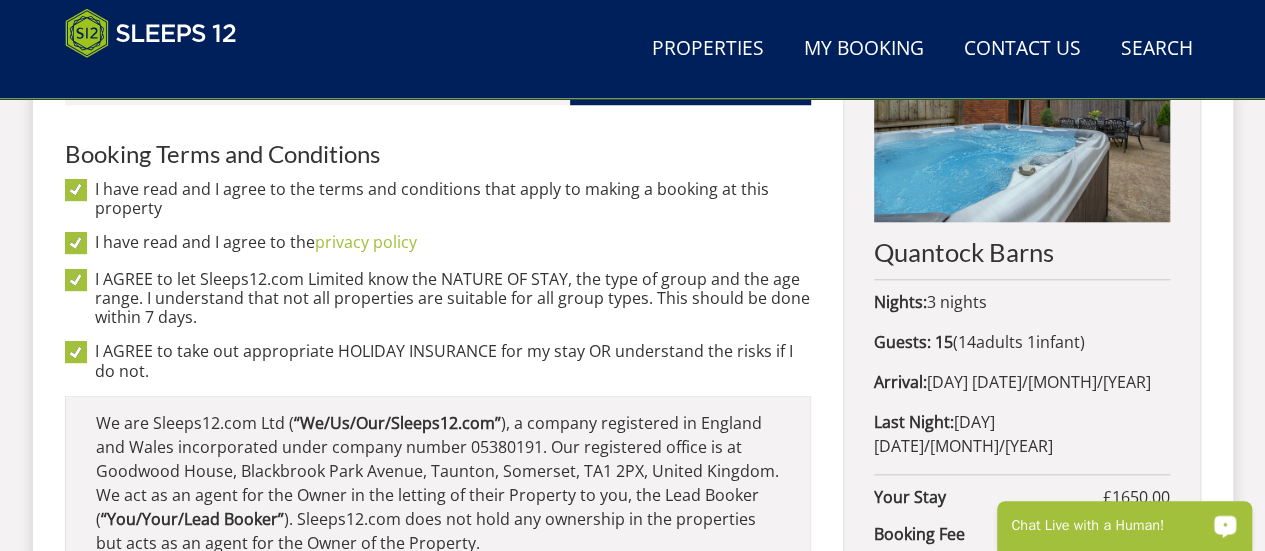scroll, scrollTop: 90, scrollLeft: 0, axis: vertical 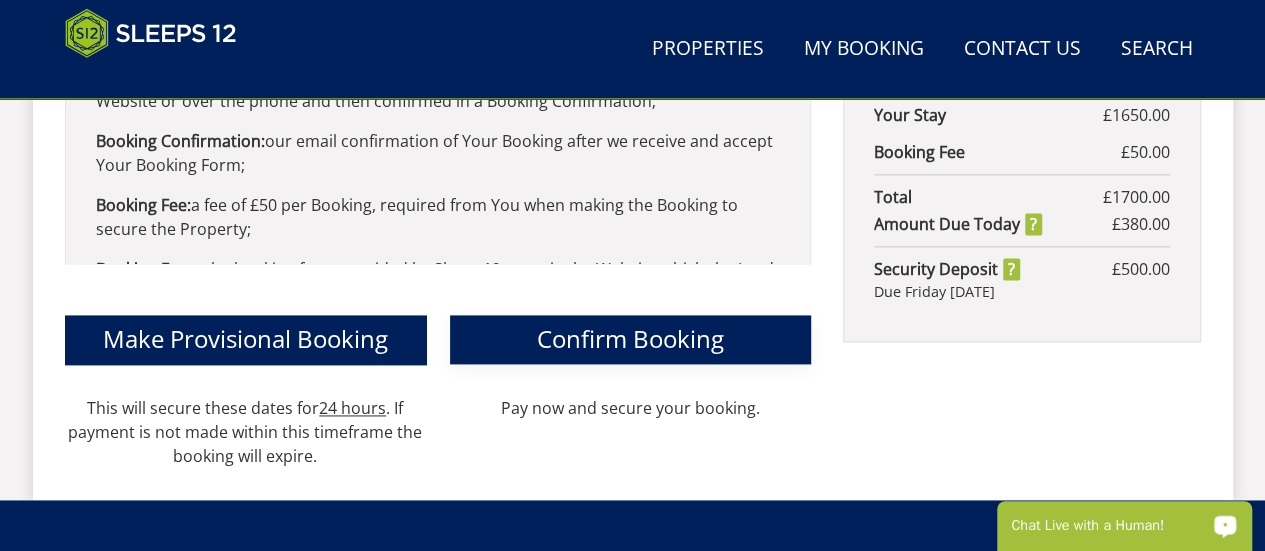 click on "Confirm Booking" at bounding box center [630, 338] 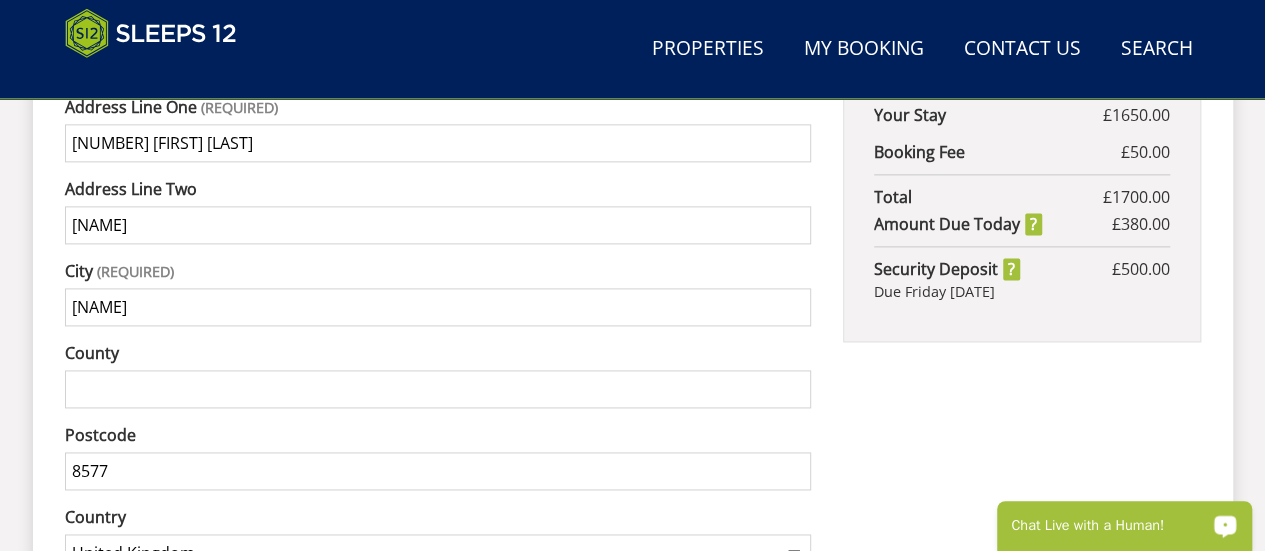 scroll, scrollTop: 858, scrollLeft: 0, axis: vertical 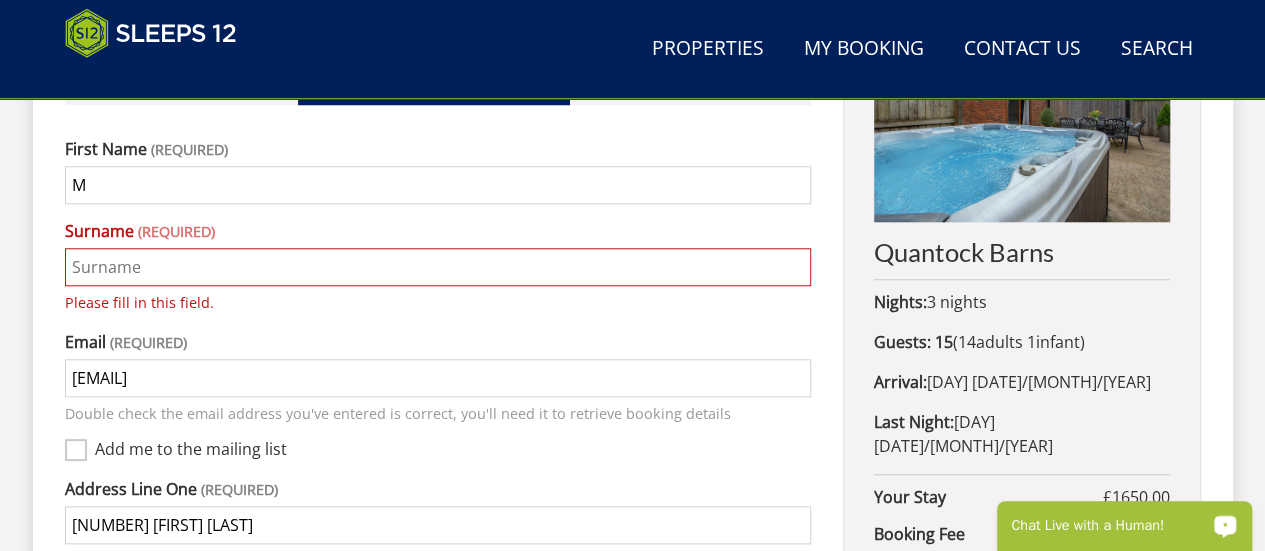 click on "M" at bounding box center (438, 185) 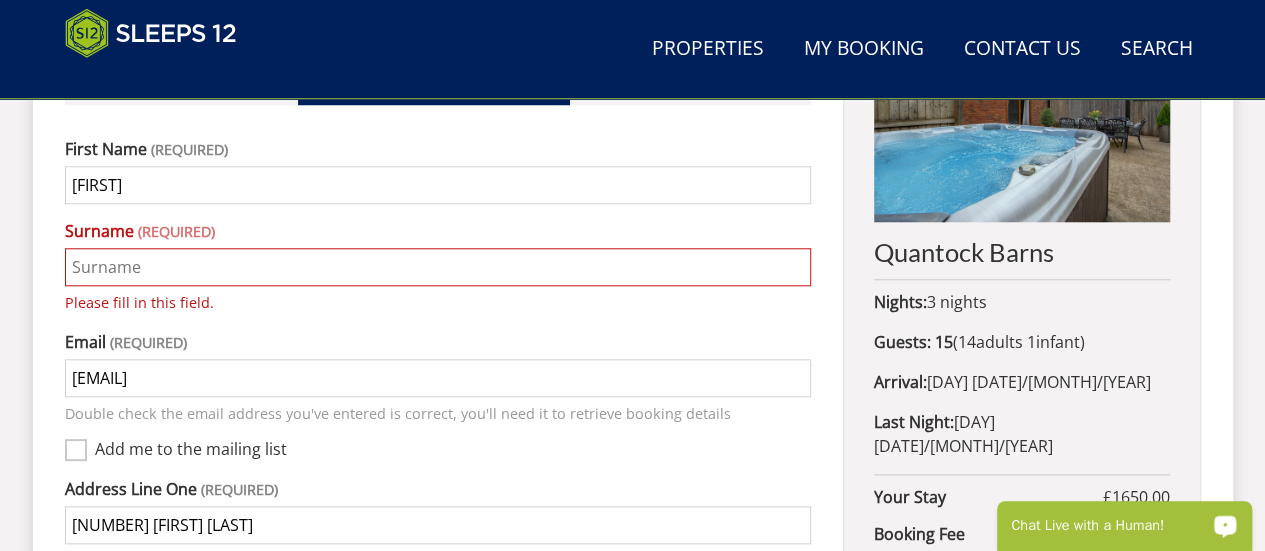 type on "[FIRST]" 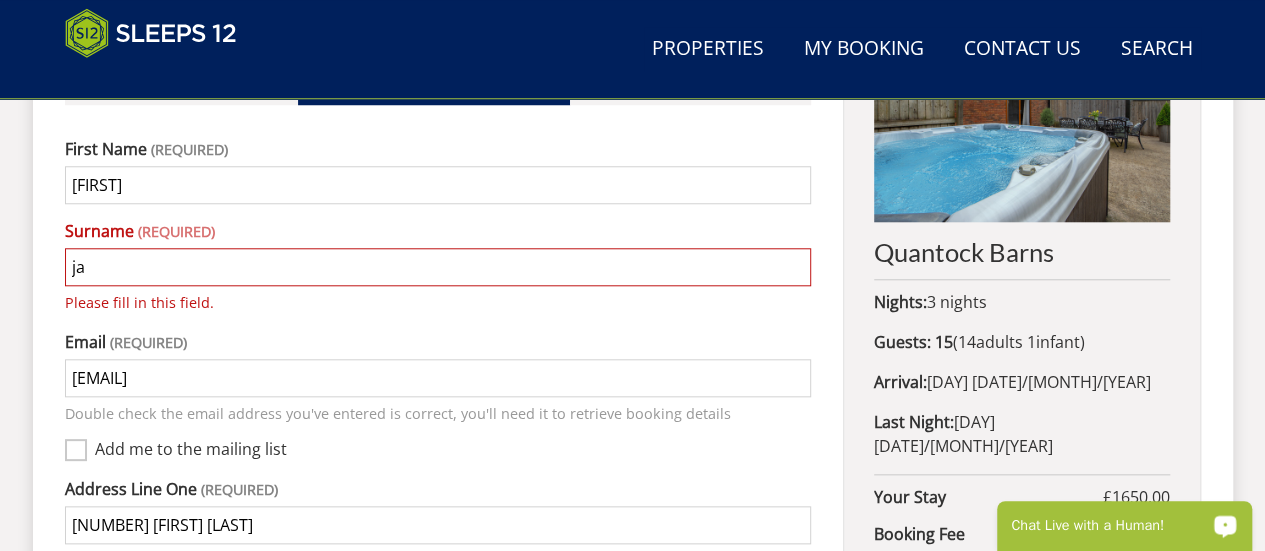 type on "j" 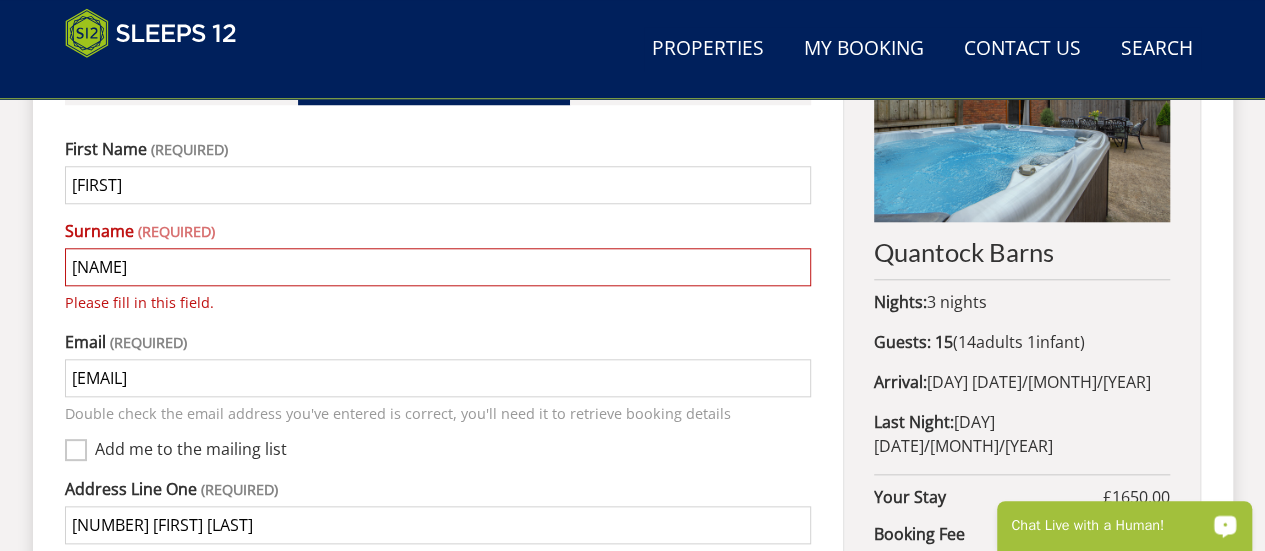 type on "[NAME]" 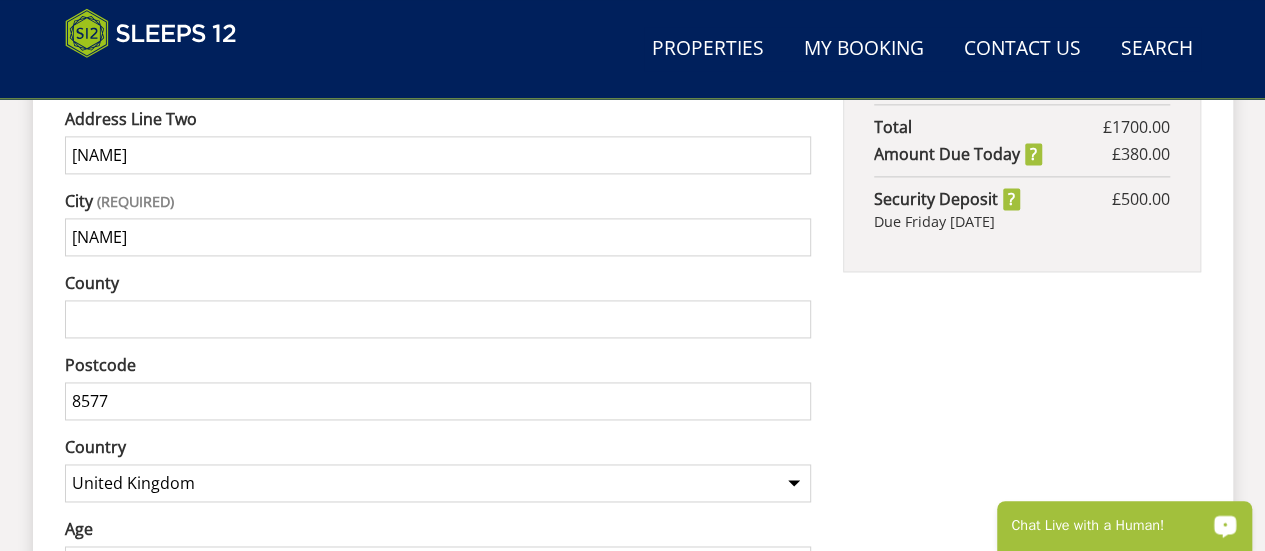 scroll, scrollTop: 1311, scrollLeft: 0, axis: vertical 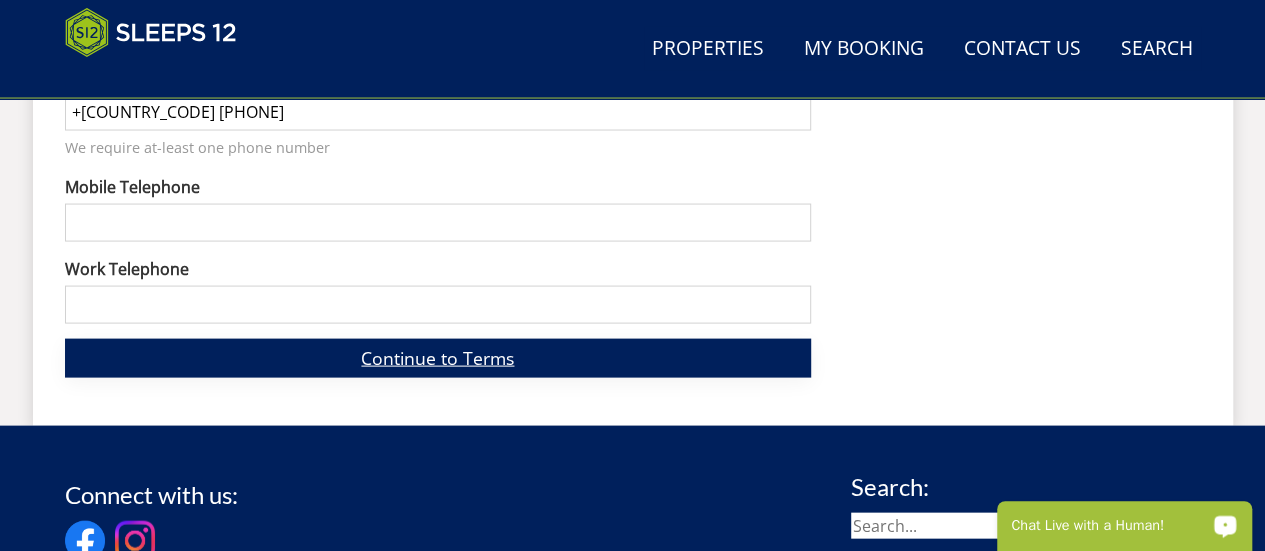 click on "Continue to Terms" at bounding box center [438, 358] 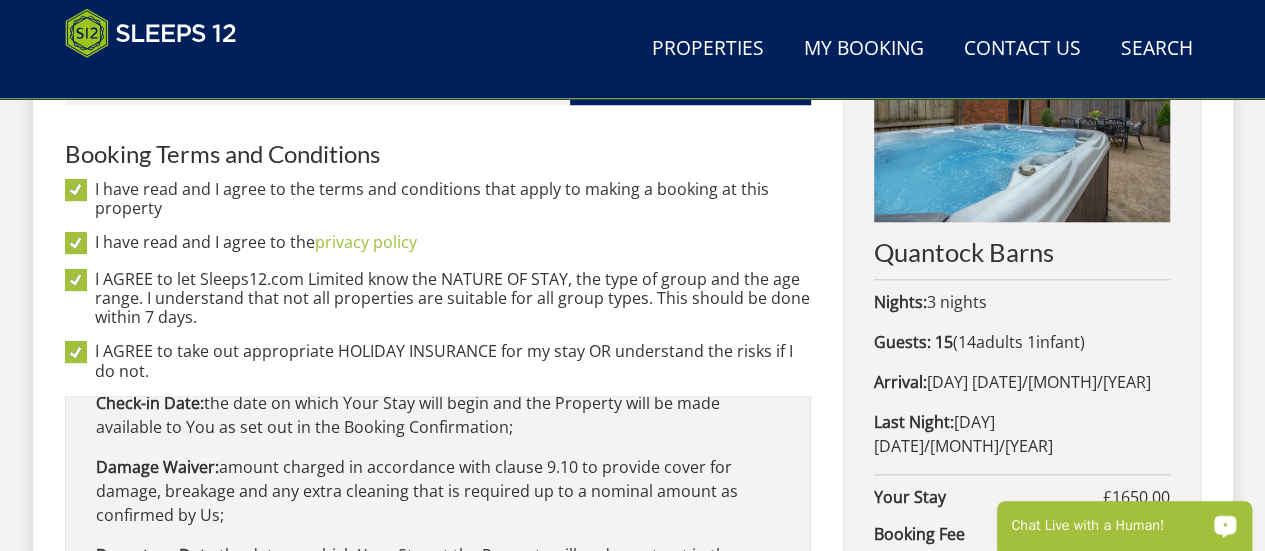 scroll, scrollTop: 882, scrollLeft: 0, axis: vertical 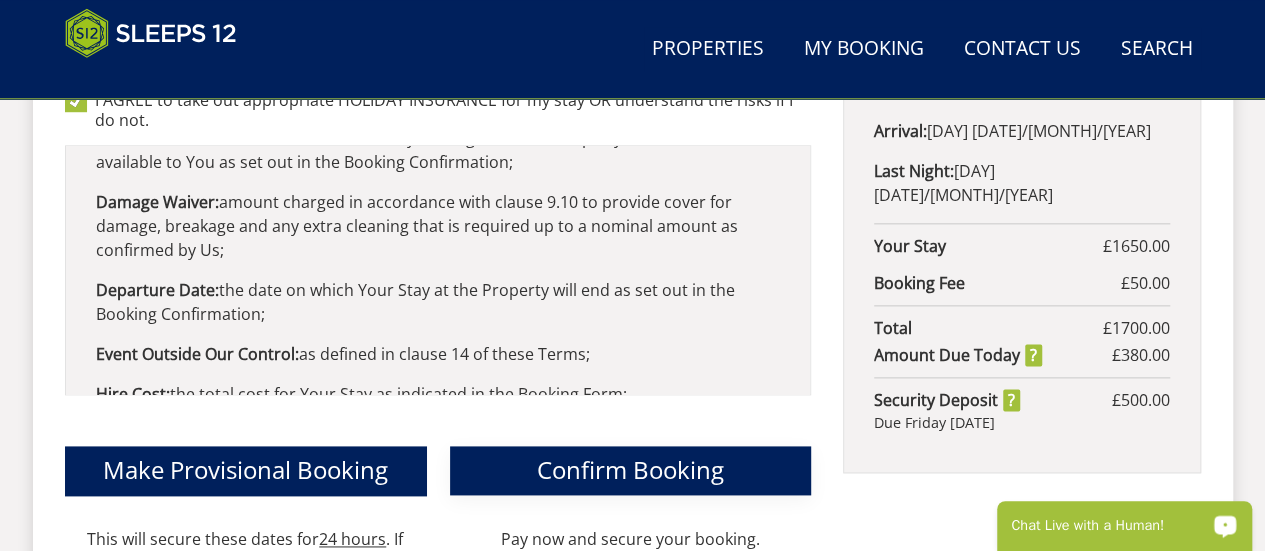 click on "Confirm Booking" at bounding box center [630, 469] 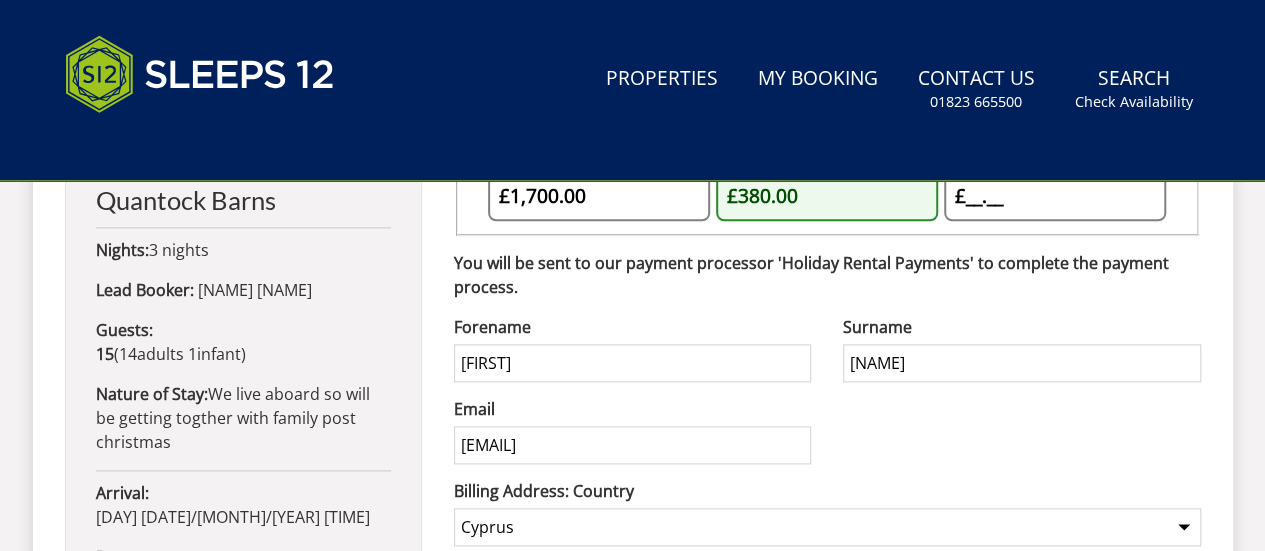 scroll, scrollTop: 0, scrollLeft: 0, axis: both 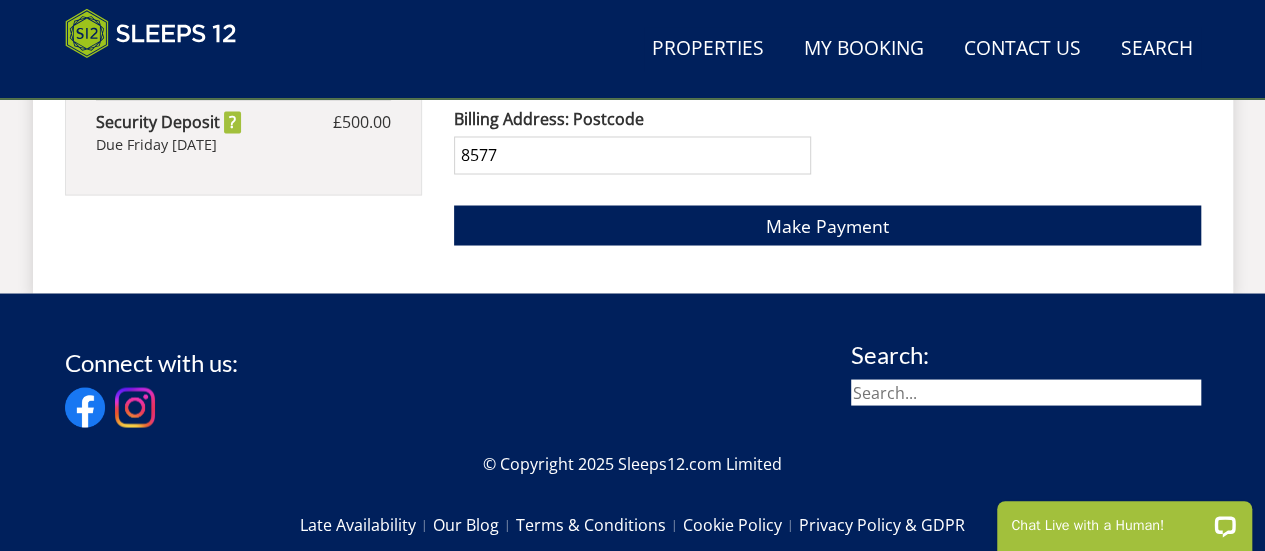 click on "Make Payment" at bounding box center (827, 225) 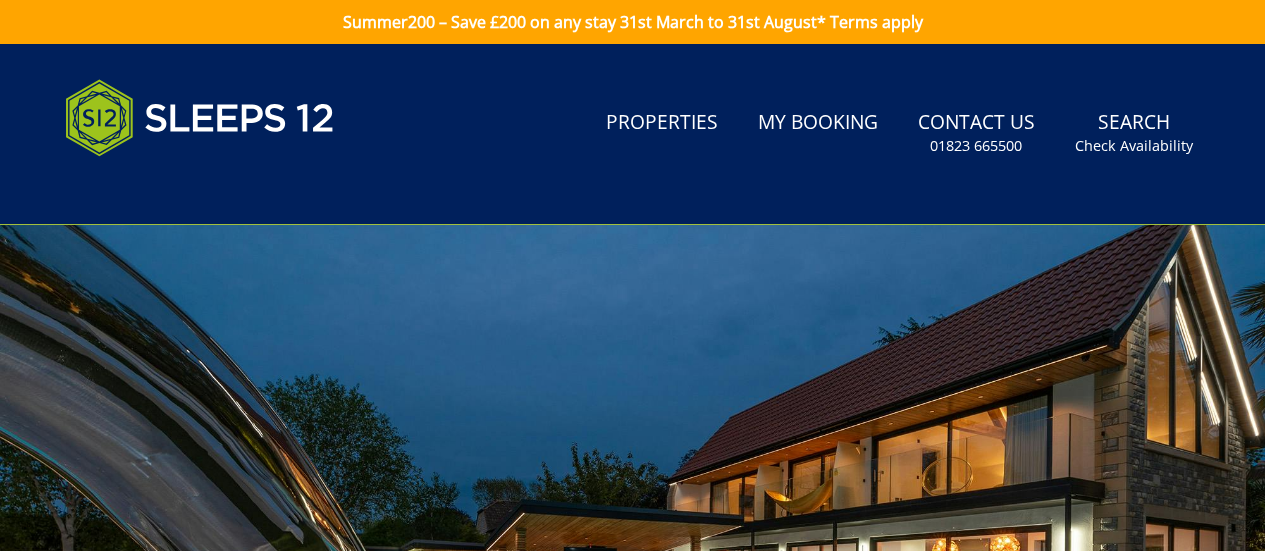 scroll, scrollTop: 0, scrollLeft: 0, axis: both 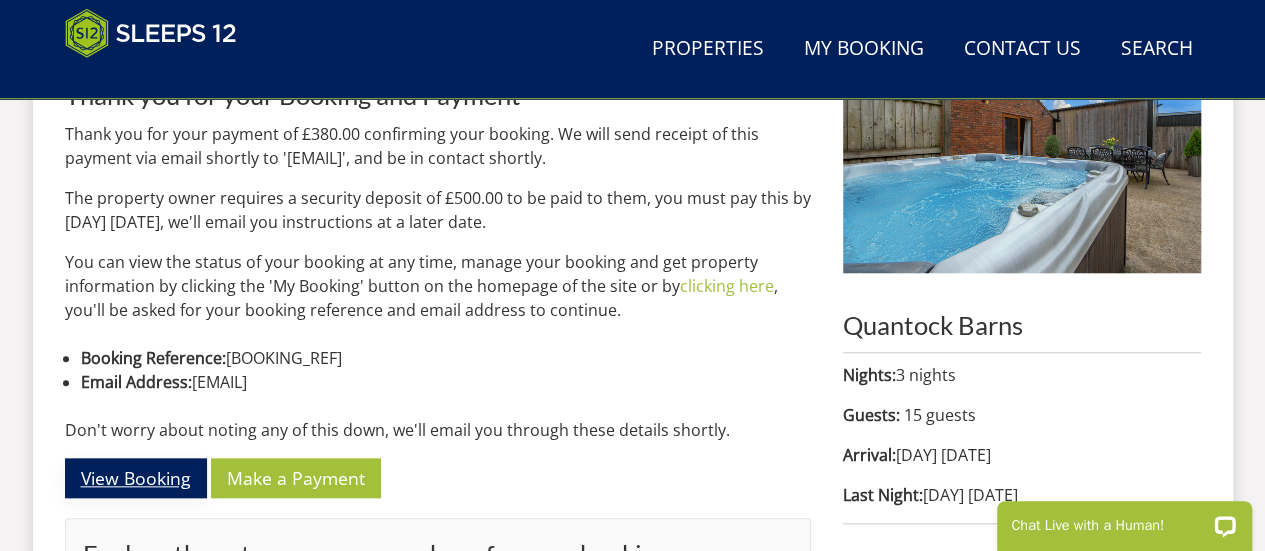 click on "View Booking" at bounding box center [136, 477] 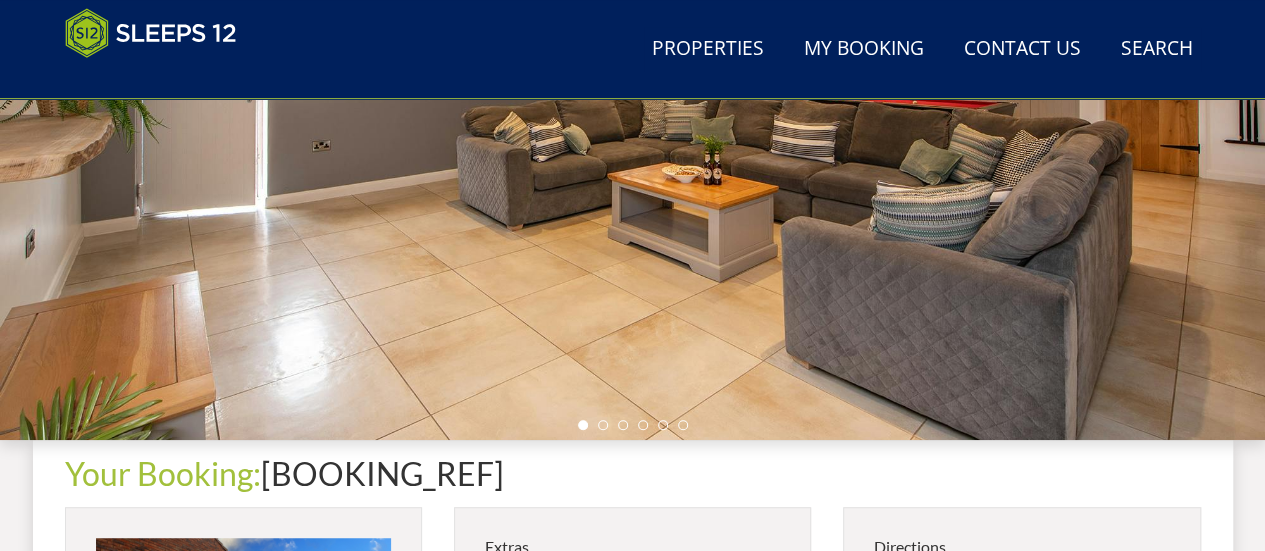 scroll, scrollTop: 414, scrollLeft: 0, axis: vertical 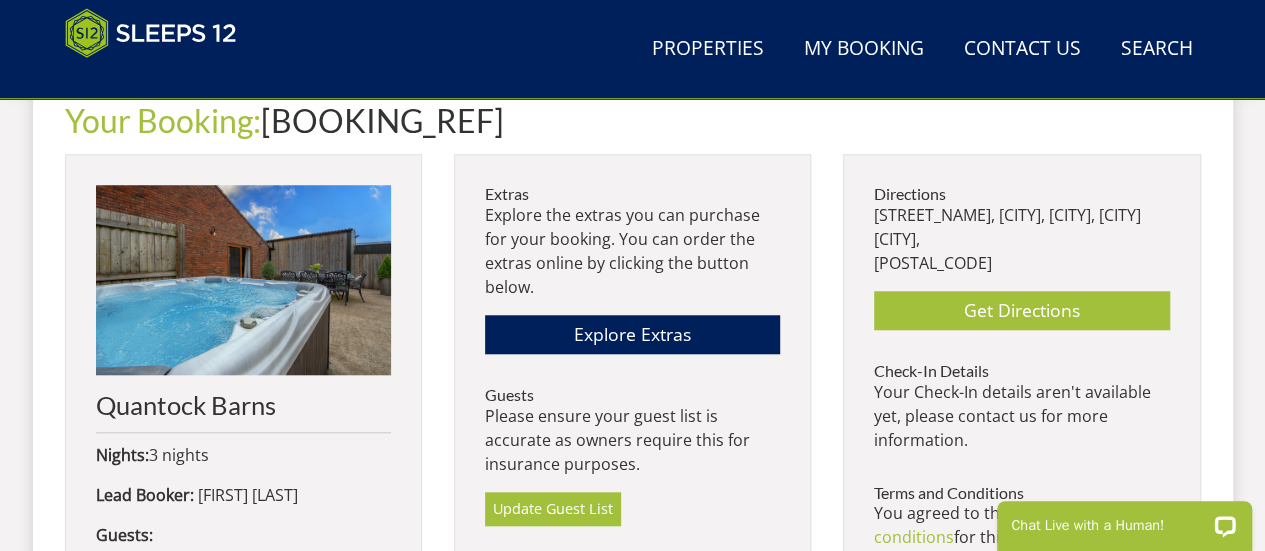 click on "[PROPERTY_NAME]
Nights:  3 nights
Lead Booker:   [FIRST] [LAST]
Guests:
15  ( 14  adult s   0  child ren   1  infant s )
Nature of Stay:  We live aboard so will be getting togther with family post christmas
Arrival:
[DAY] [DATE] [TIME]
Departure:
[DAY] [DATE] [TIME]
Make a Payment
Your Stay £ 1650.00
Extra Guest s  ( 0 ) £ 0.00
Extras £ 0.00
Pet Fee (0) £ 0.00
Refund Protection £ 0.00
Booking Fee £ 50.00
Total £ 1700.00
Paid £ 380.00
Remaining balance £ 1320.00 Due [DAY] [DATE]
Security Deposit £ 500.00 Due [DAY] [DATE]
Pay Security Deposit" at bounding box center [243, 687] 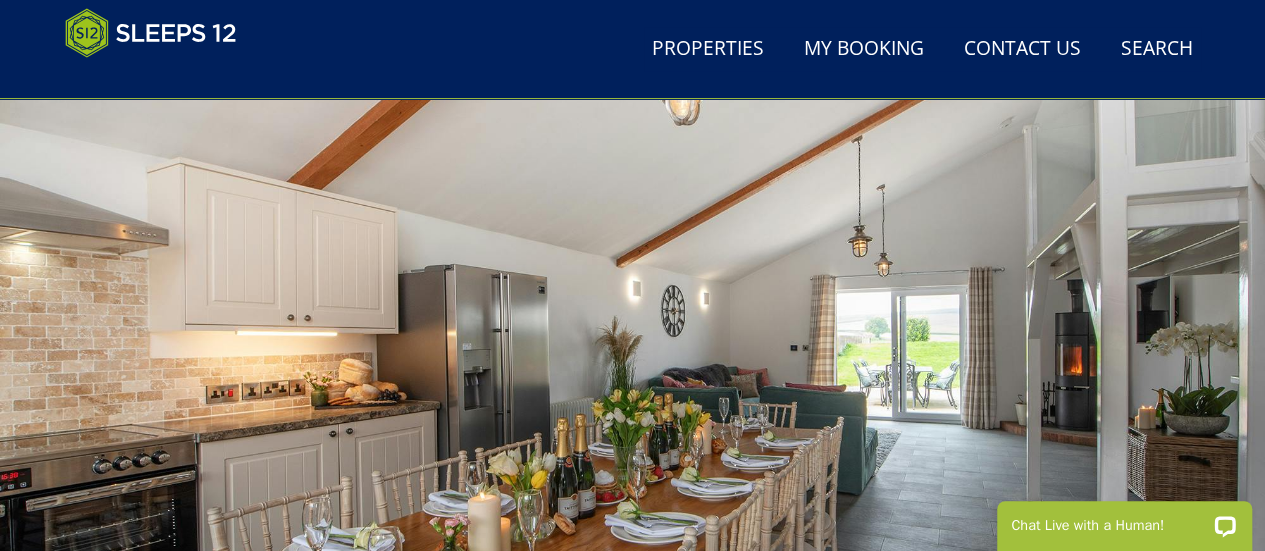 scroll, scrollTop: 0, scrollLeft: 0, axis: both 